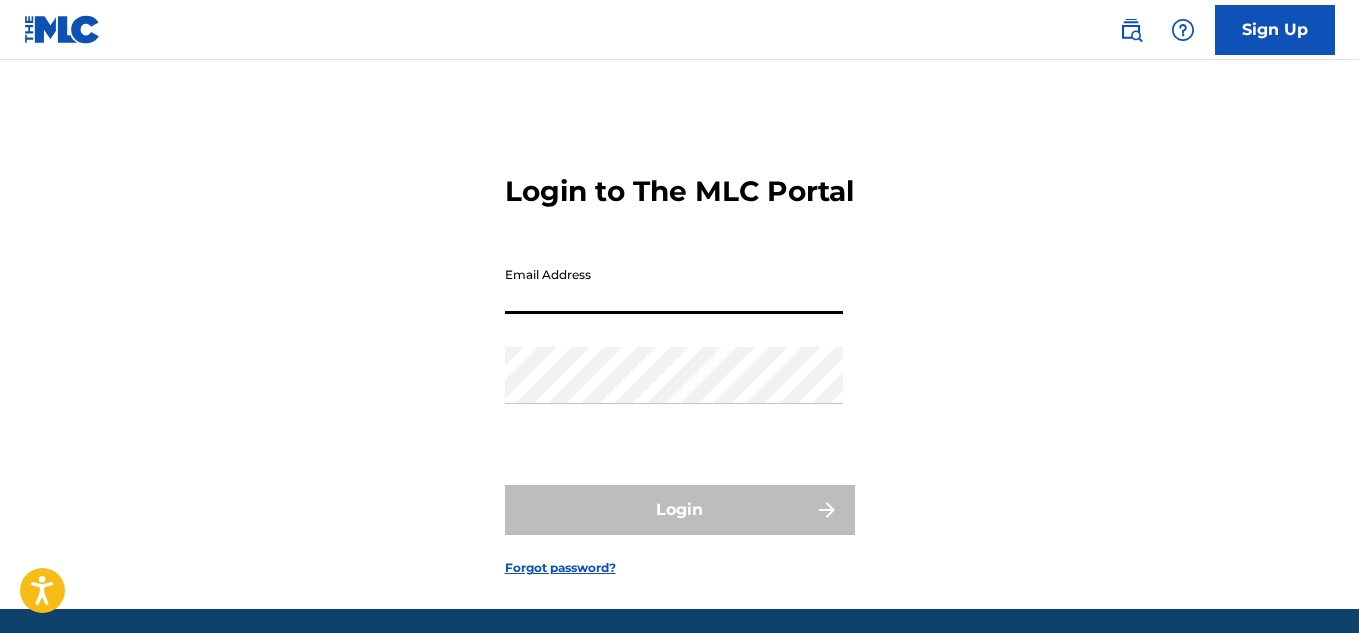 scroll, scrollTop: 0, scrollLeft: 0, axis: both 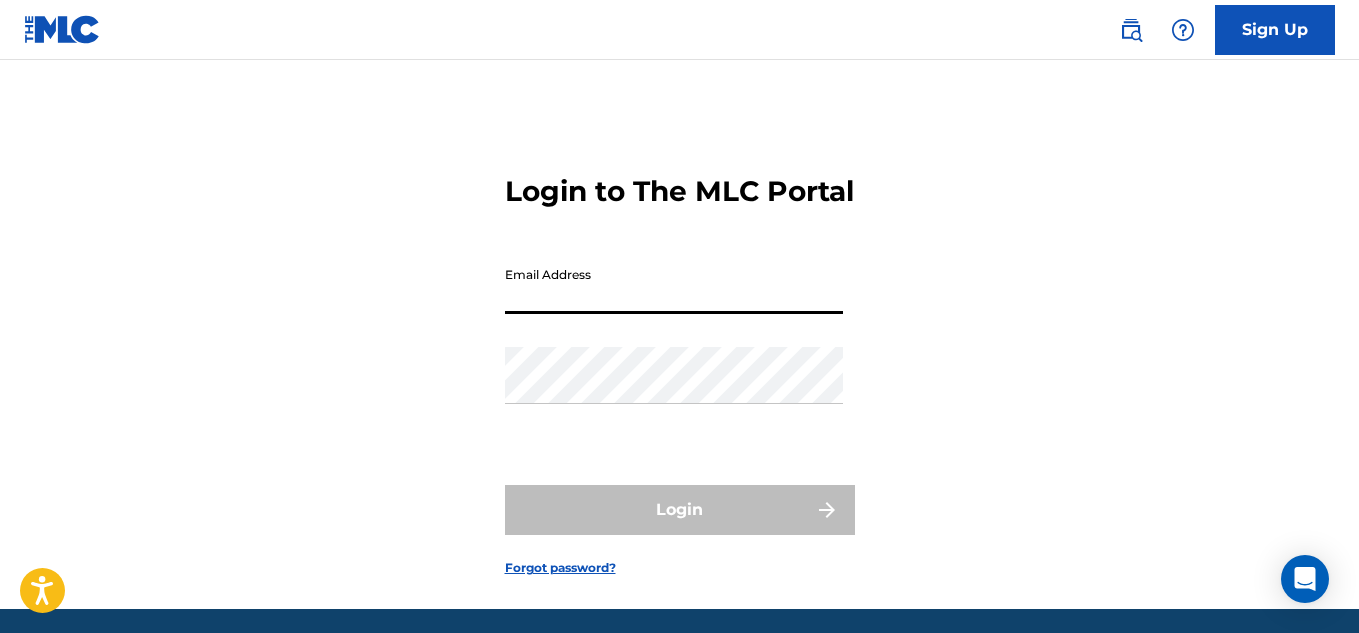 type on "[EMAIL_ADDRESS][DOMAIN_NAME]" 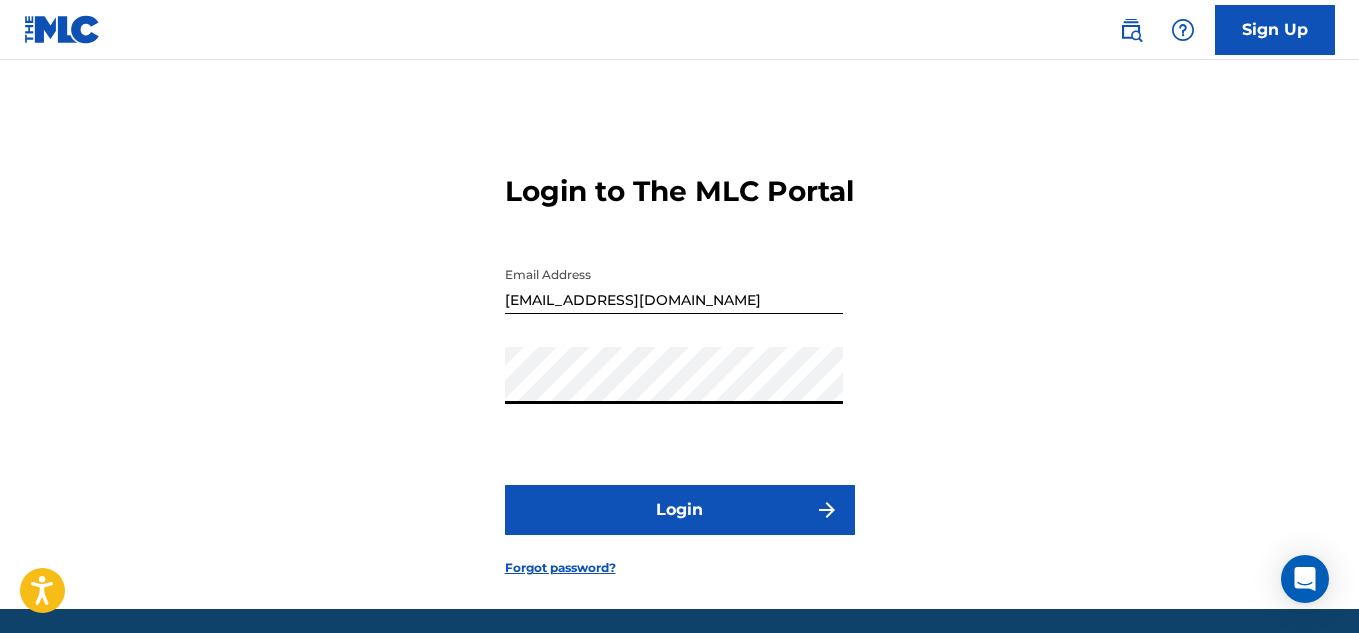 click on "Login" at bounding box center [680, 510] 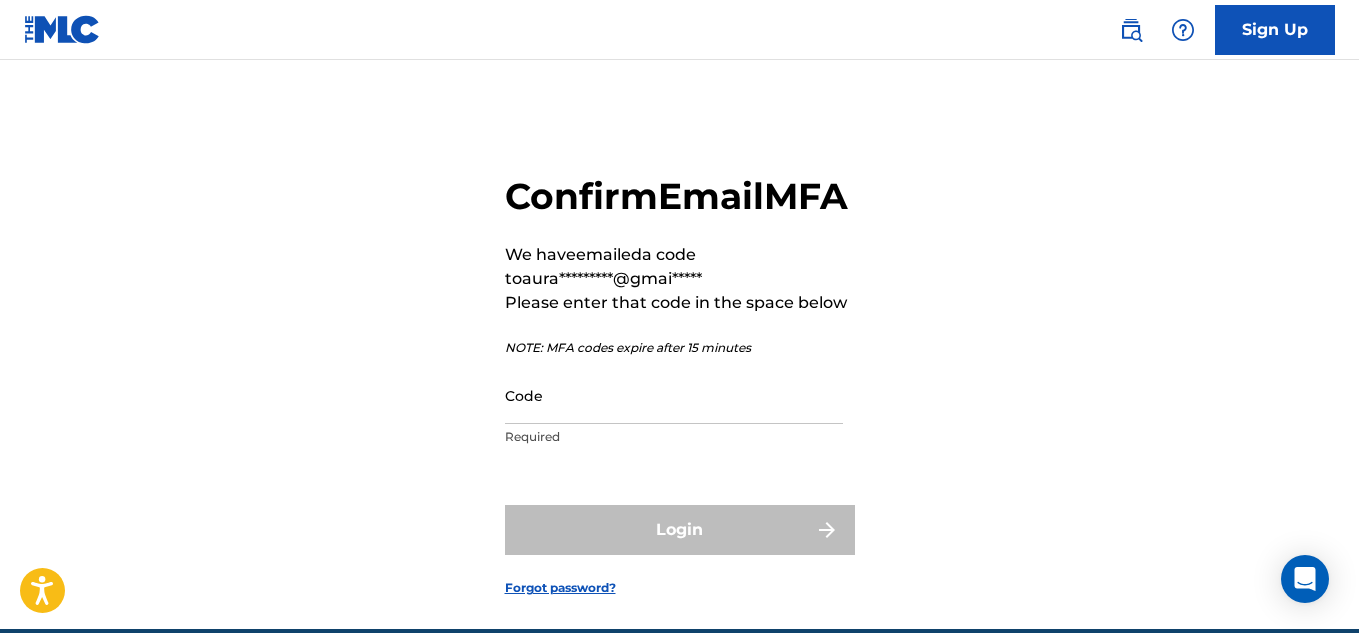 click on "Code" at bounding box center (674, 395) 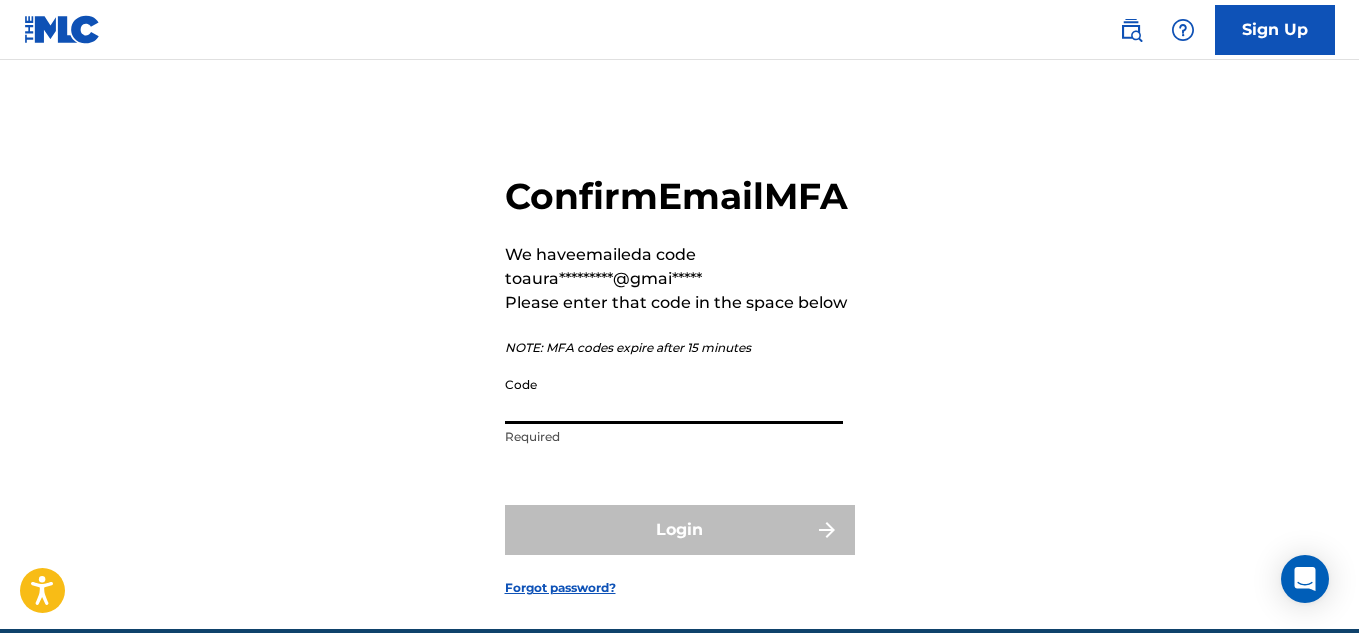 paste on "720341" 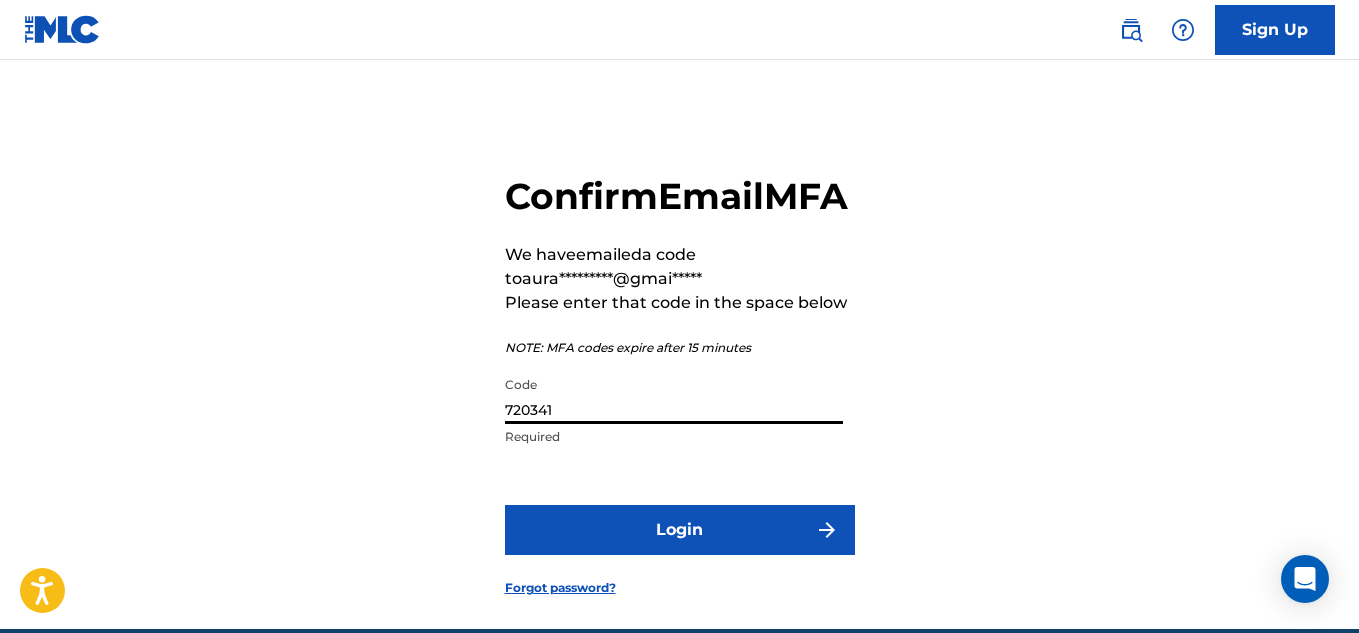 type on "720341" 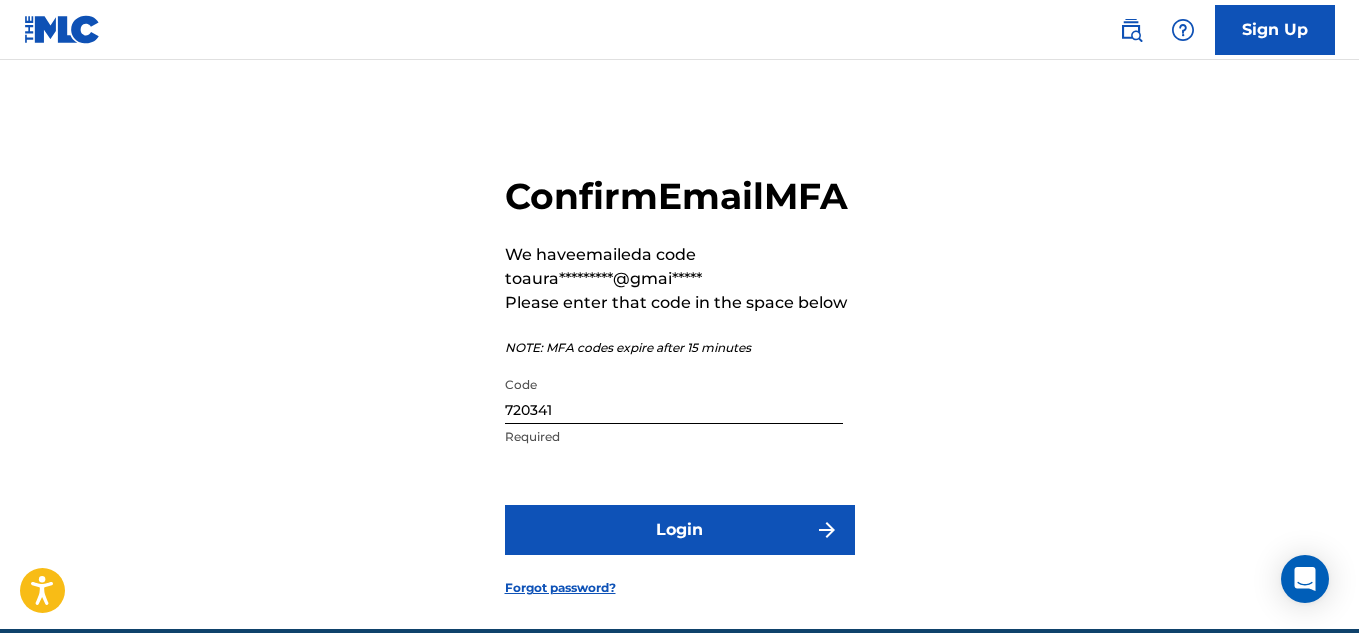 click on "Login" at bounding box center [680, 530] 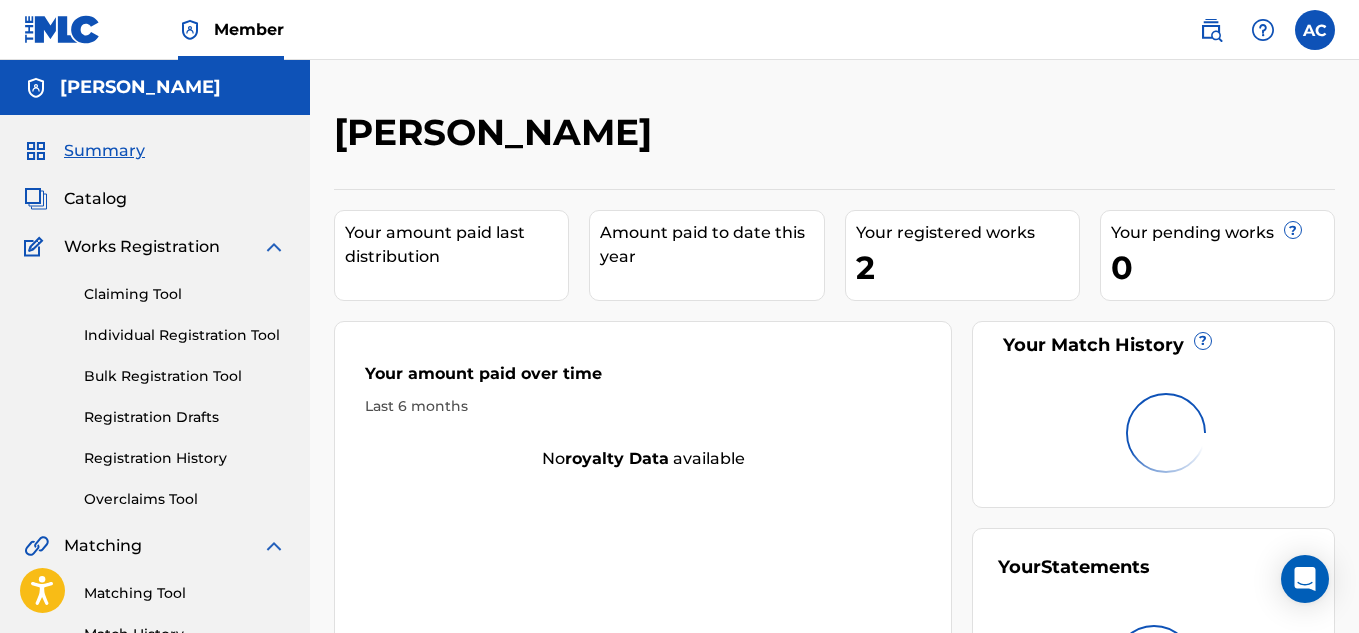 scroll, scrollTop: 0, scrollLeft: 0, axis: both 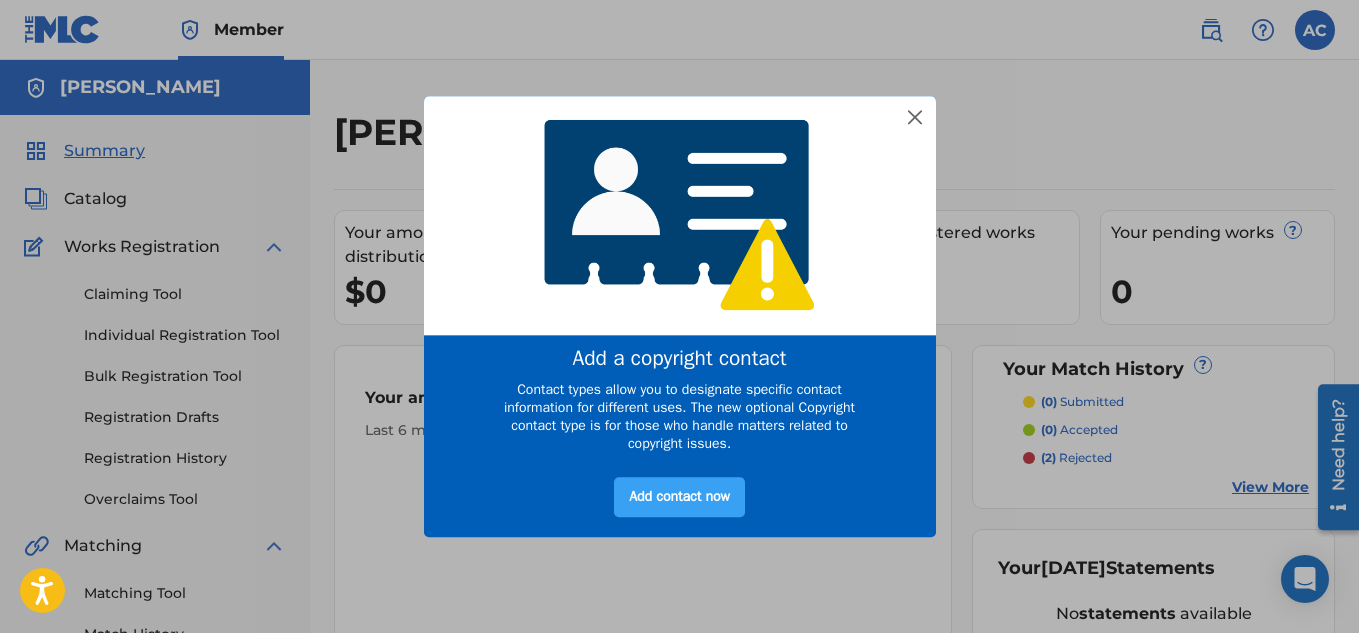 click on "Add contact now" at bounding box center (679, 498) 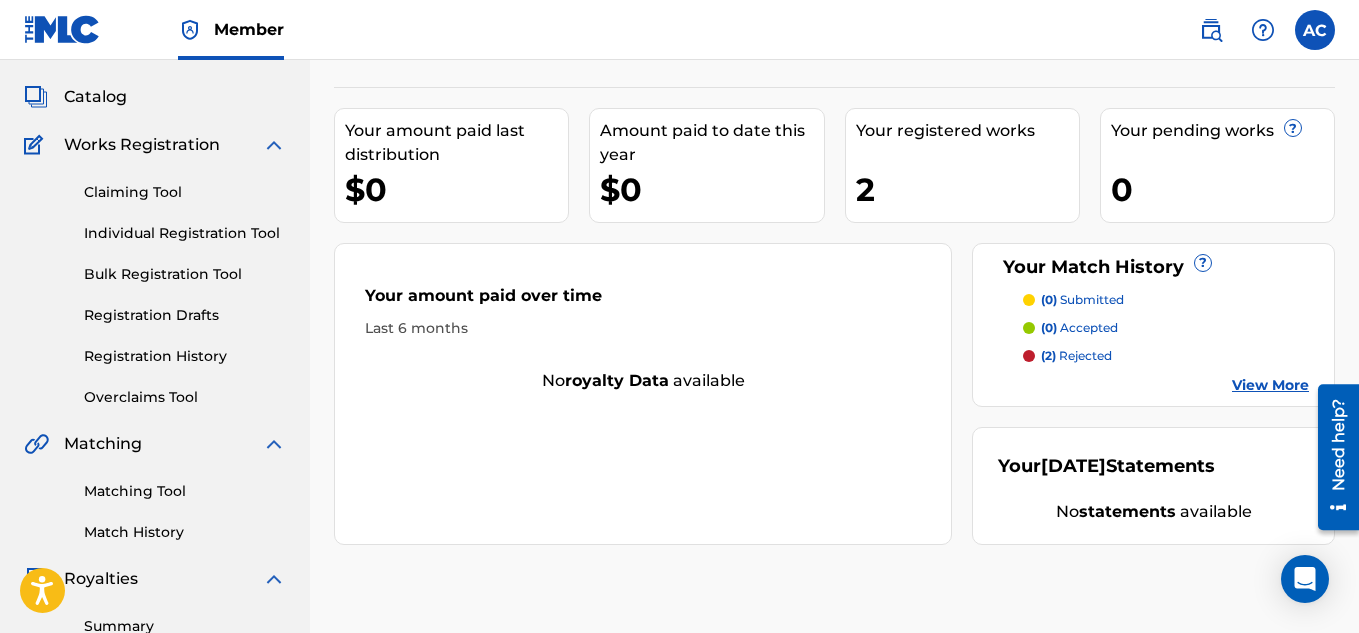 scroll, scrollTop: 374, scrollLeft: 0, axis: vertical 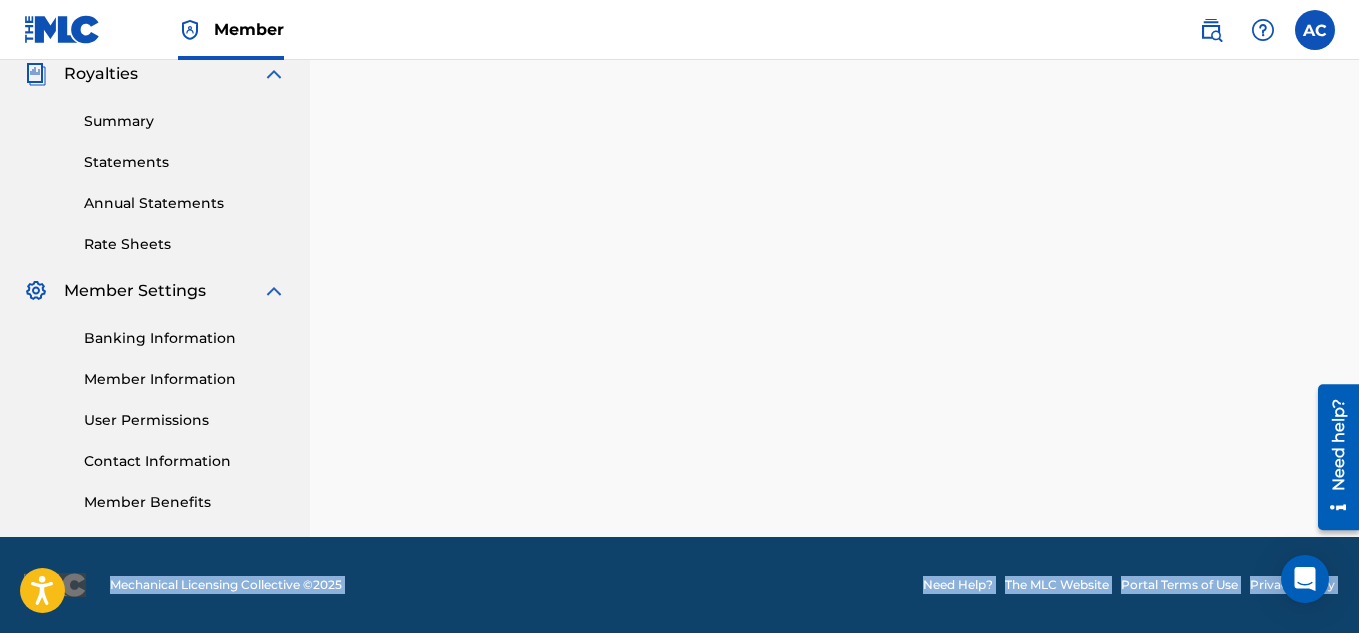 click on "Accessibility Screen-Reader Guide, Feedback, and Issue Reporting | New window Consent Details [#IABV2SETTINGS#] About This website uses cookies We use cookies to personalise content and ads, to provide social media features and to analyse our traffic. We also share information about your use of our site with our social media, advertising and analytics partners who may combine it with other information that you’ve provided to them or that they’ve collected from your use of their services. You consent to our cookies if you continue to use our website. Consent Selection Necessary   Preferences   Statistics   Marketing   Show details Details Necessary    41   Necessary cookies help make a website usable by enabling basic functions like page navigation and access to secure areas of the website. The website cannot function properly without these cookies.  Meta Platforms, Inc. 3 Learn more about this provider lastExternalReferrer Detects how the user reached the website by registering their last URL-address. 4 3" at bounding box center [679, -291] 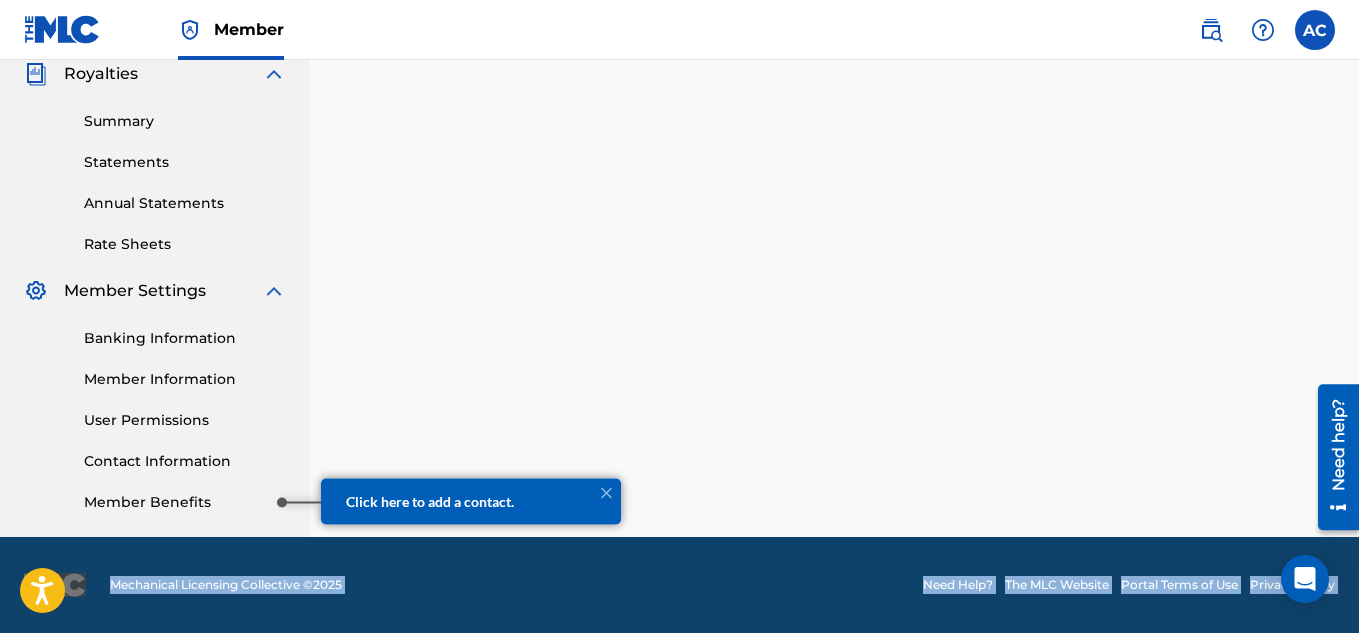 click on "Member Benefits" at bounding box center (185, 502) 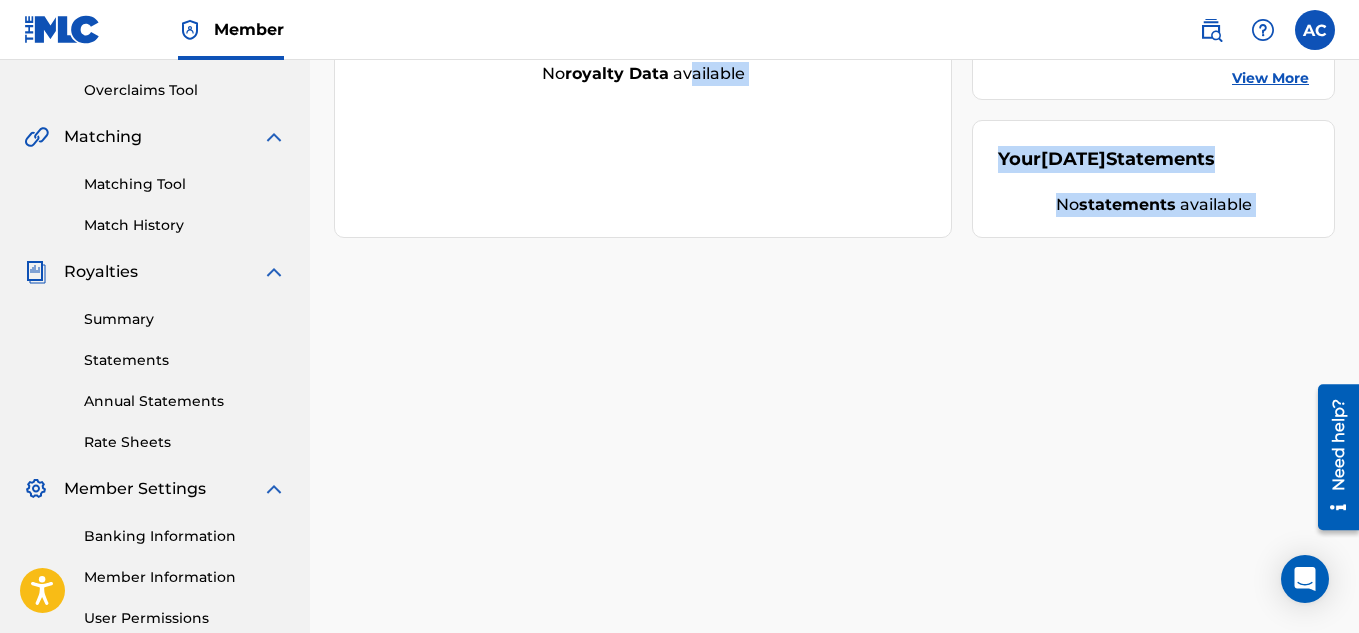 scroll, scrollTop: 406, scrollLeft: 0, axis: vertical 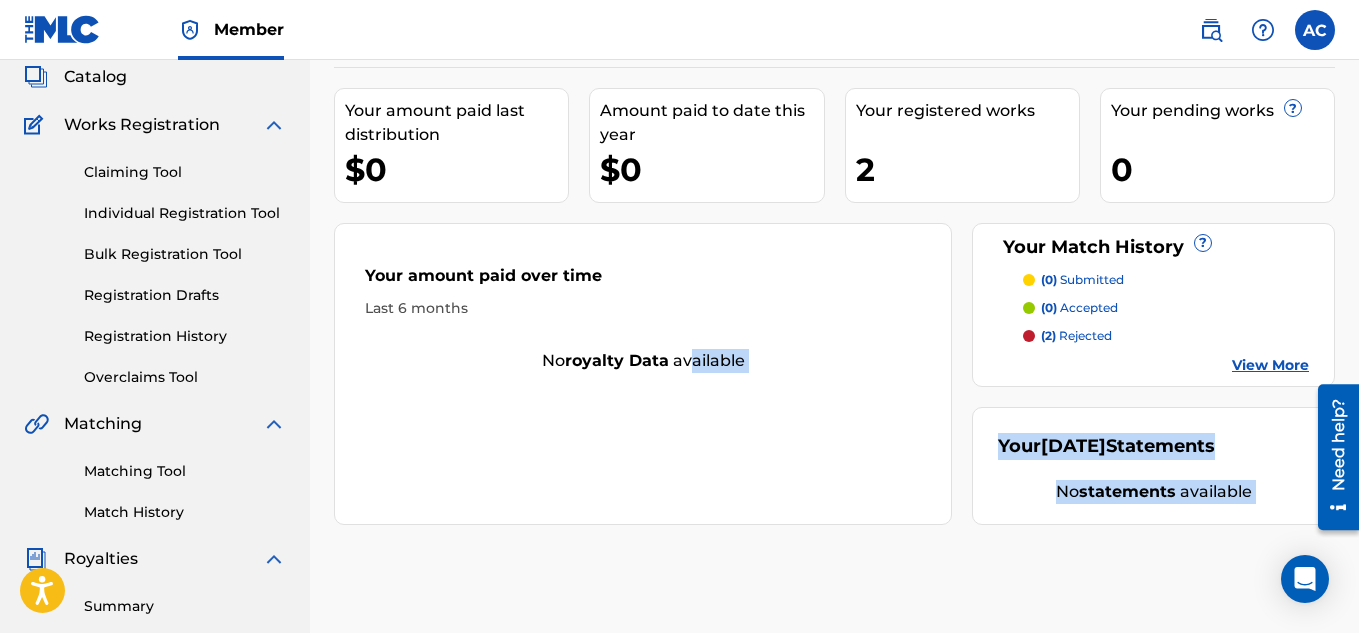 click on "[PERSON_NAME] Your amount paid last distribution   $0 Amount paid to date this year   $0 Your registered works   2 Your pending works   ? 0 Your Match History ? (0)   submitted (0)   accepted (2)   rejected View More Your amount paid over time Last 6 months No  royalty data   available Your  [DATE]  Statements No  statements   available" at bounding box center [834, 505] 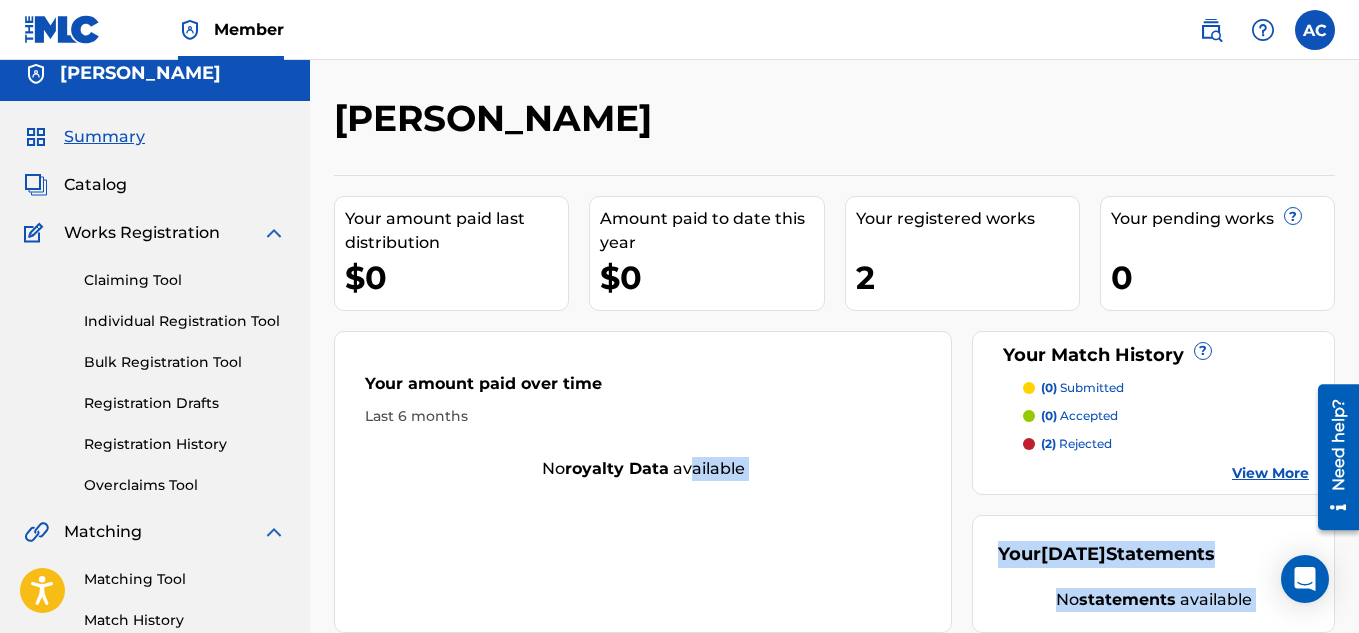 scroll, scrollTop: 0, scrollLeft: 0, axis: both 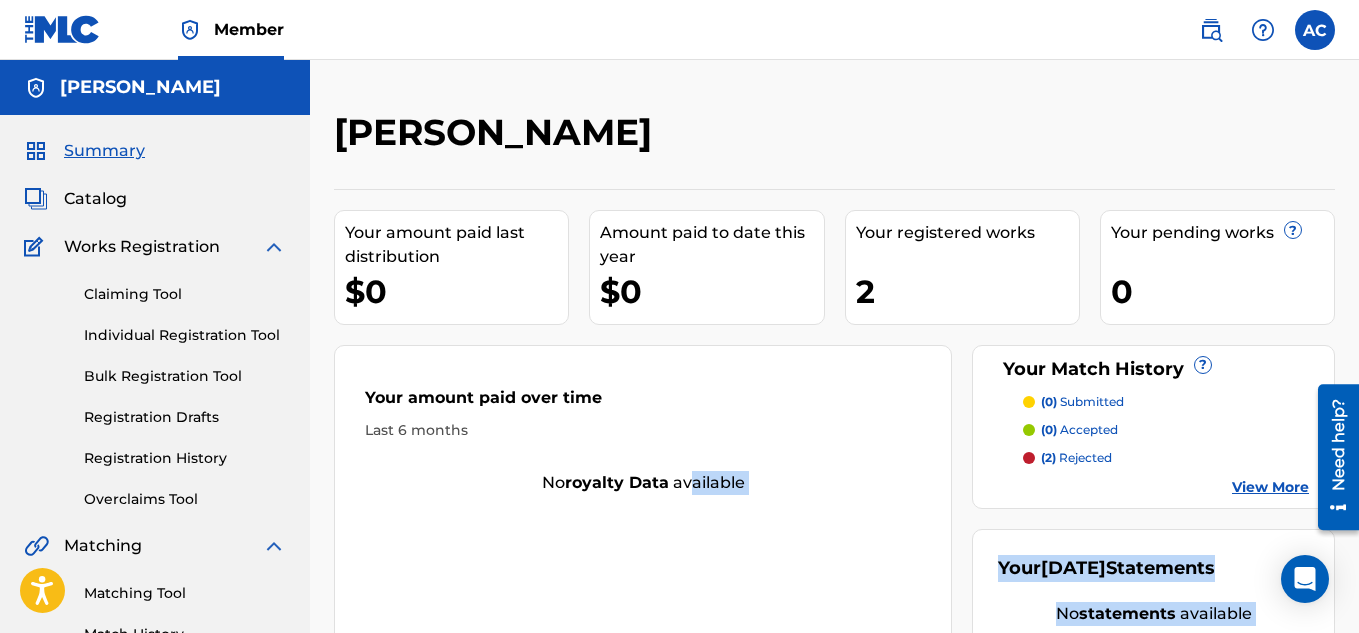 click on "Catalog" at bounding box center (95, 199) 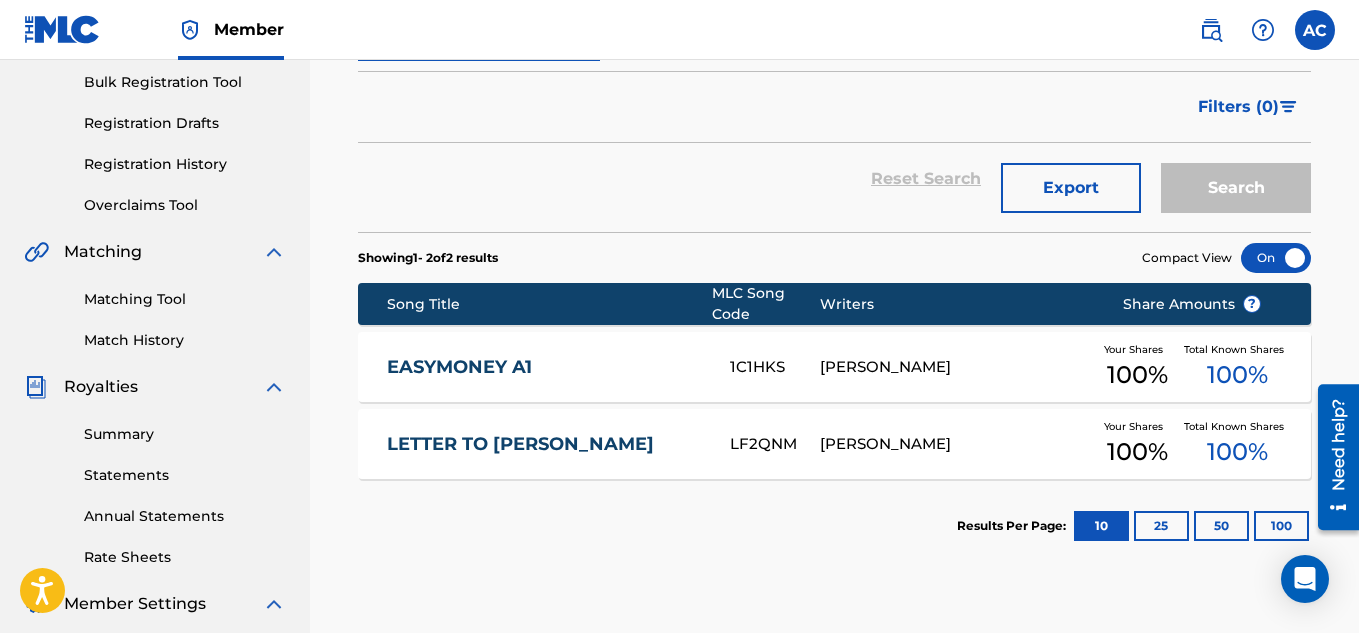 scroll, scrollTop: 299, scrollLeft: 0, axis: vertical 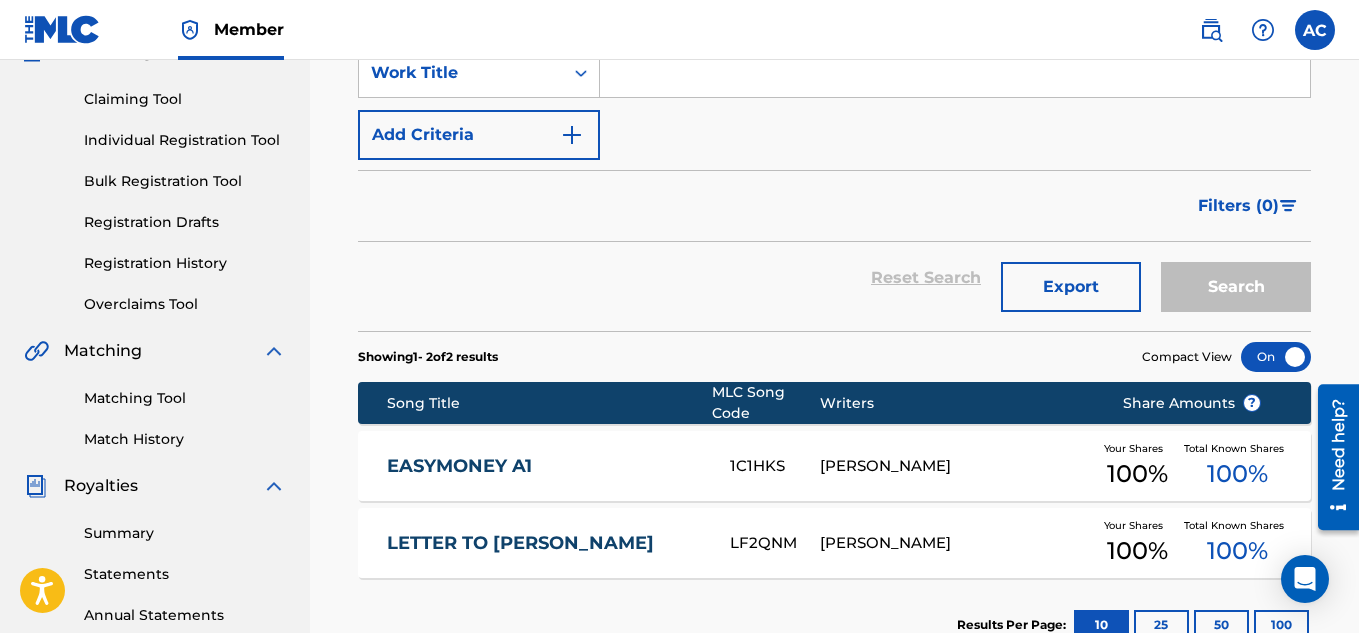 click on "Search" at bounding box center (1231, 278) 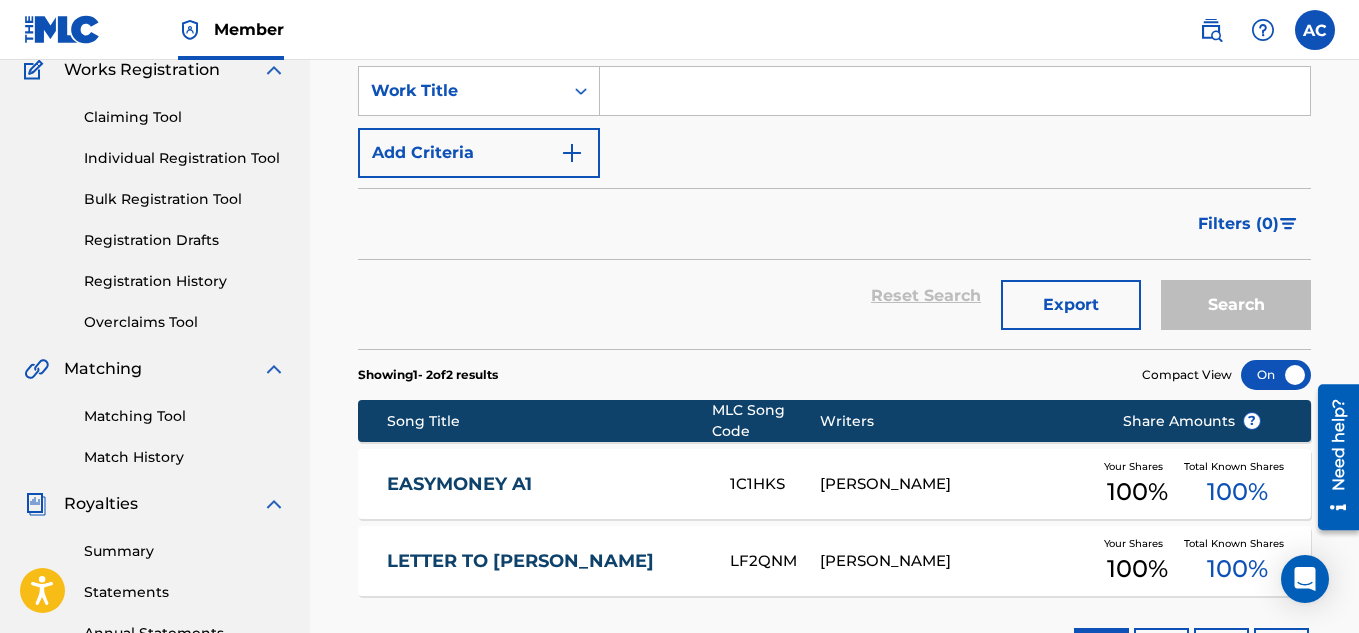 scroll, scrollTop: 0, scrollLeft: 0, axis: both 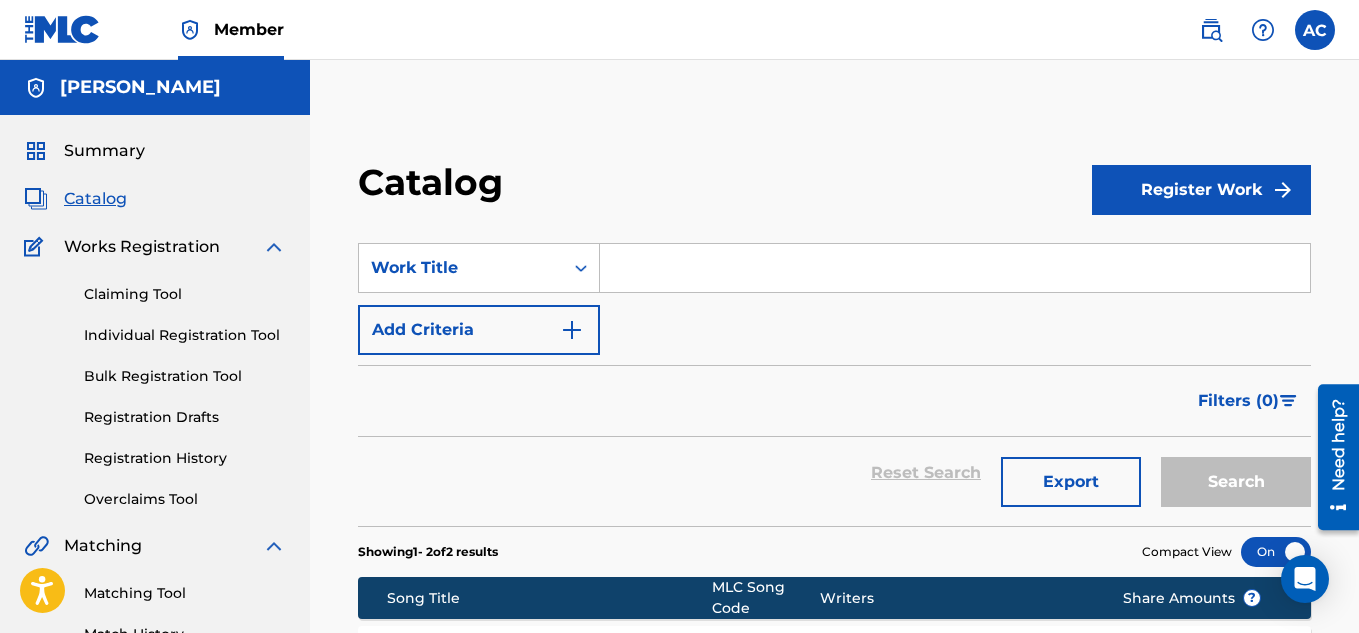 click on "Individual Registration Tool" at bounding box center [185, 335] 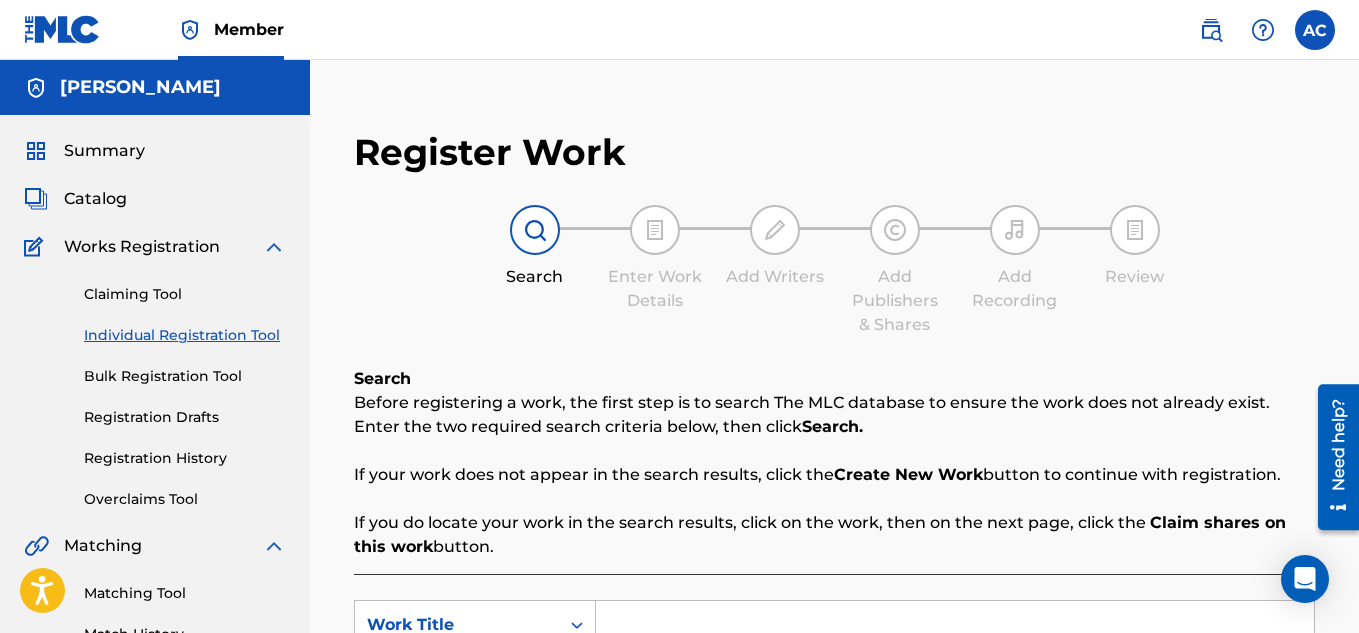click on "Claiming Tool" at bounding box center [185, 294] 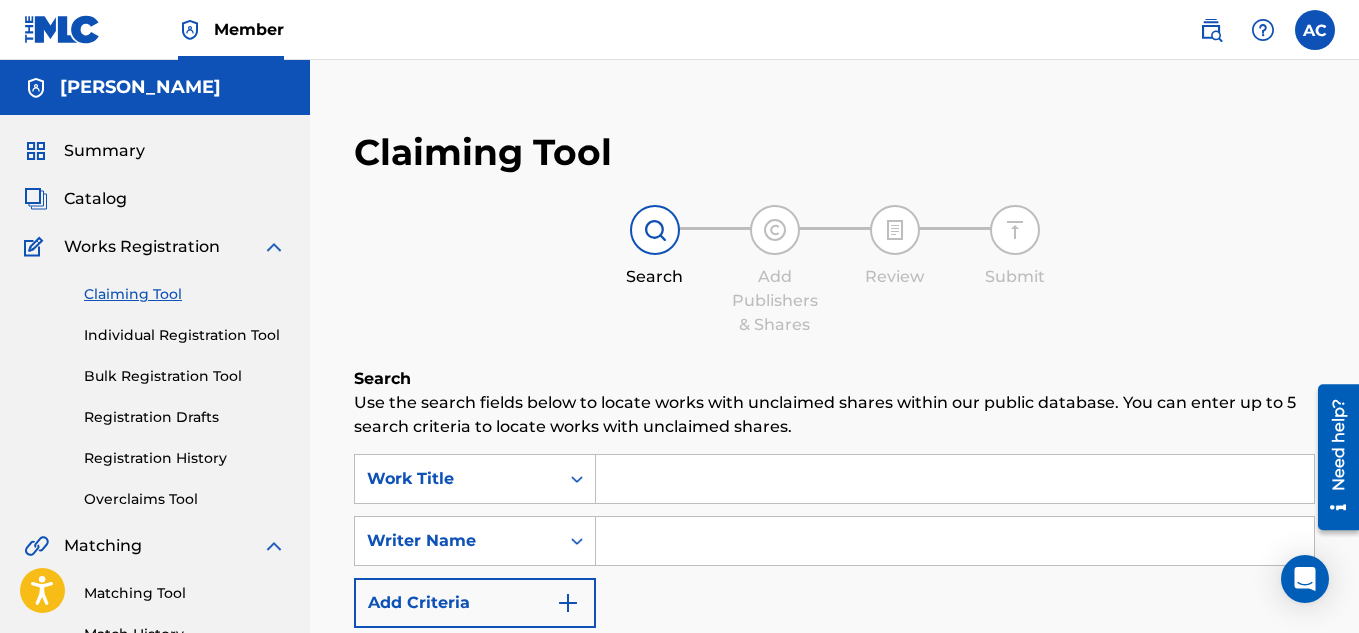 click on "Matching Tool" at bounding box center [185, 593] 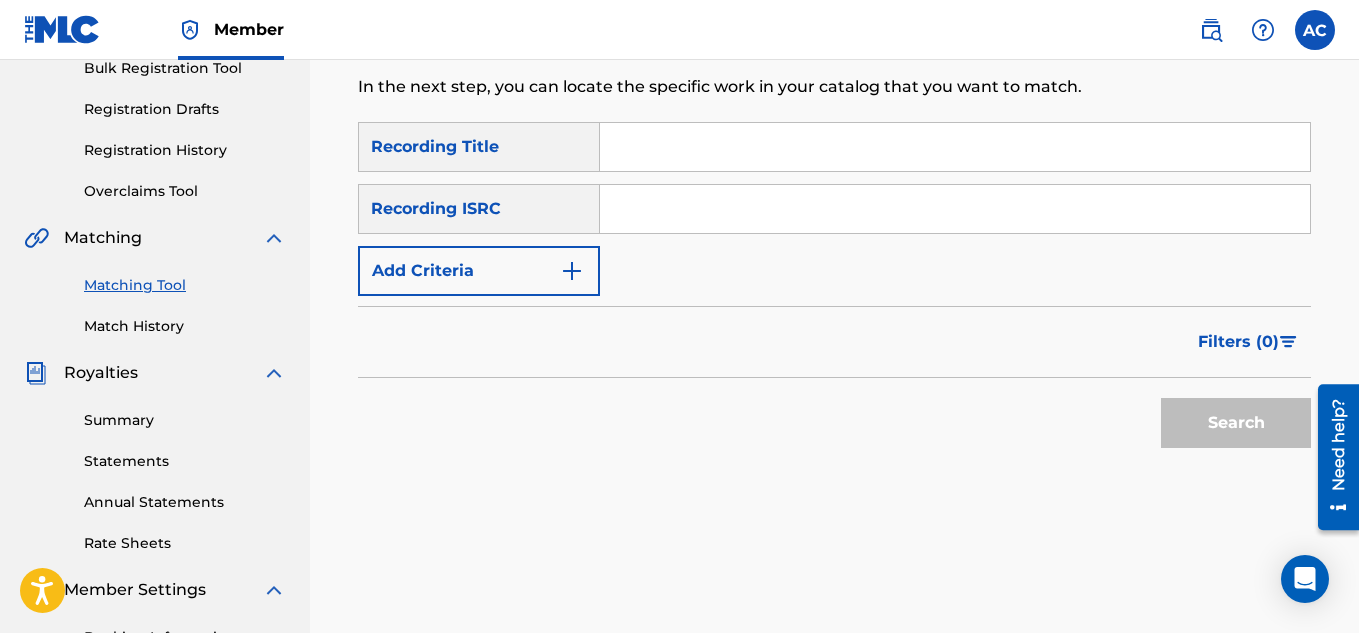 scroll, scrollTop: 331, scrollLeft: 0, axis: vertical 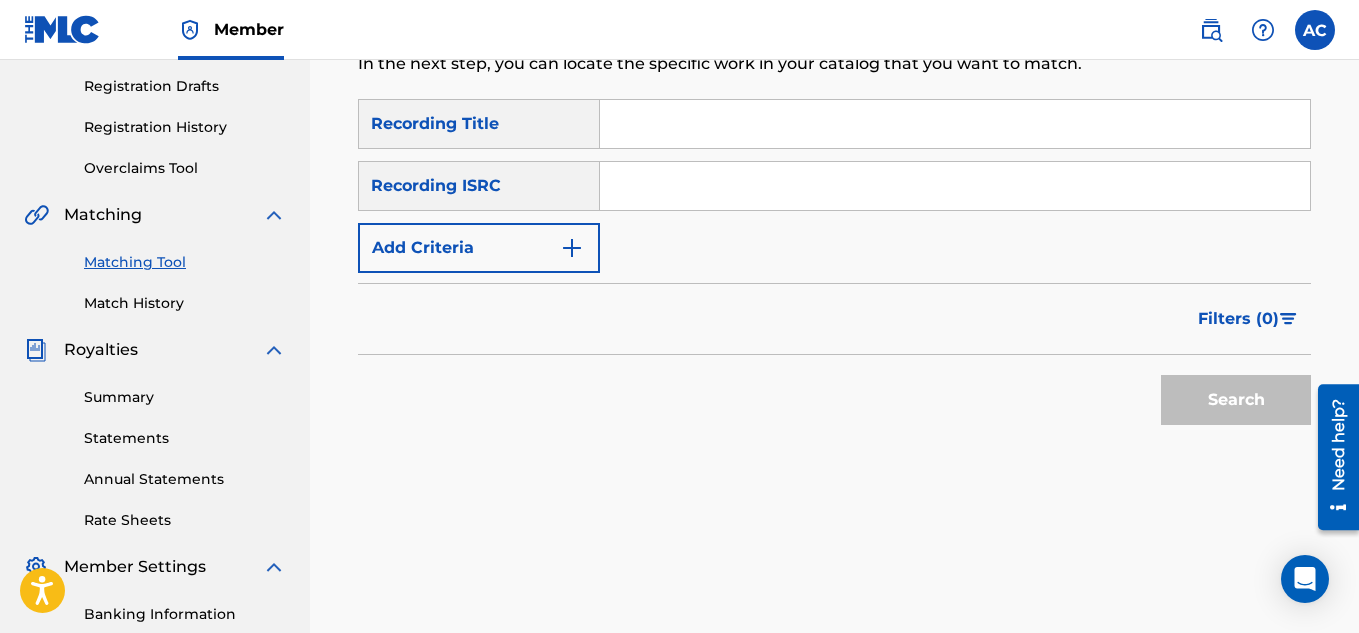 click at bounding box center [572, 248] 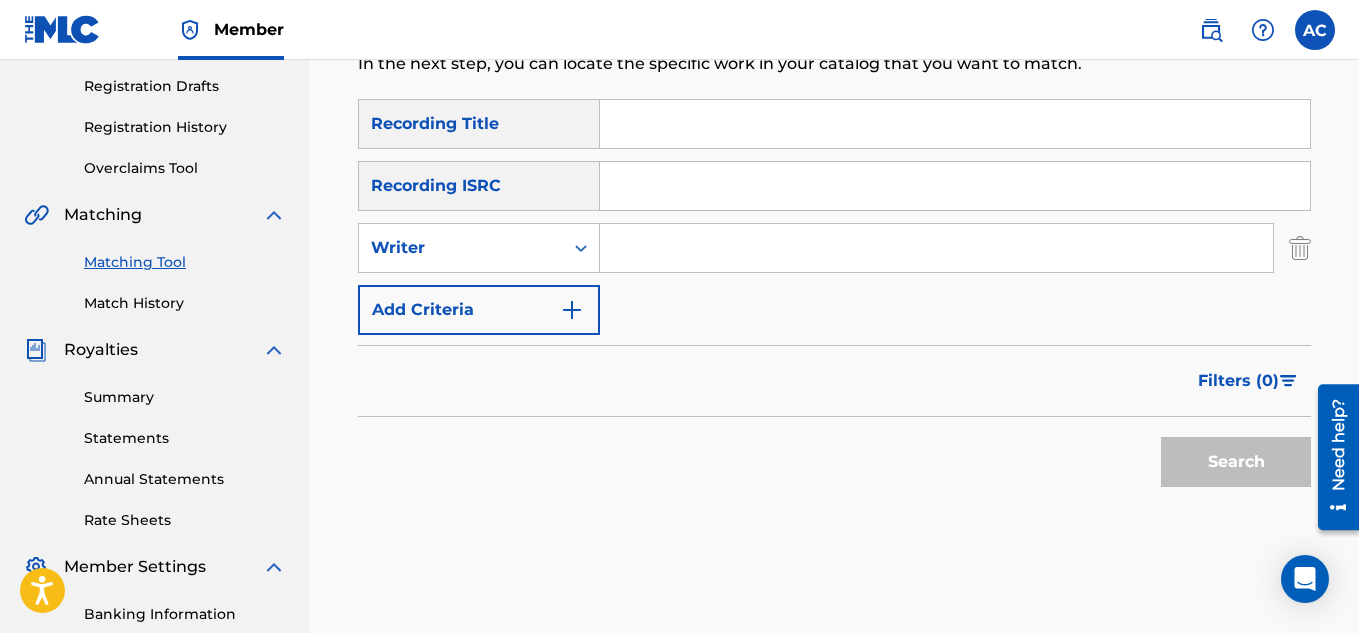 click at bounding box center [936, 248] 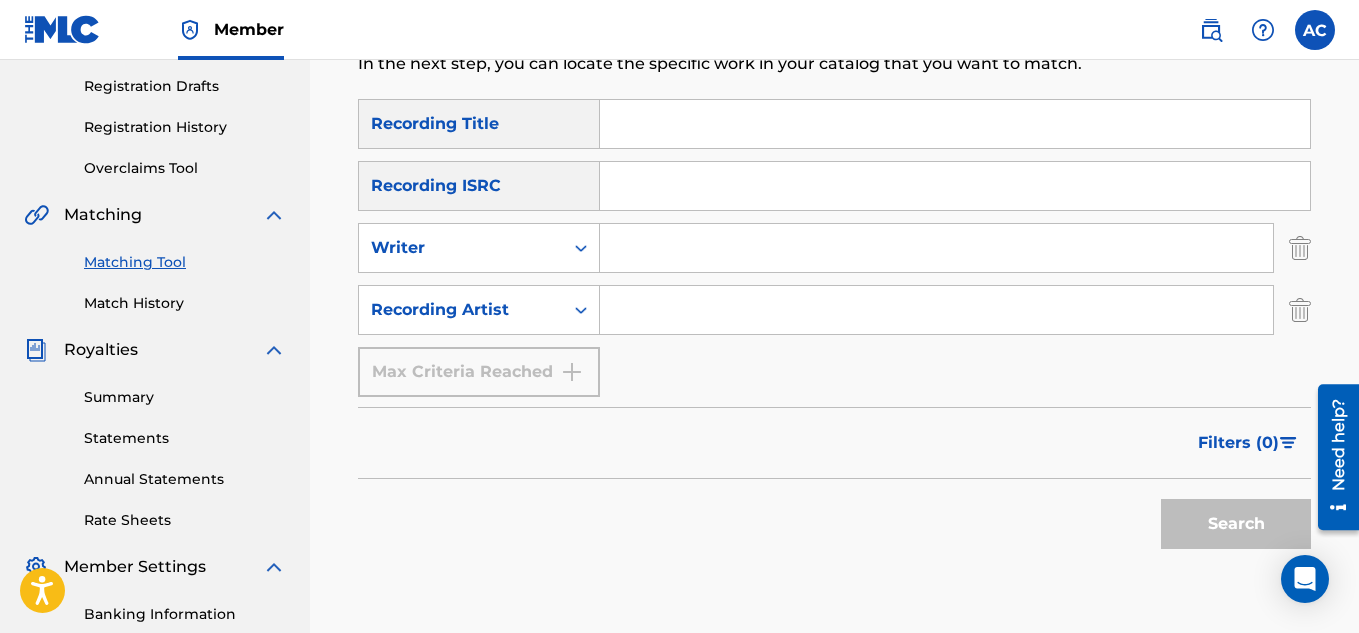 click at bounding box center [936, 310] 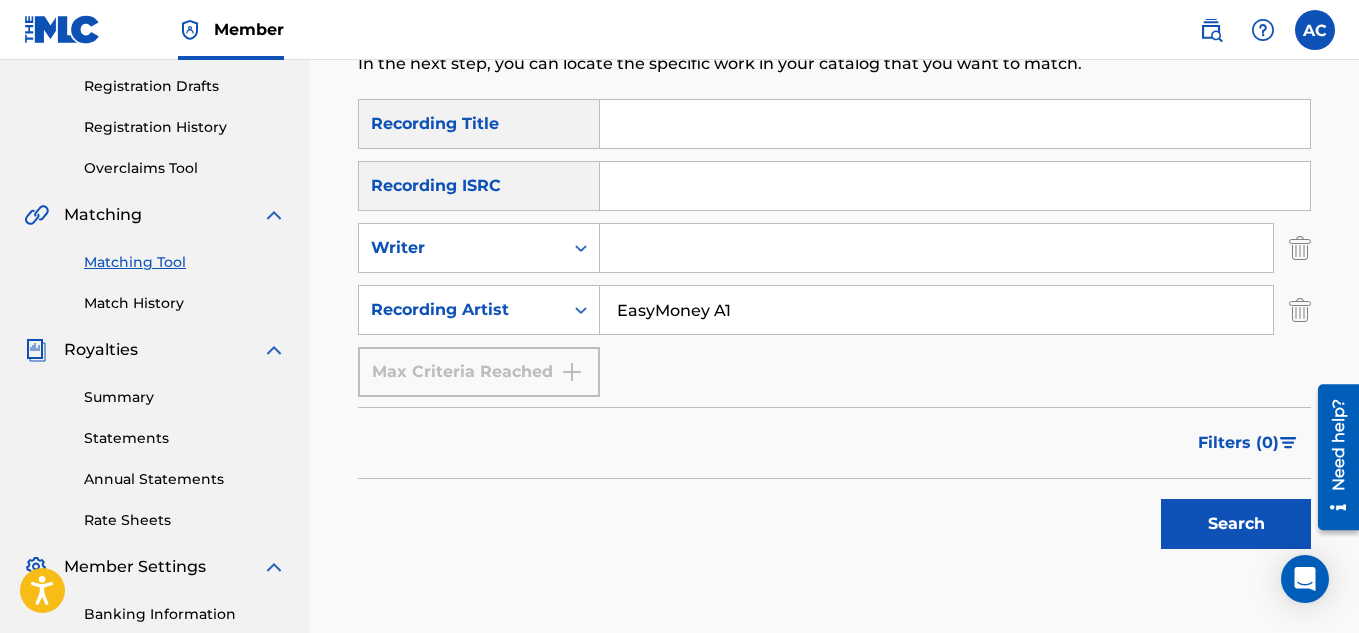 type on "EasyMoney A1" 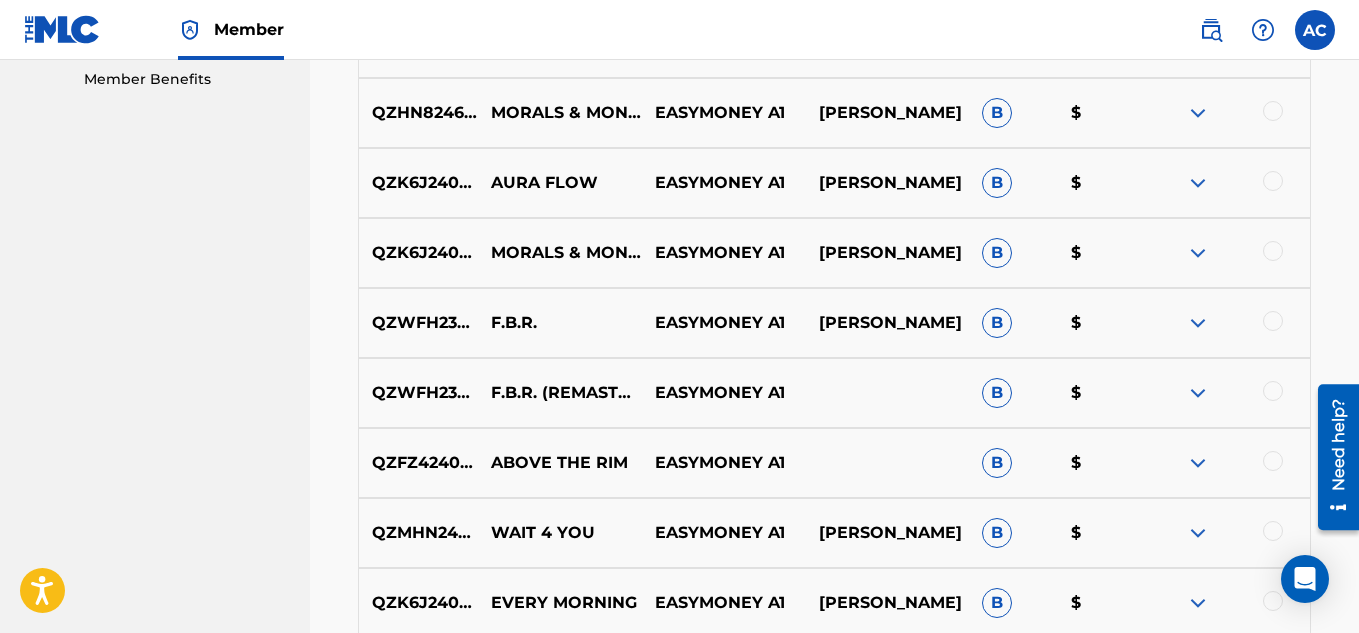 scroll, scrollTop: 1049, scrollLeft: 0, axis: vertical 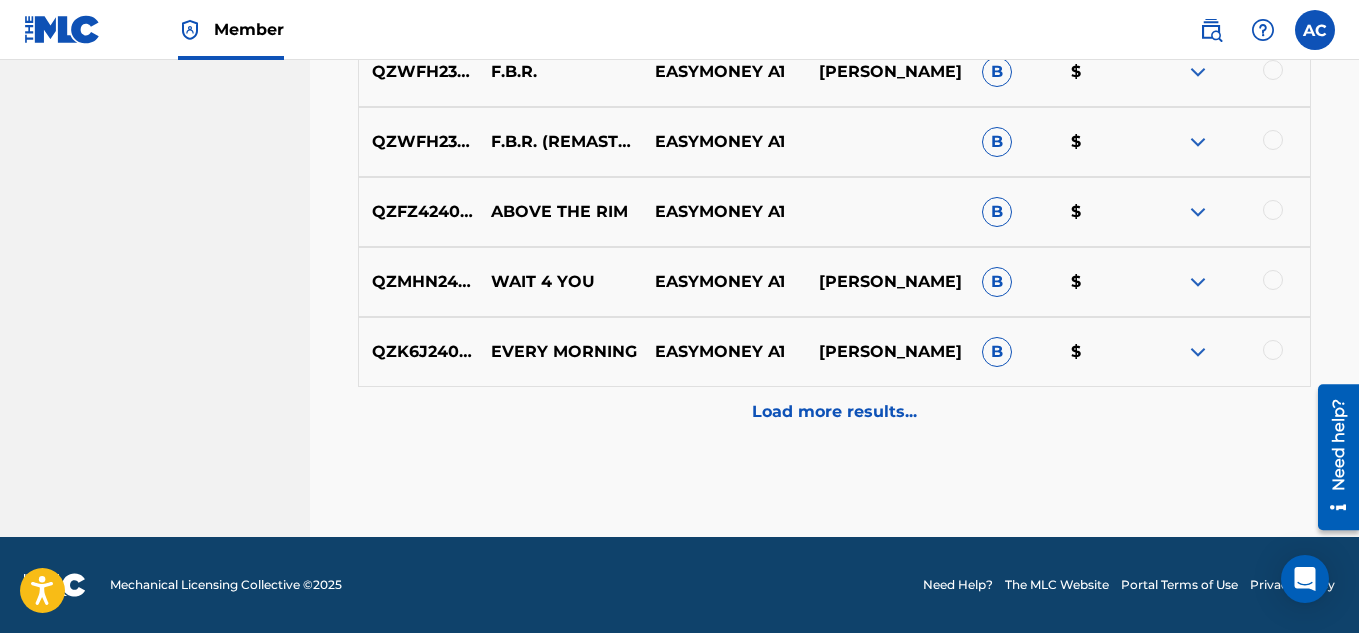 click on "Load more results..." at bounding box center (834, 412) 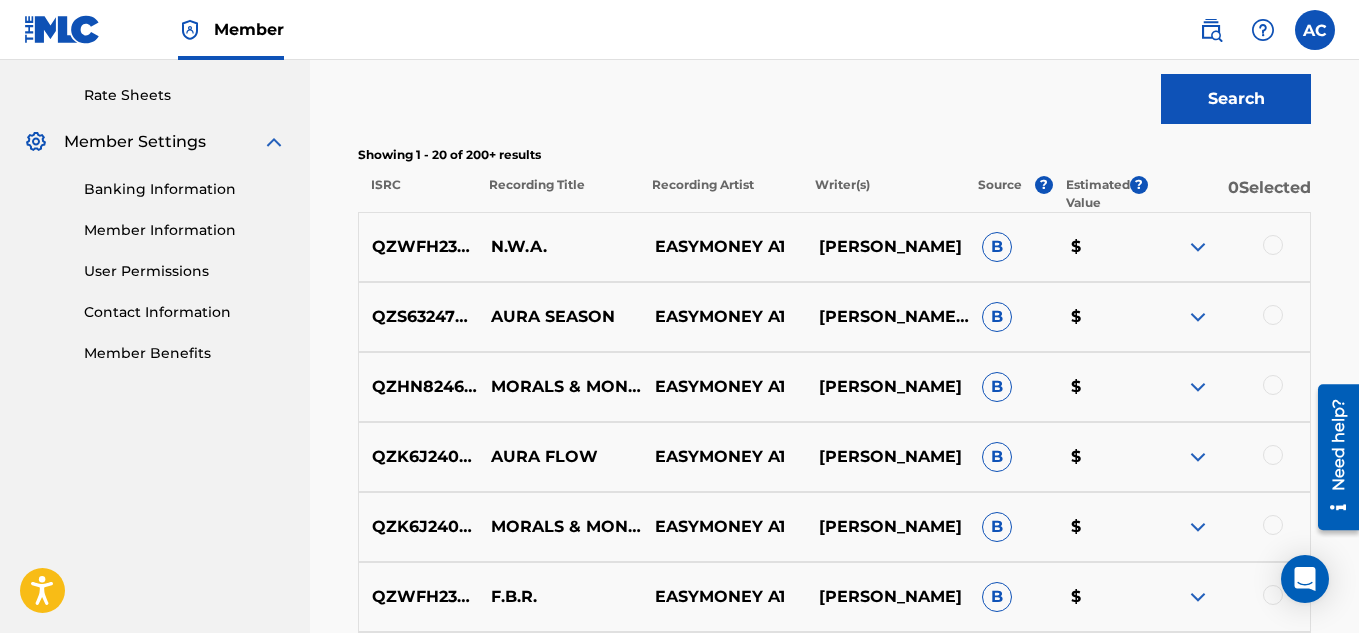 scroll, scrollTop: 794, scrollLeft: 0, axis: vertical 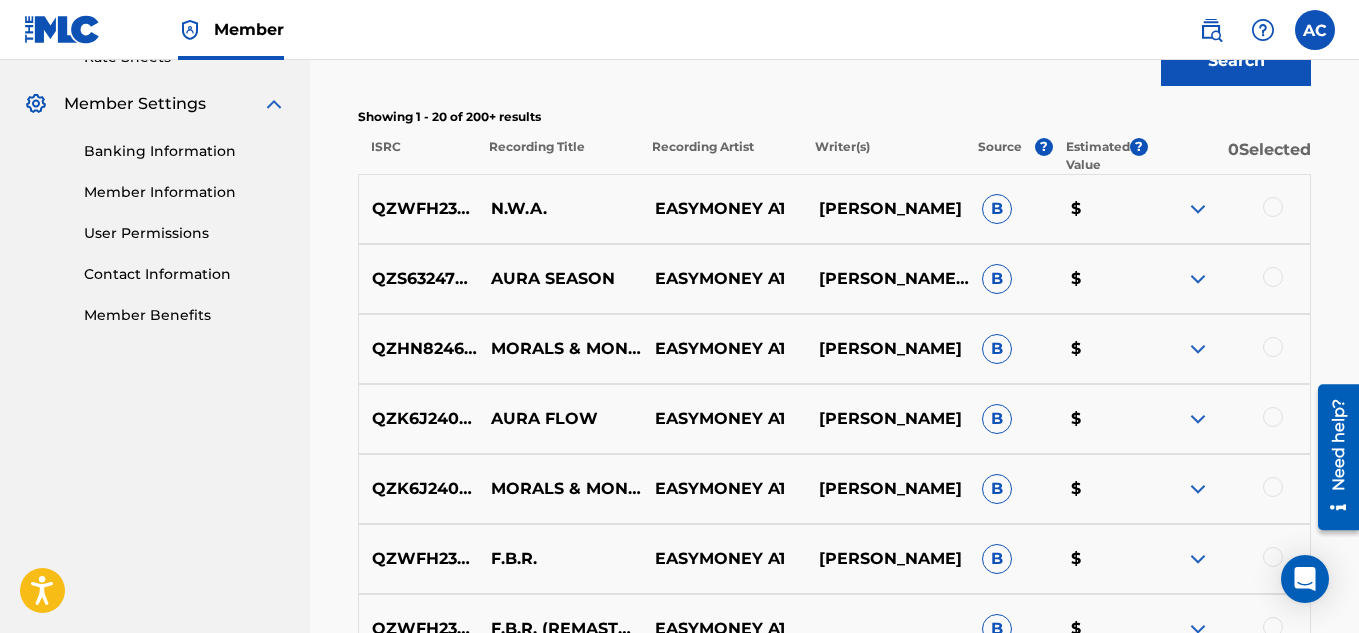 click at bounding box center (1273, 207) 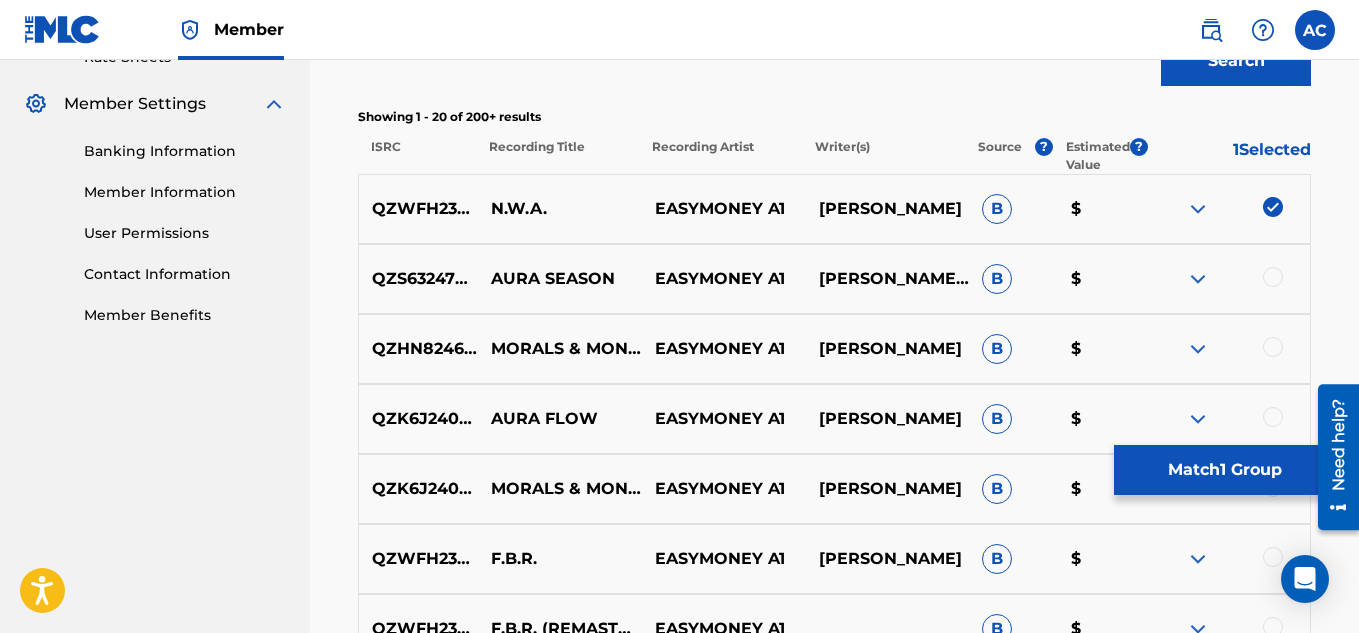 click at bounding box center [1273, 277] 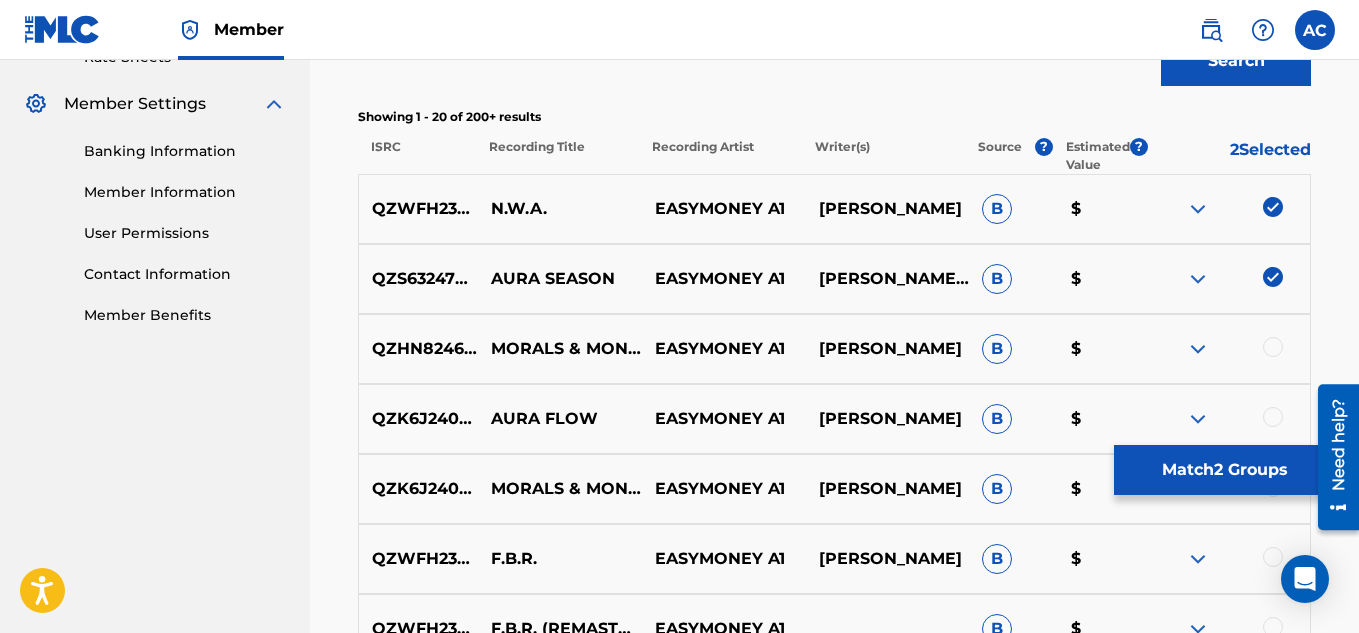 click at bounding box center [1273, 347] 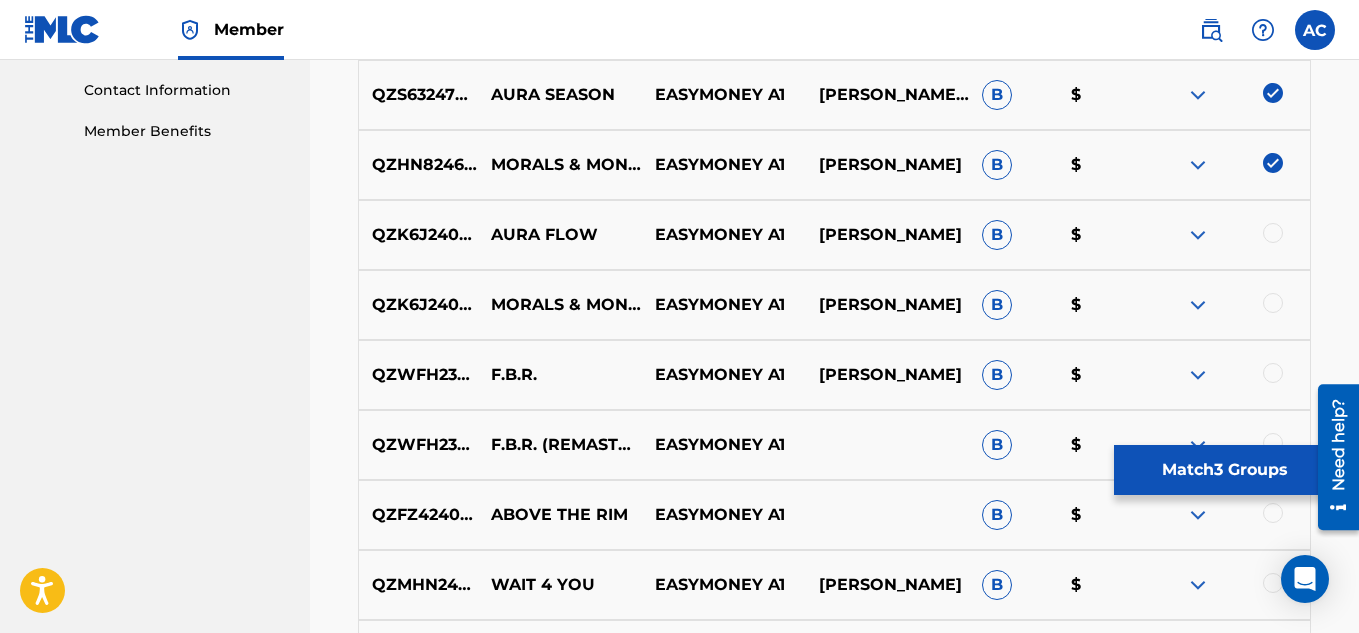scroll, scrollTop: 994, scrollLeft: 0, axis: vertical 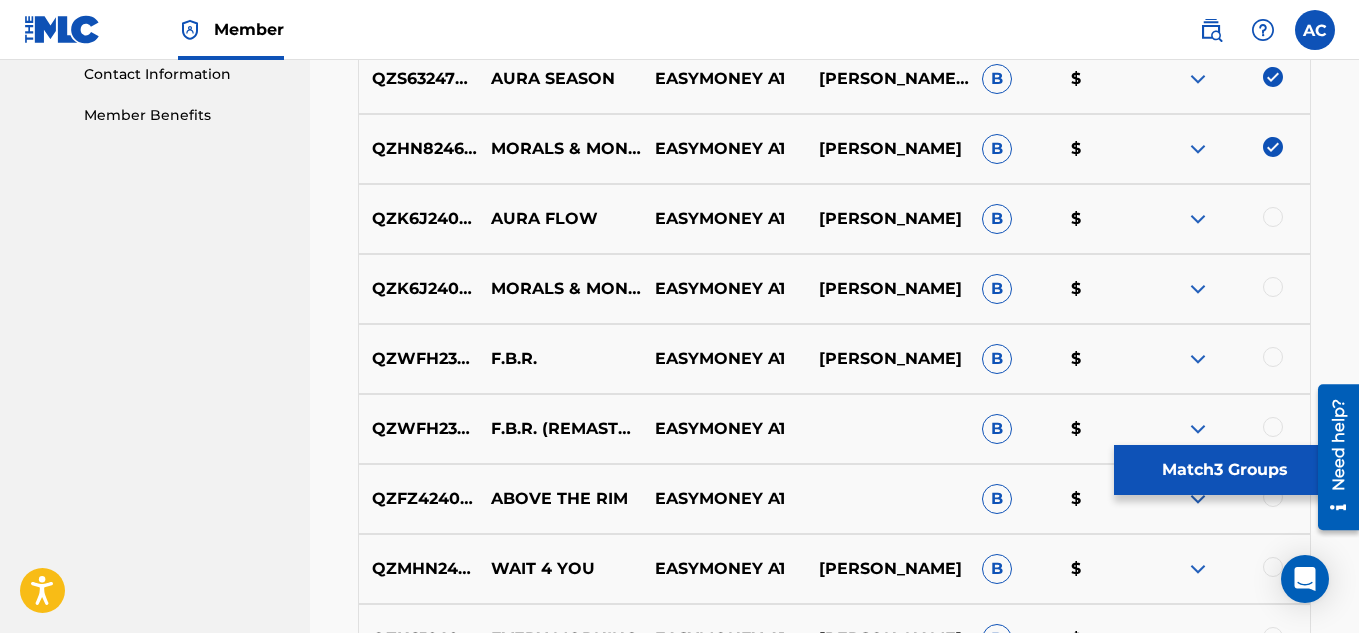 click at bounding box center [1273, 217] 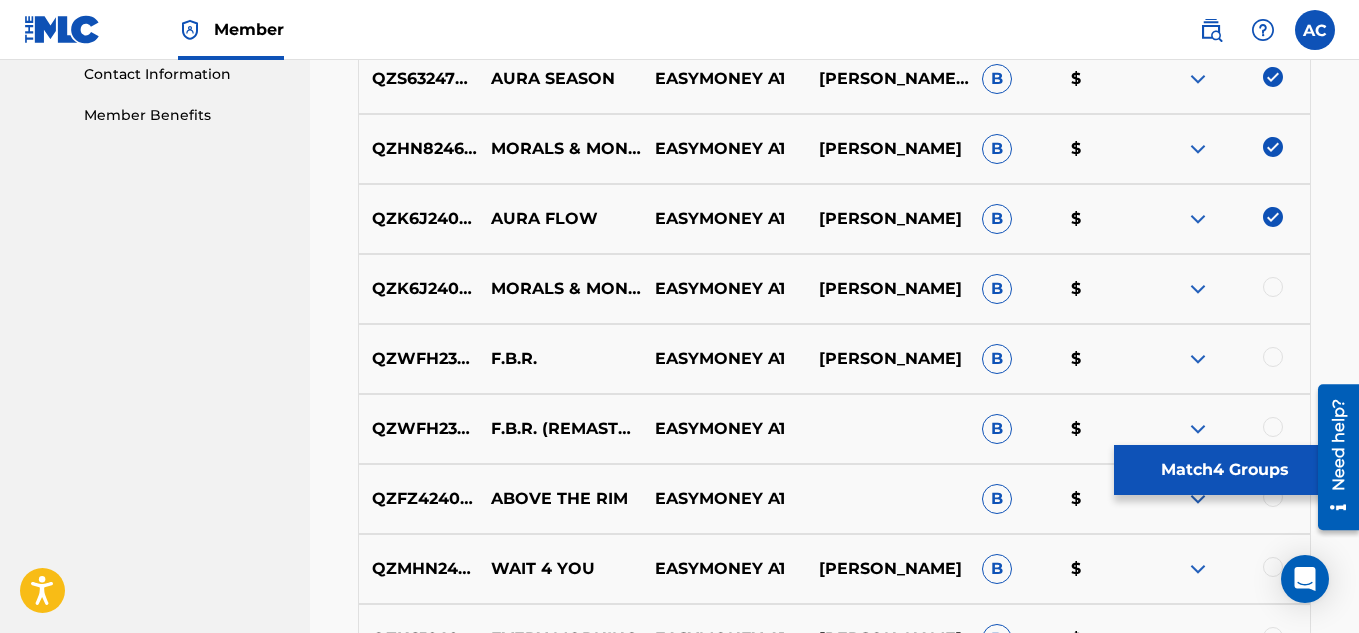 click at bounding box center [1273, 287] 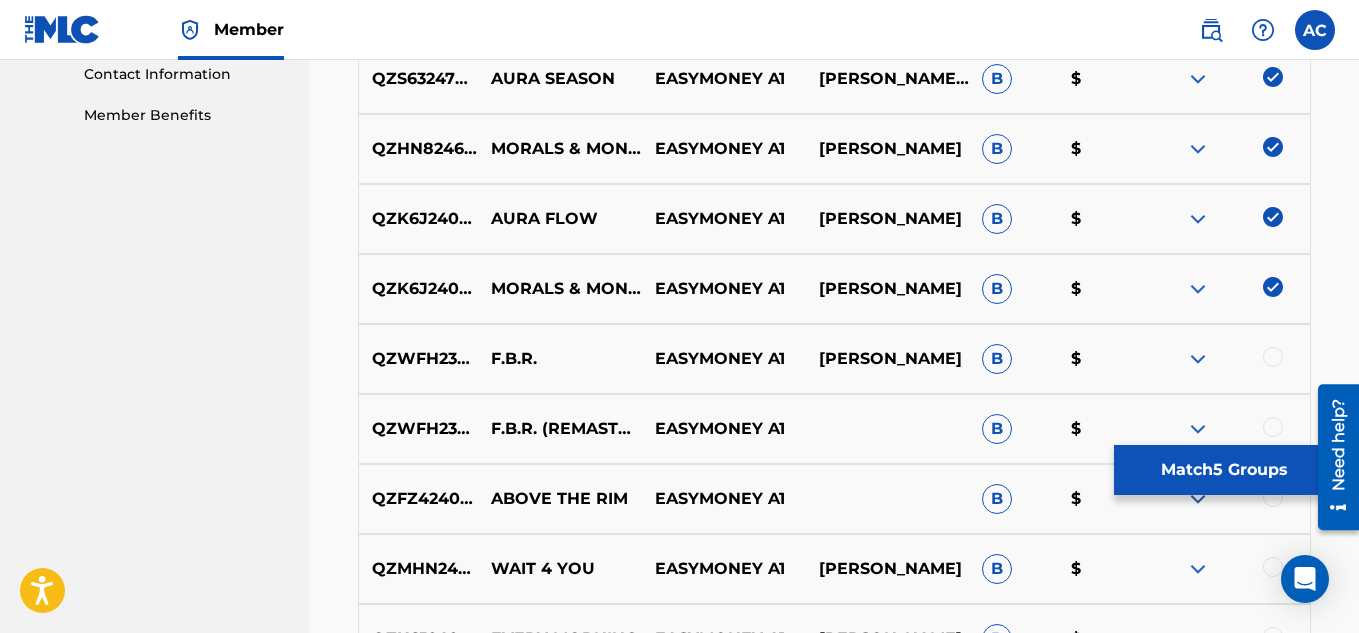 click at bounding box center [1273, 357] 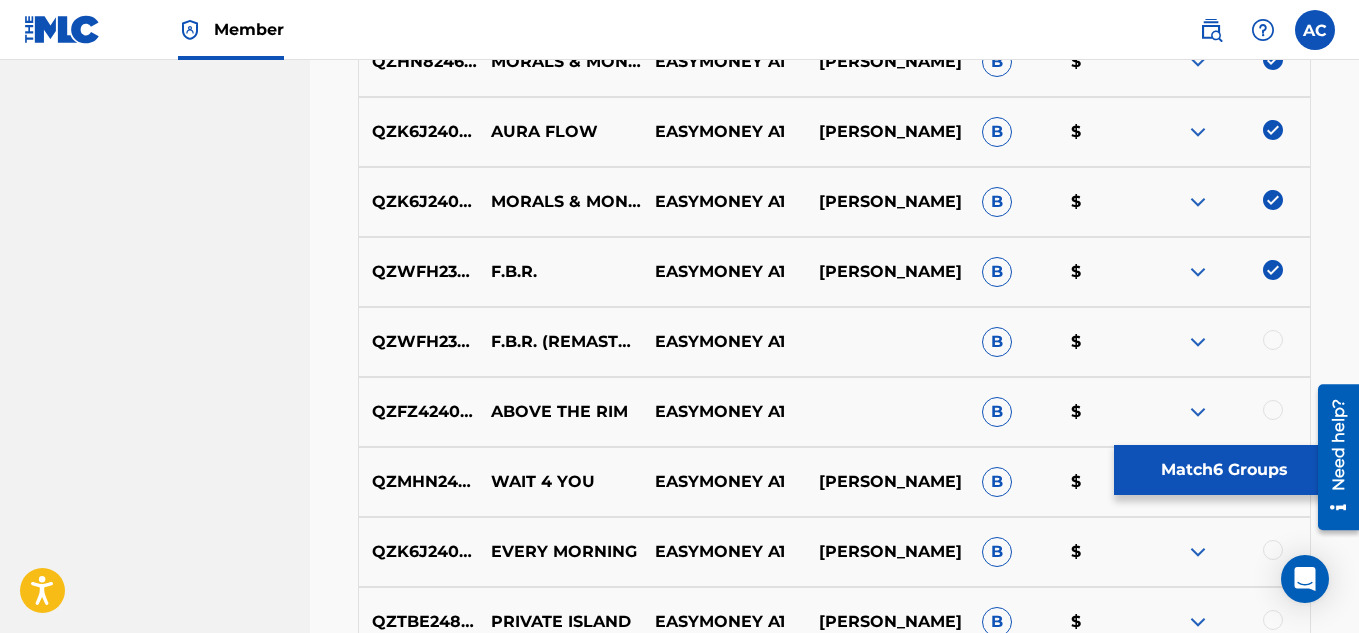 scroll, scrollTop: 1098, scrollLeft: 0, axis: vertical 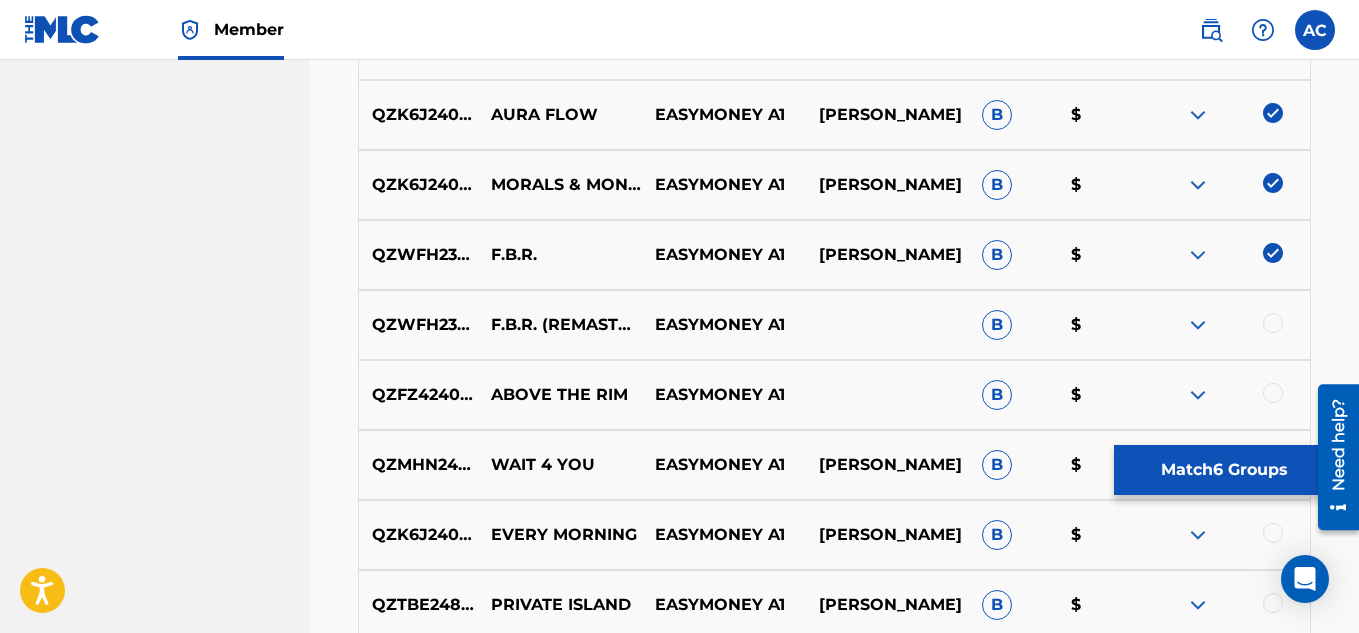 drag, startPoint x: 1274, startPoint y: 326, endPoint x: 1302, endPoint y: 323, distance: 28.160255 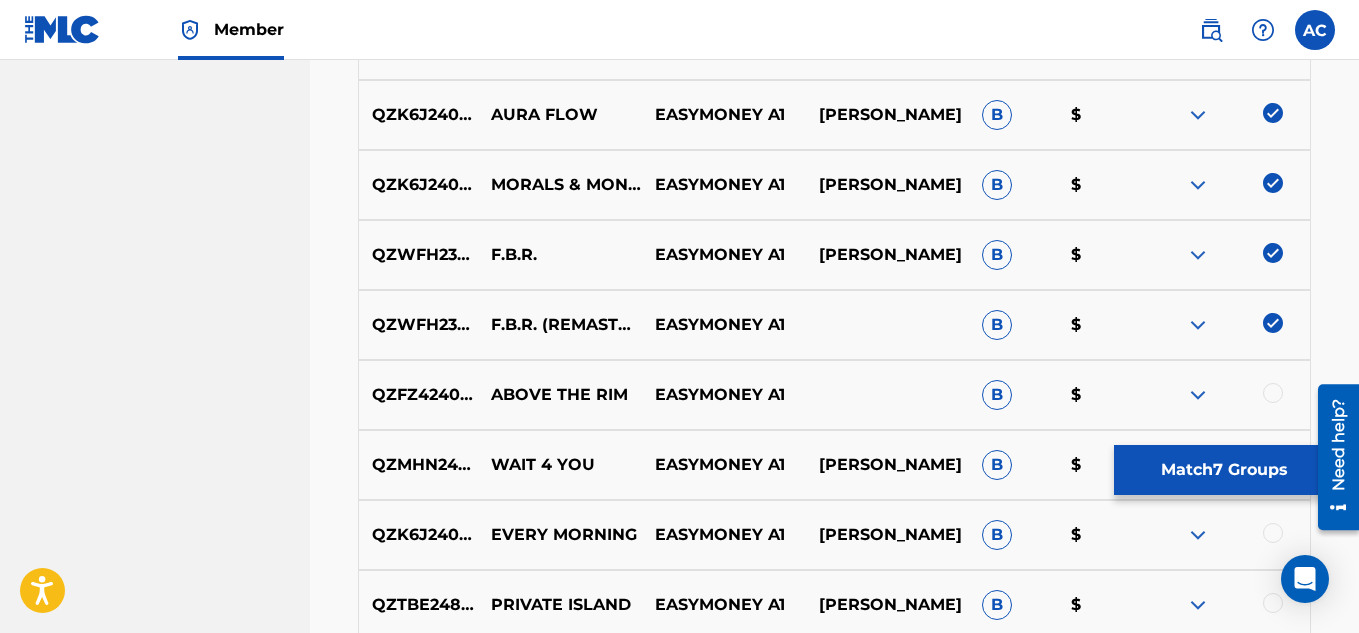 click at bounding box center (1273, 393) 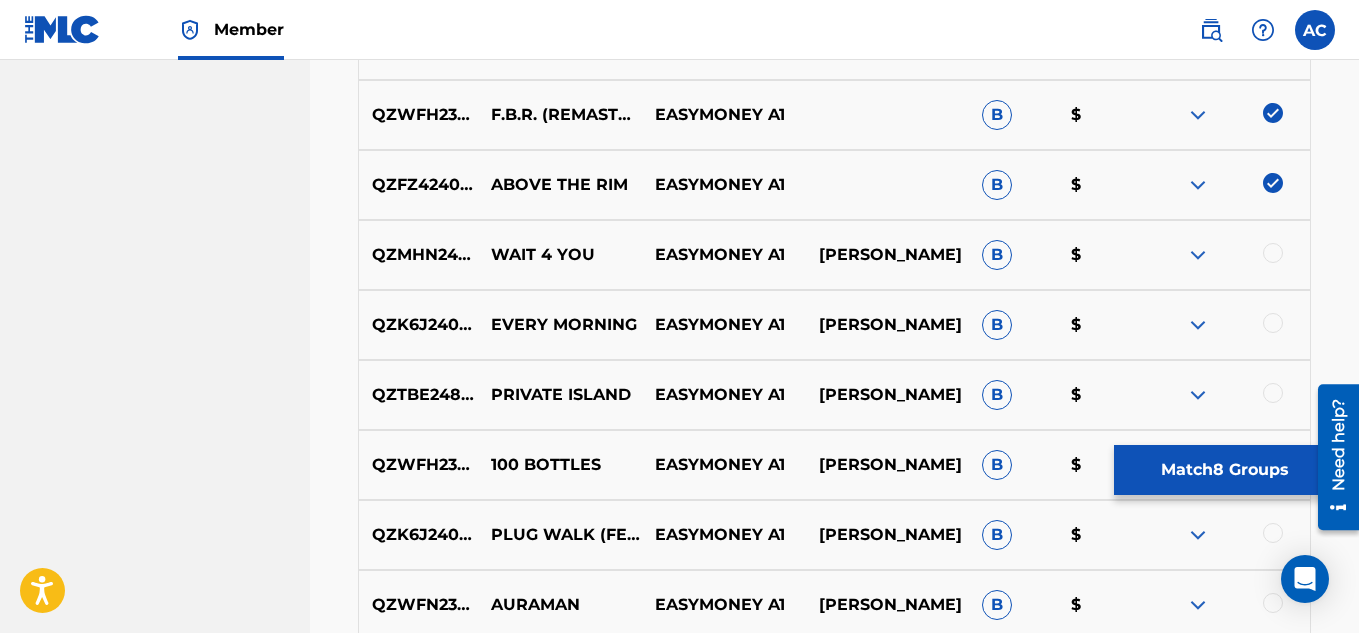 drag, startPoint x: 1362, startPoint y: 326, endPoint x: 52, endPoint y: 0, distance: 1349.9541 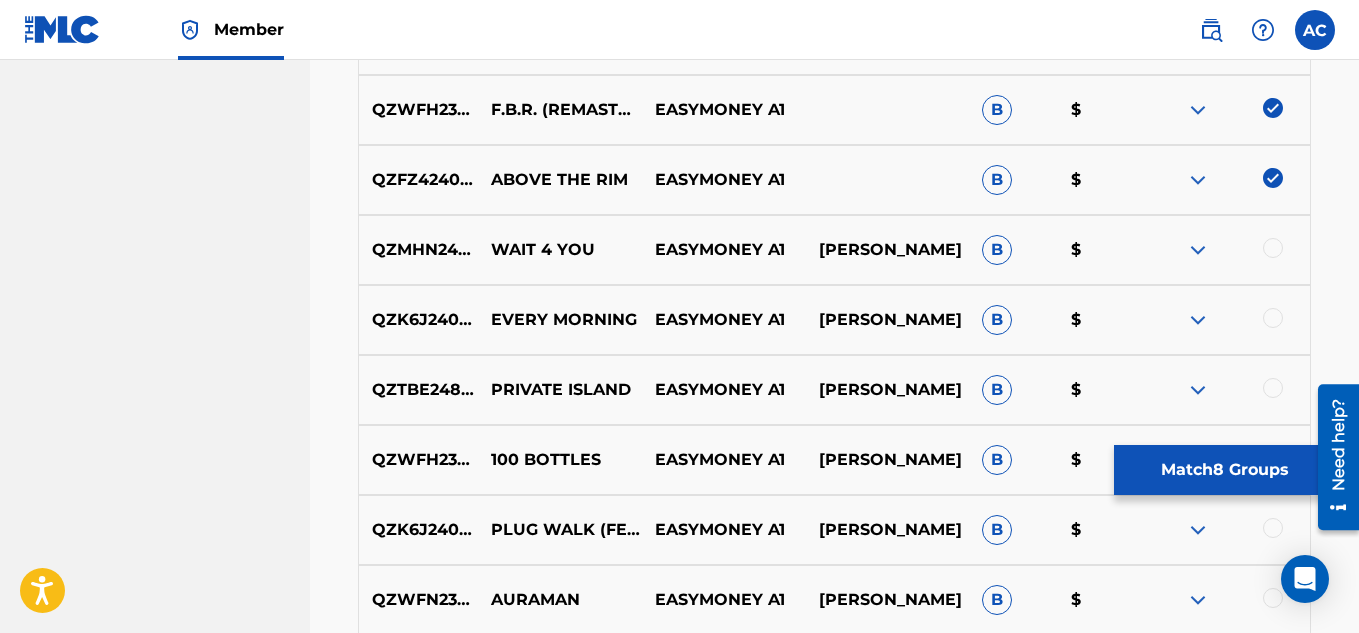 click at bounding box center [1273, 248] 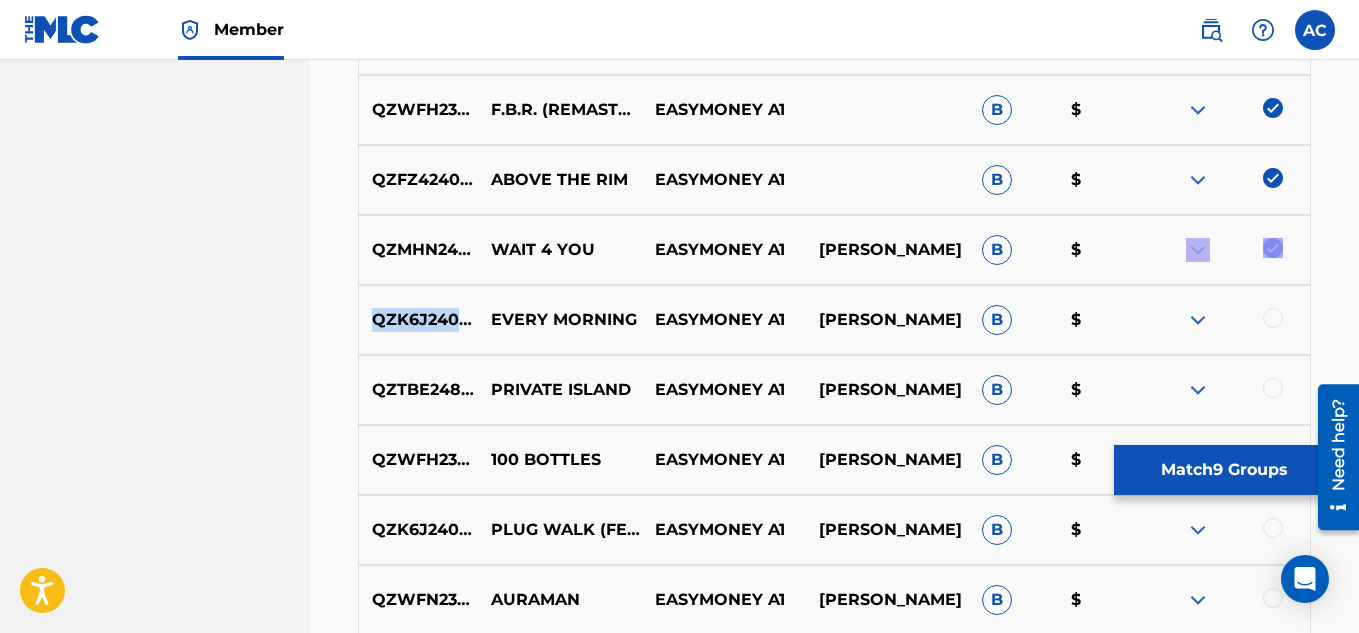 click at bounding box center (1228, 250) 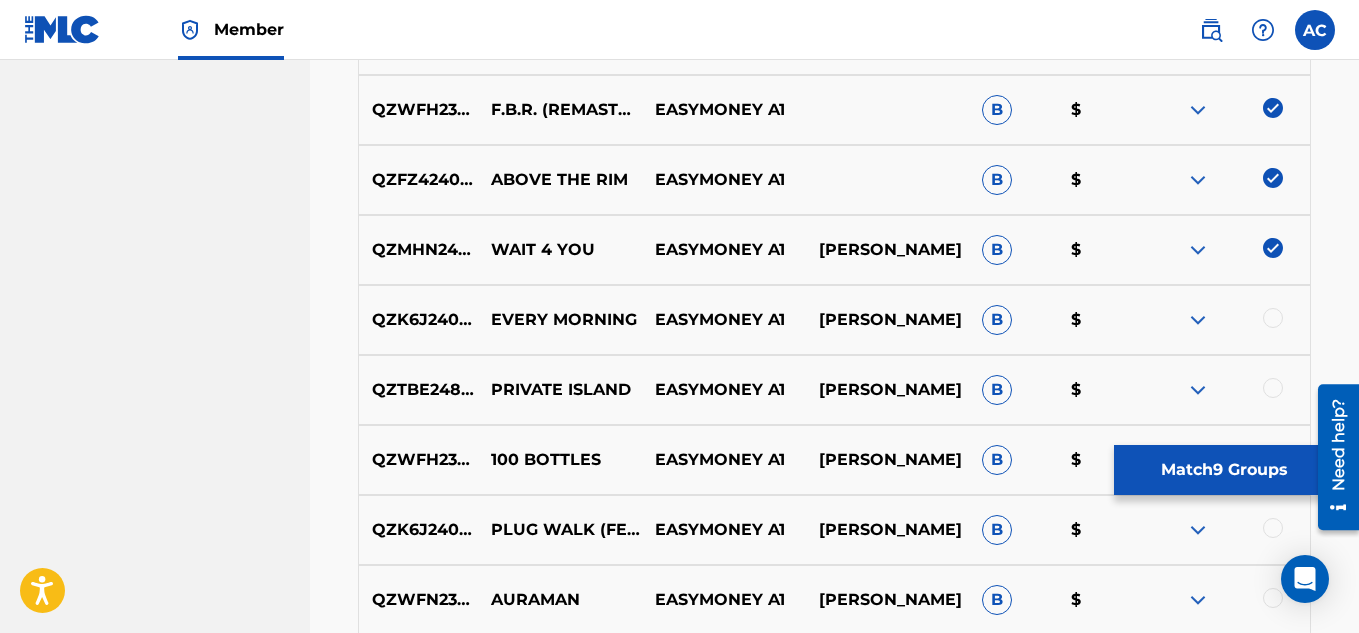 click at bounding box center (1228, 320) 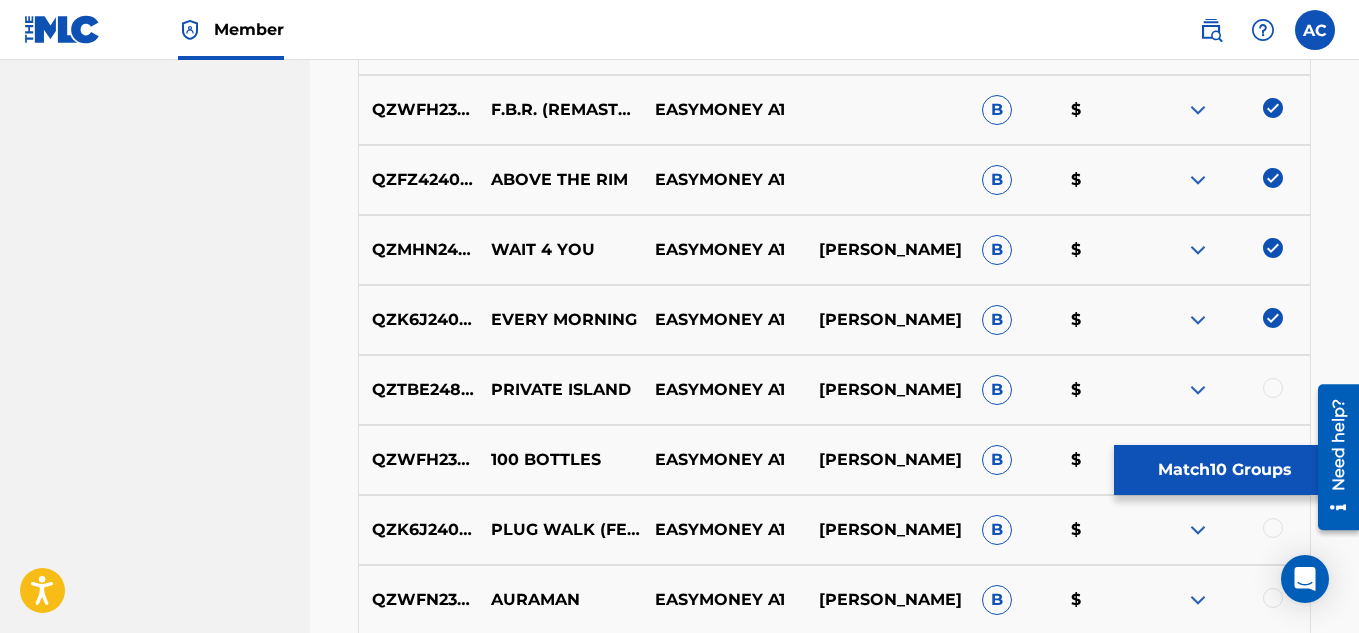 click at bounding box center [1273, 388] 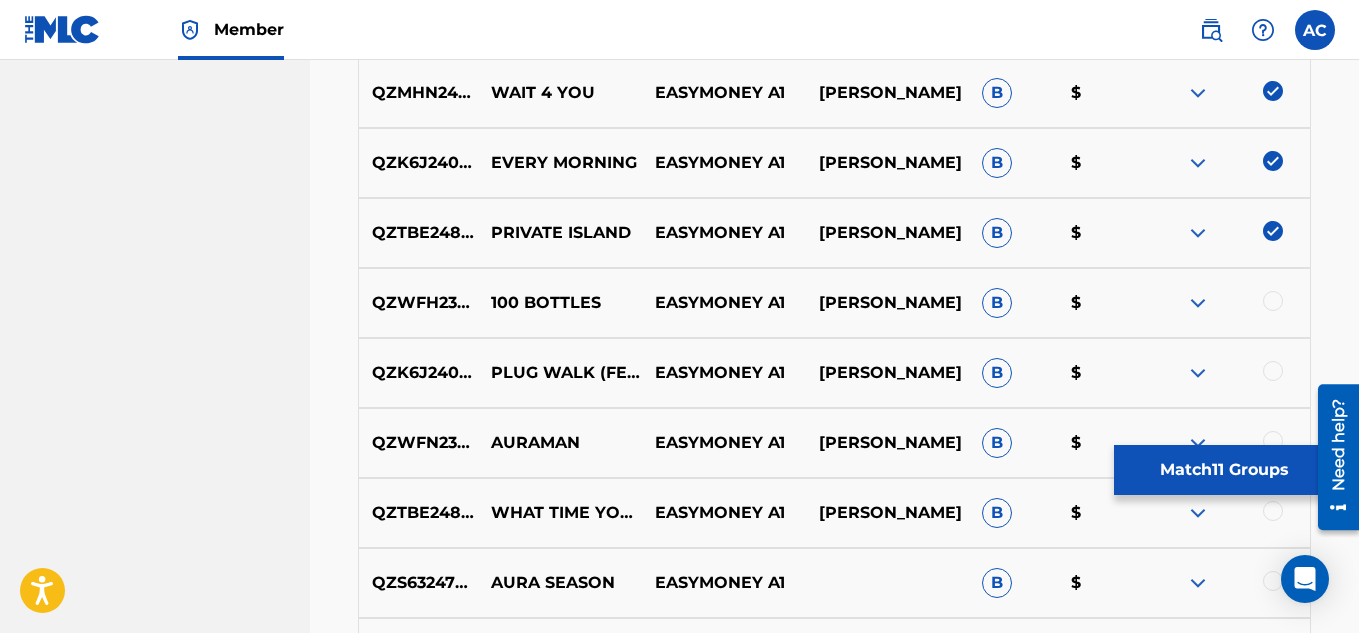 scroll, scrollTop: 1498, scrollLeft: 0, axis: vertical 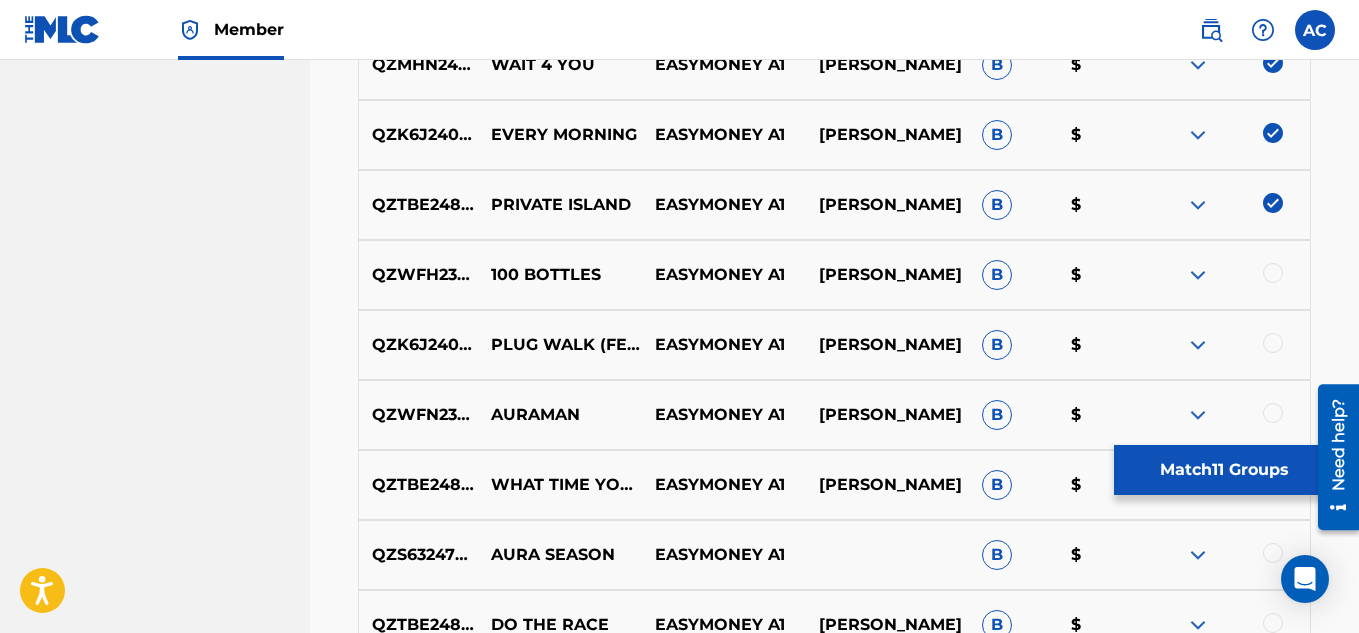 click at bounding box center (1273, 273) 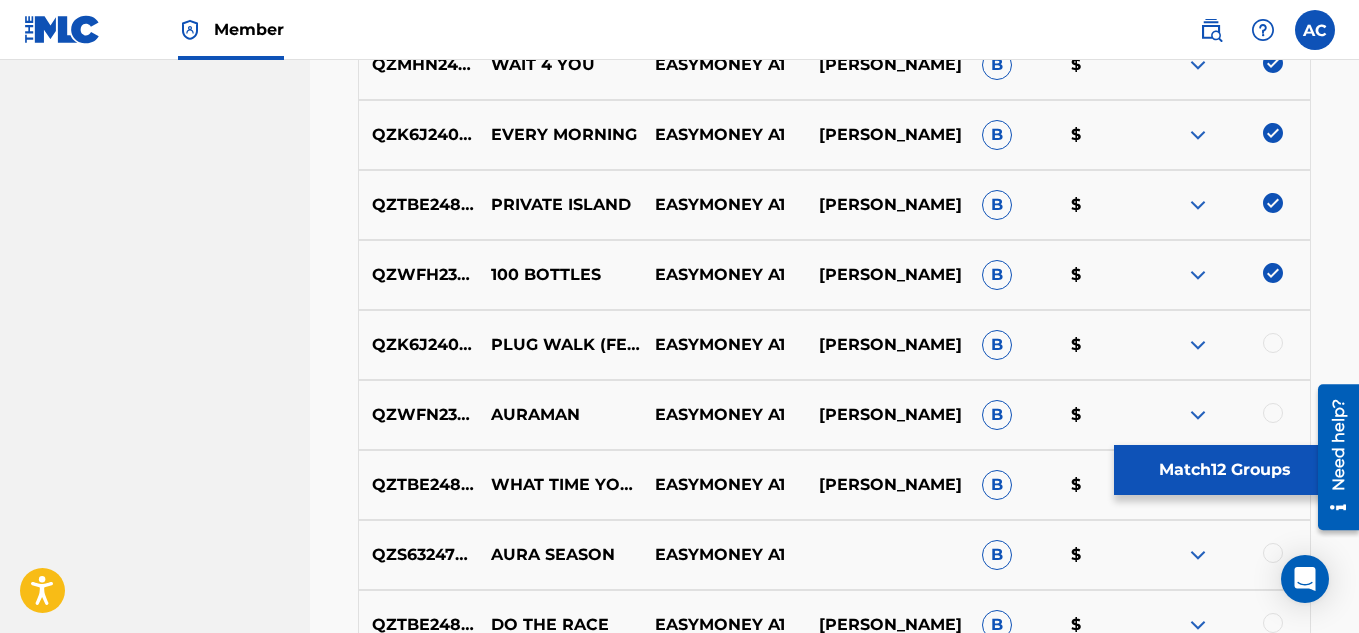 click at bounding box center [1273, 343] 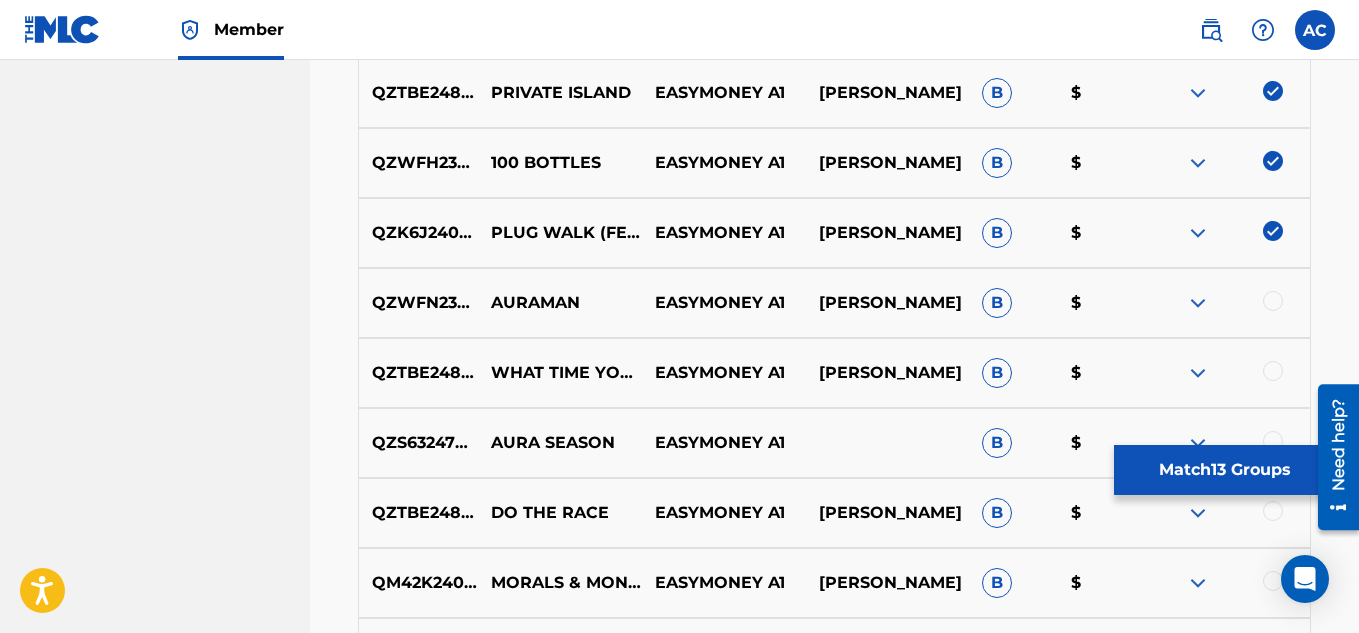 scroll, scrollTop: 1613, scrollLeft: 0, axis: vertical 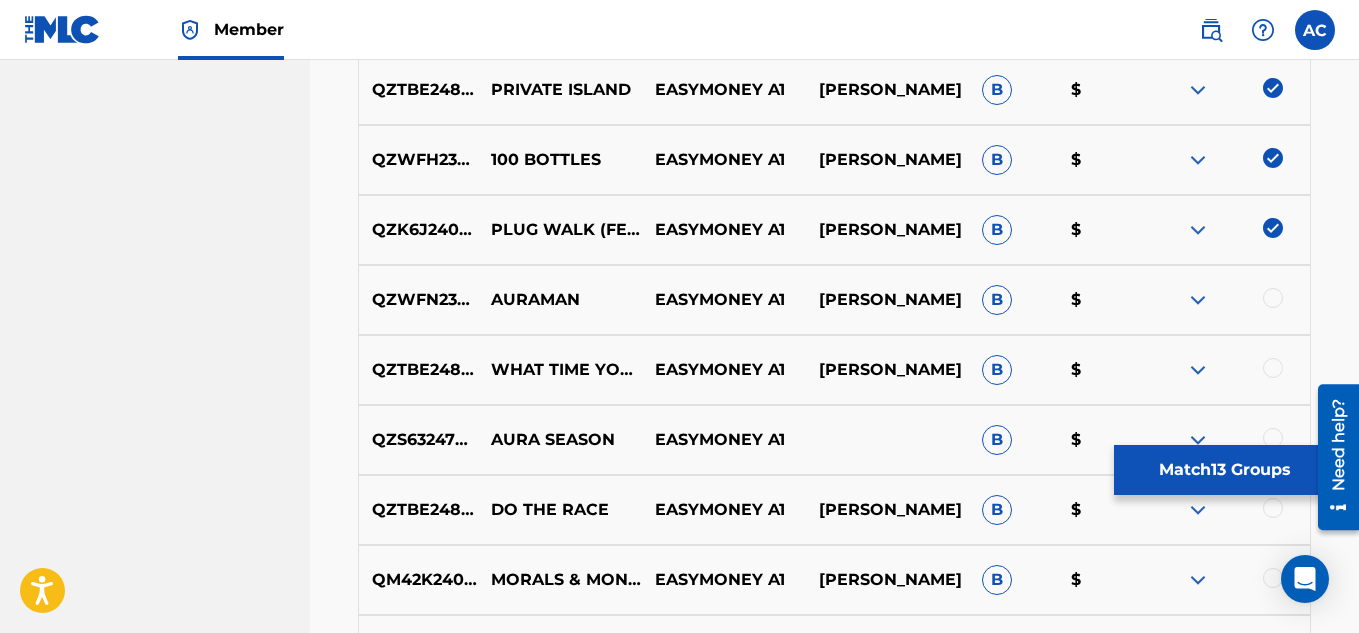 click at bounding box center (1273, 298) 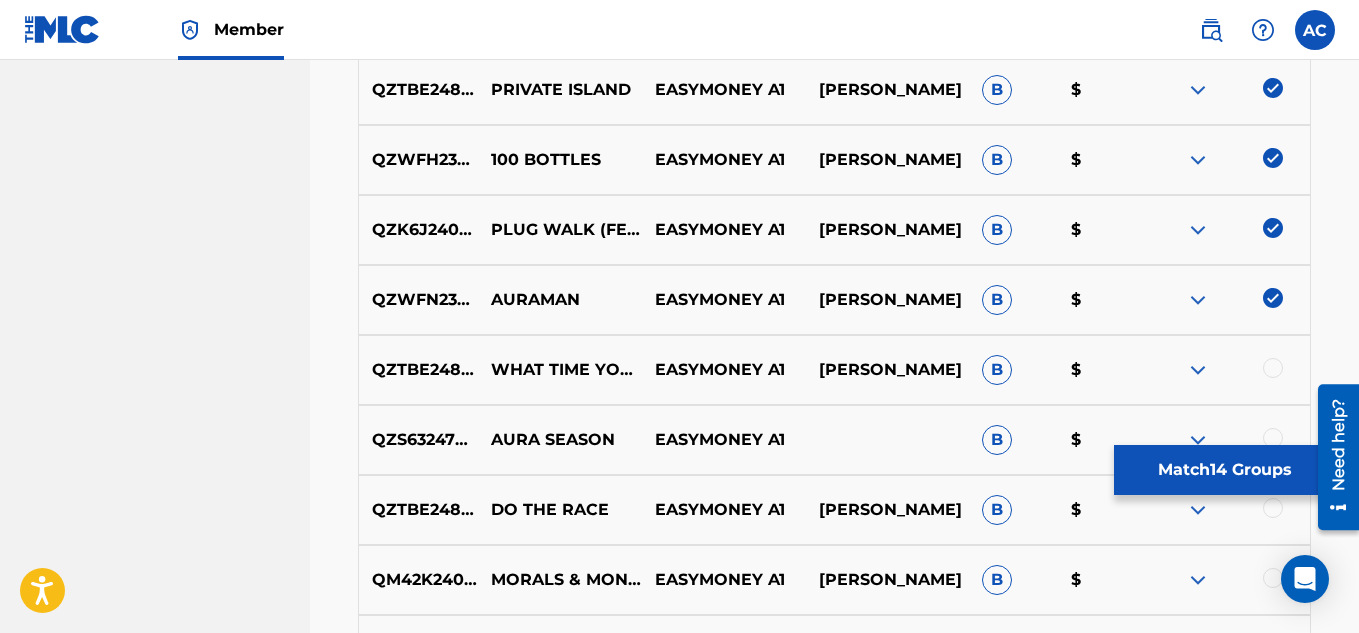 click at bounding box center [1273, 368] 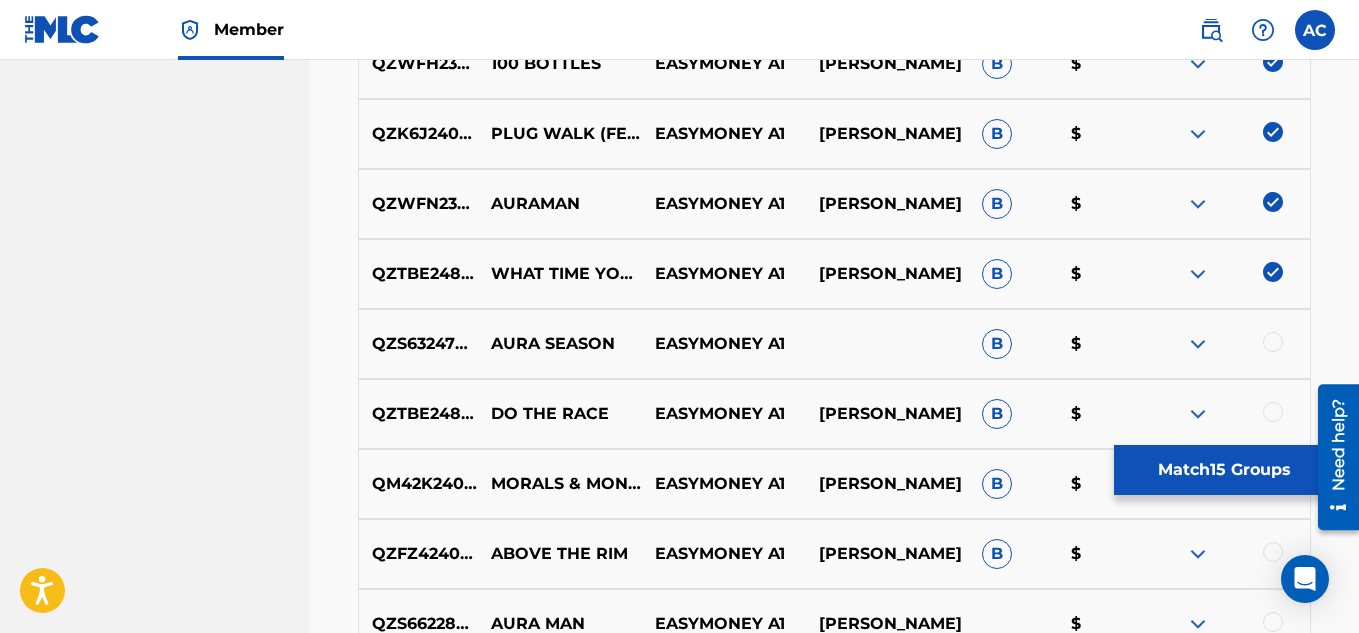 scroll, scrollTop: 1746, scrollLeft: 0, axis: vertical 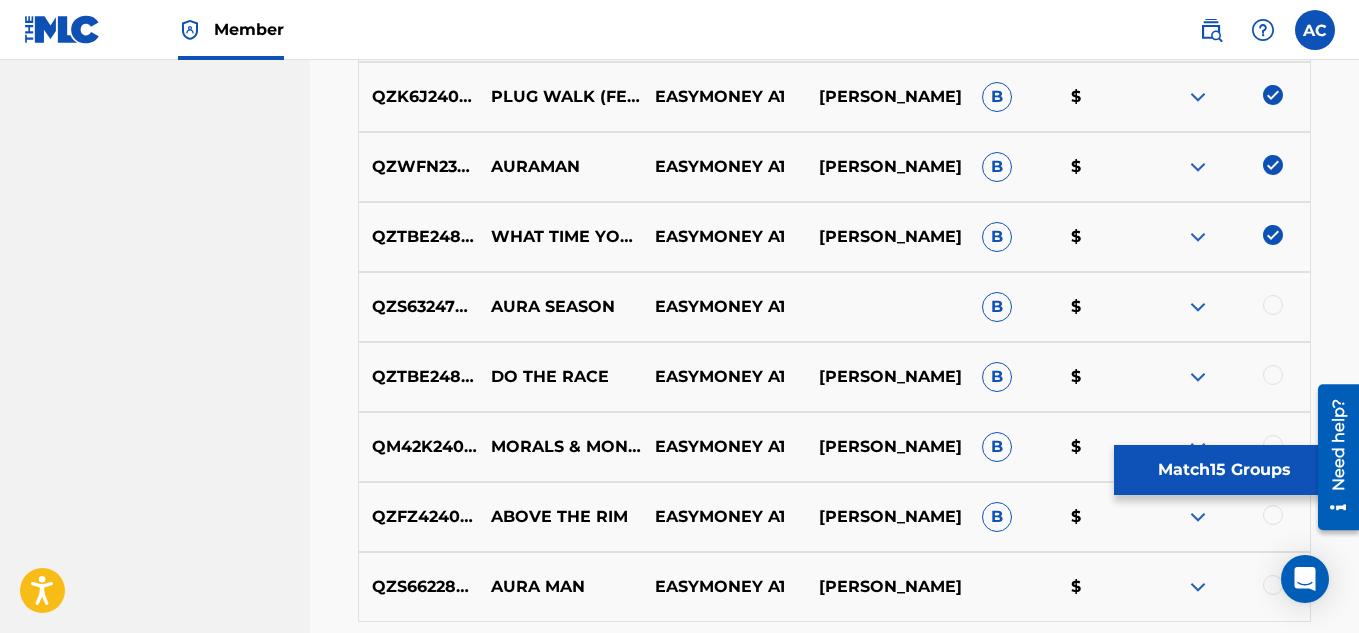 click at bounding box center [1273, 305] 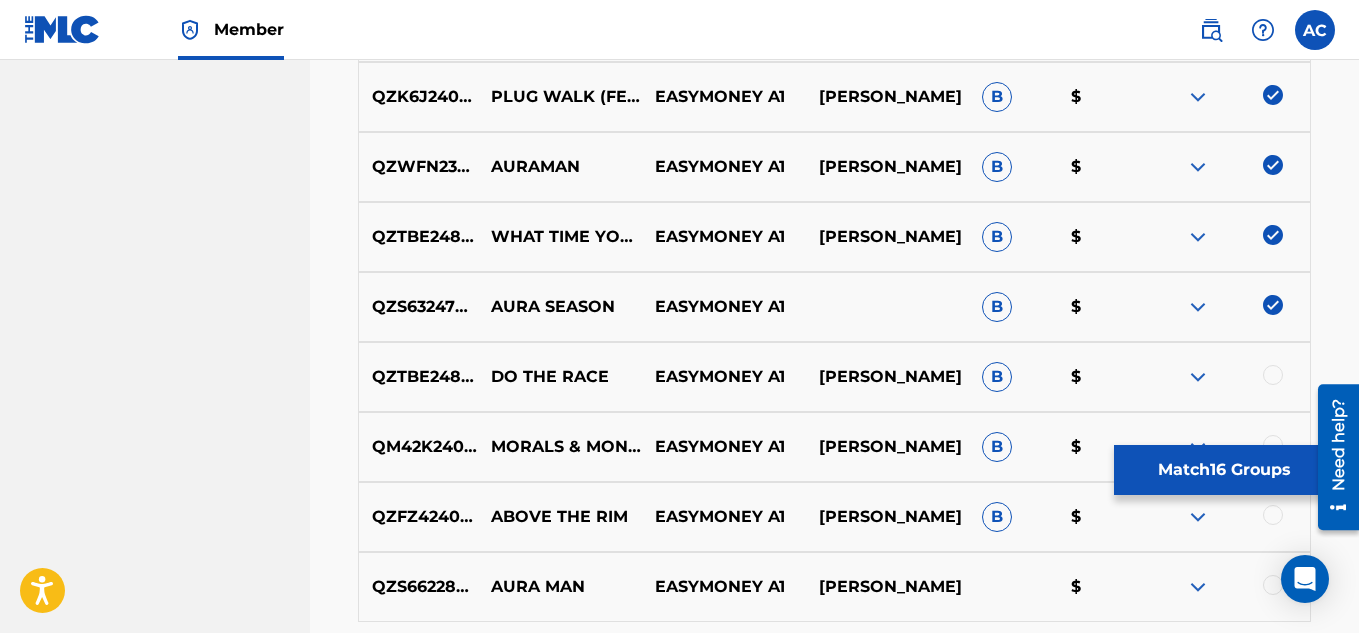 click at bounding box center (1273, 375) 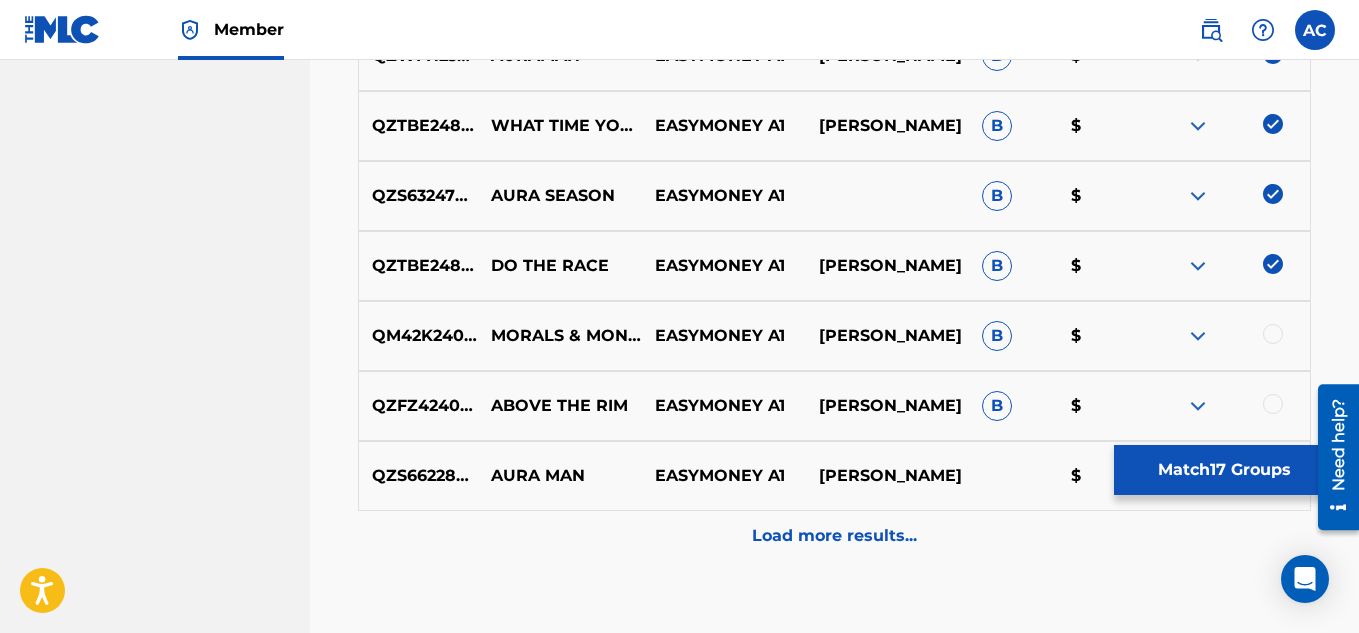 scroll, scrollTop: 1869, scrollLeft: 0, axis: vertical 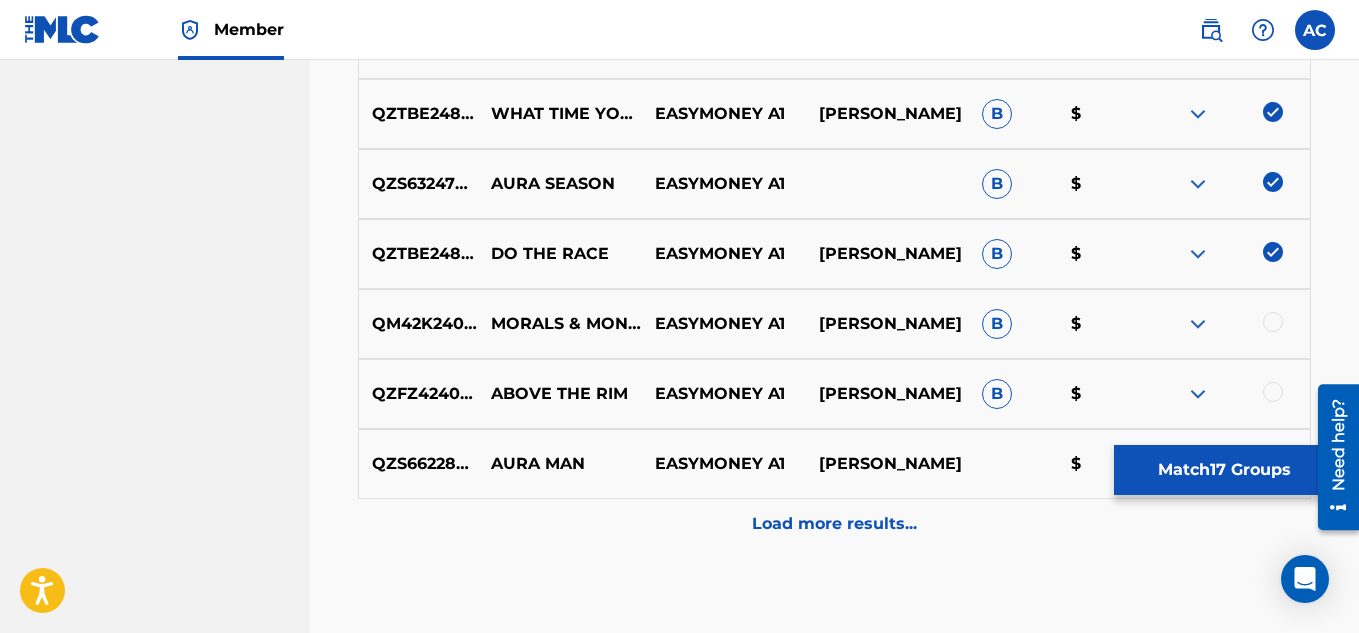 click at bounding box center [1273, 322] 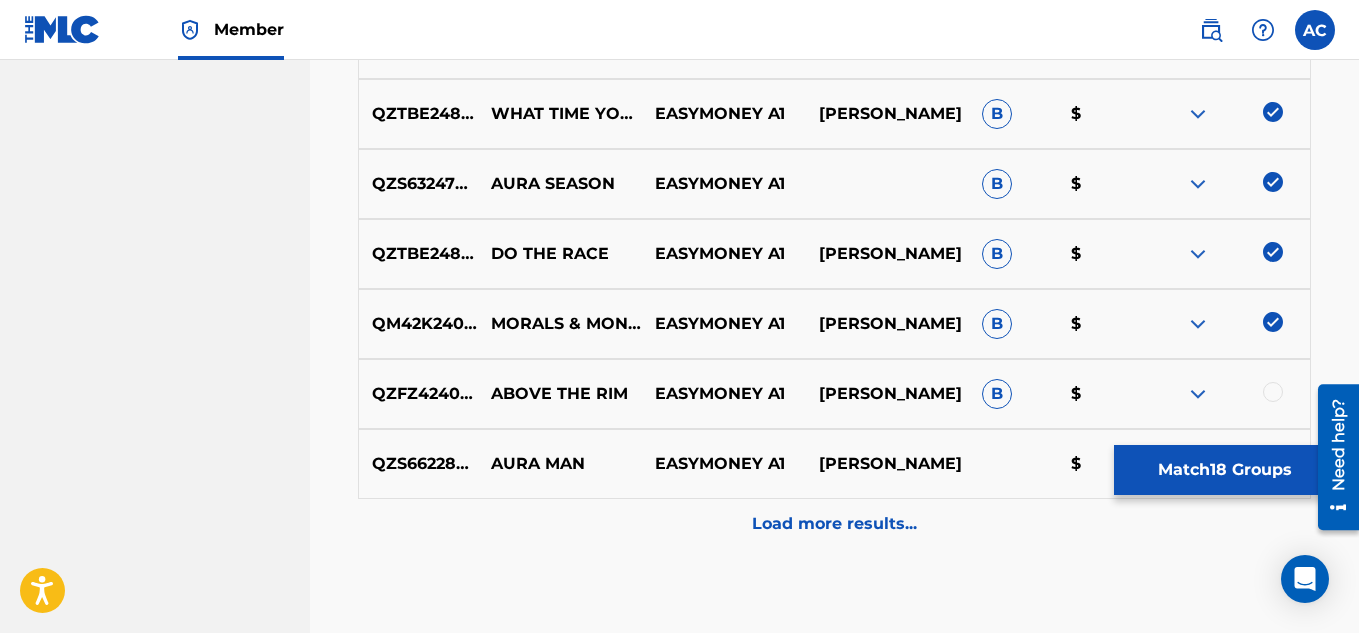 click at bounding box center (1273, 392) 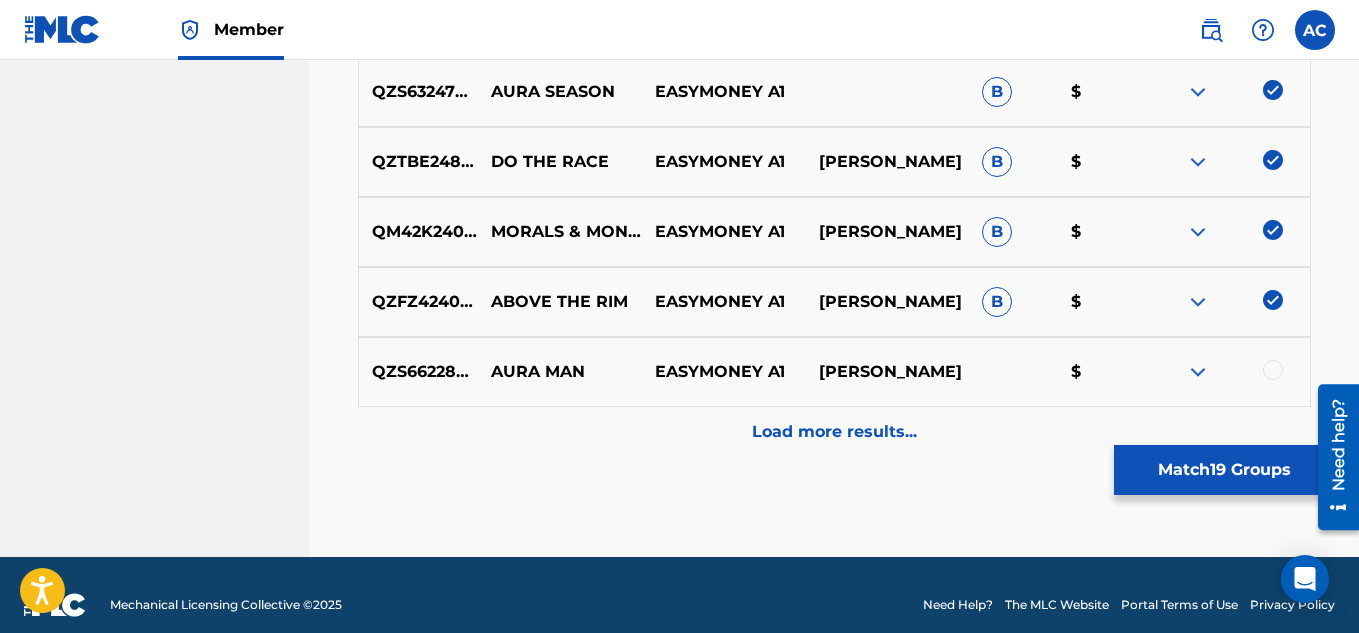 scroll, scrollTop: 1981, scrollLeft: 0, axis: vertical 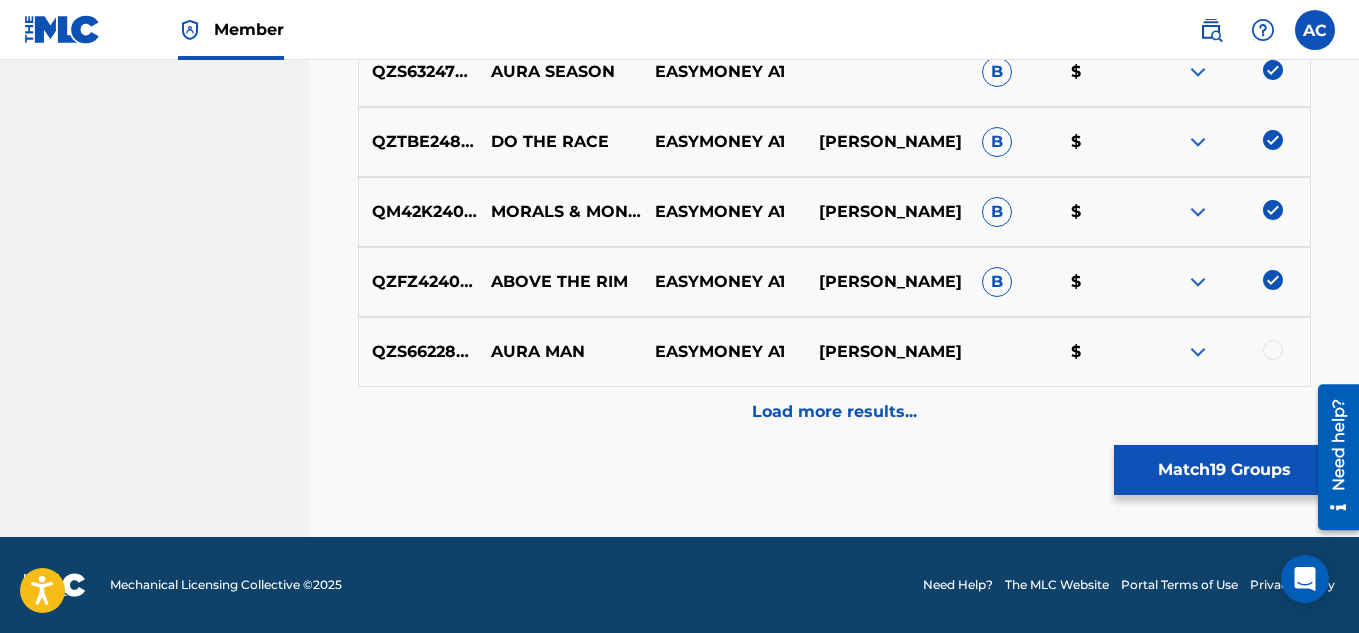 click at bounding box center (1273, 350) 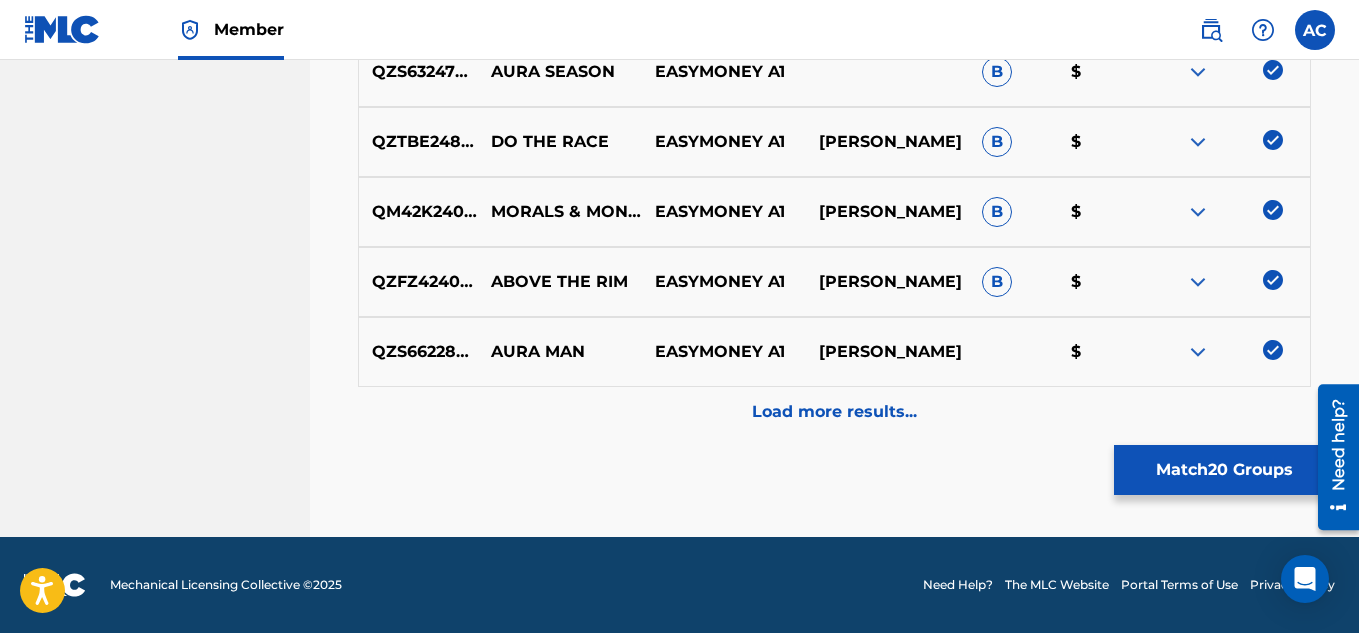 click on "Load more results..." at bounding box center [834, 412] 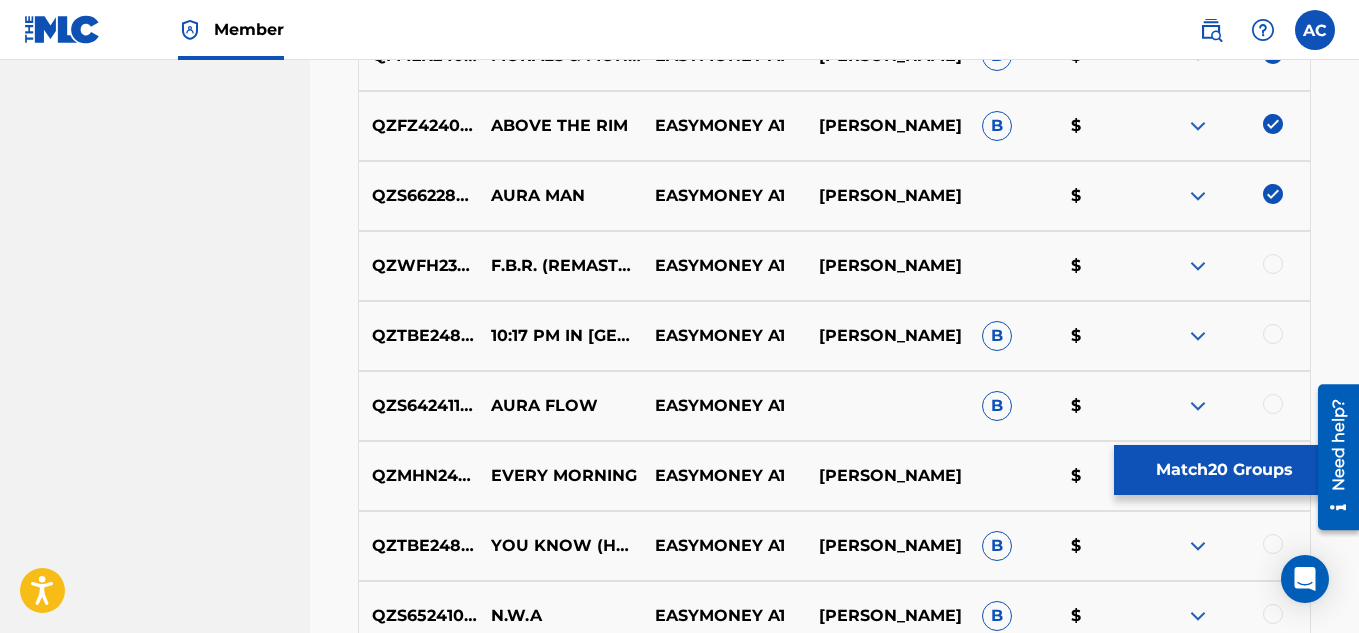 scroll, scrollTop: 2153, scrollLeft: 0, axis: vertical 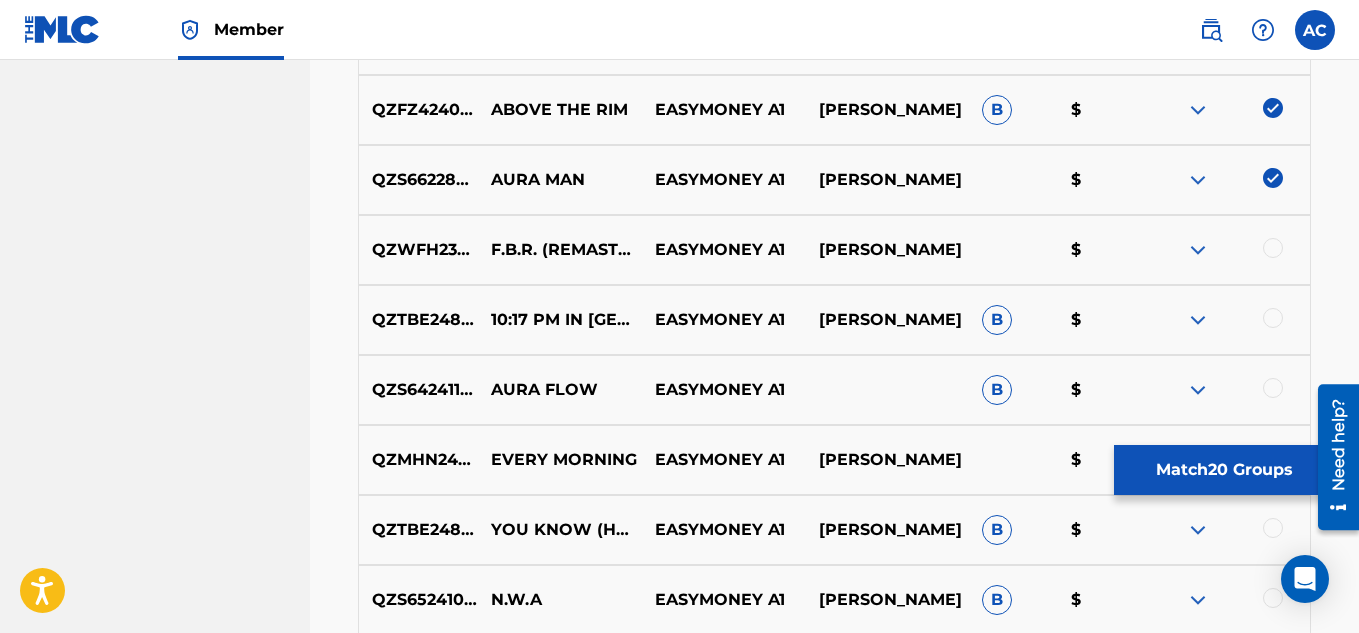 click at bounding box center [1273, 248] 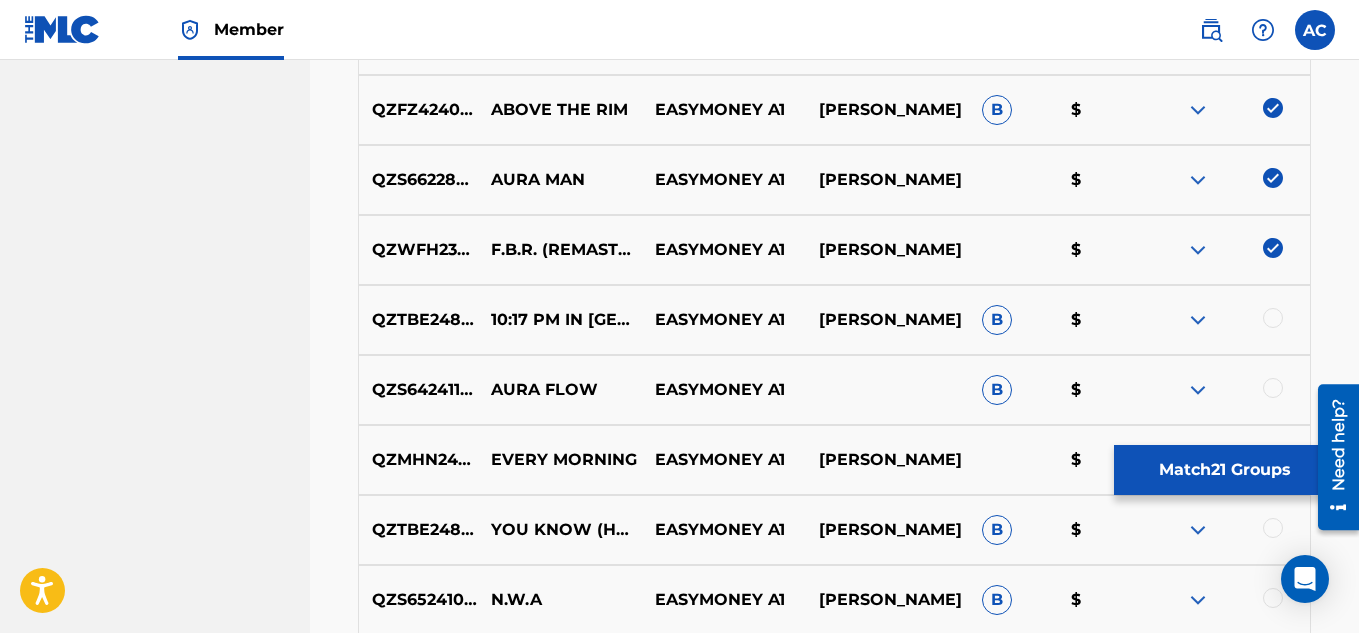 click at bounding box center [1273, 318] 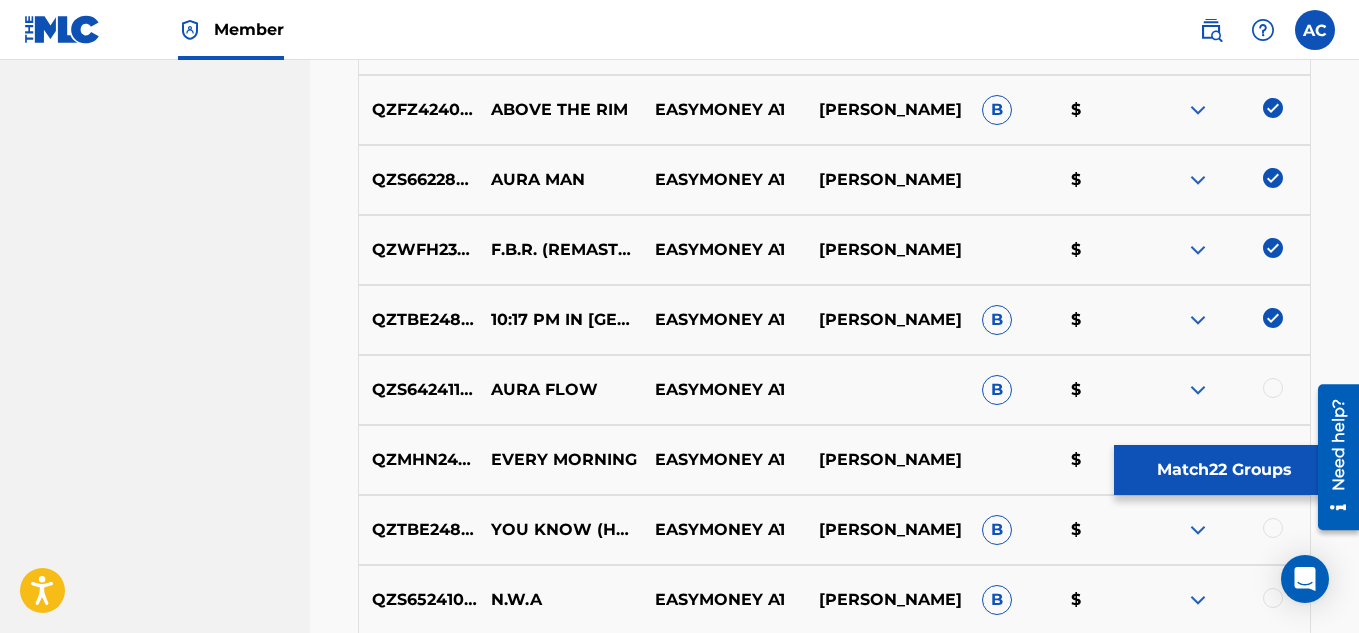 click at bounding box center [1273, 388] 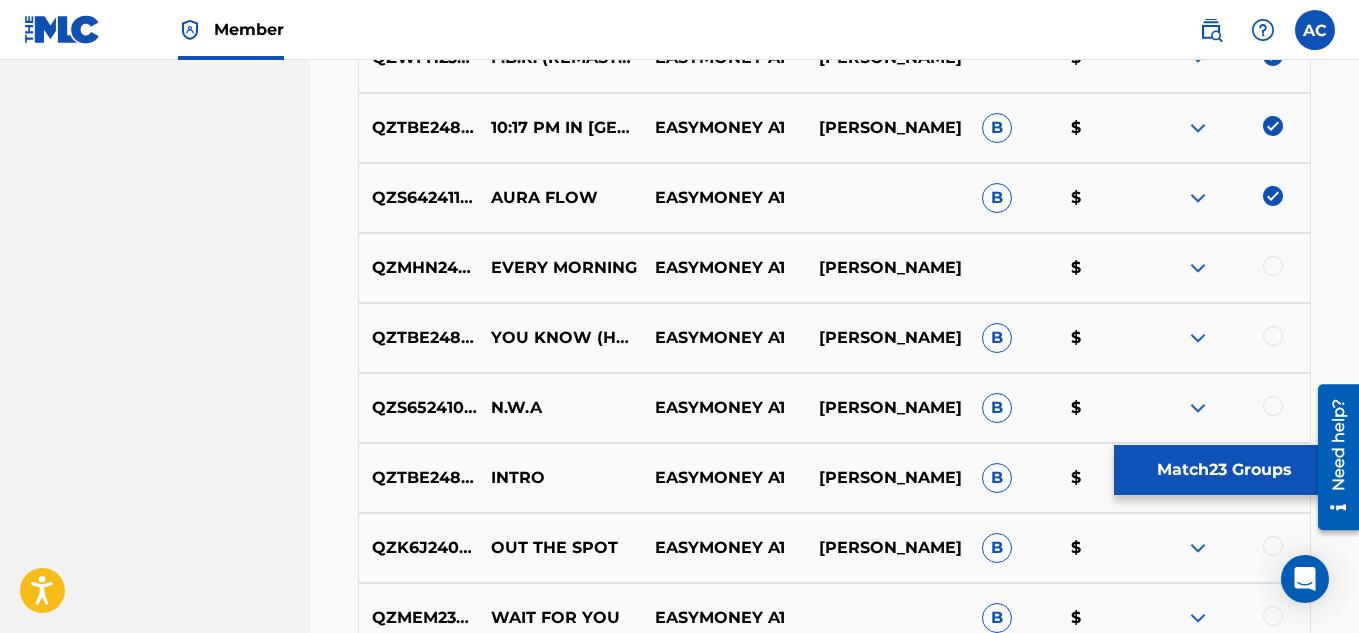 scroll, scrollTop: 2393, scrollLeft: 0, axis: vertical 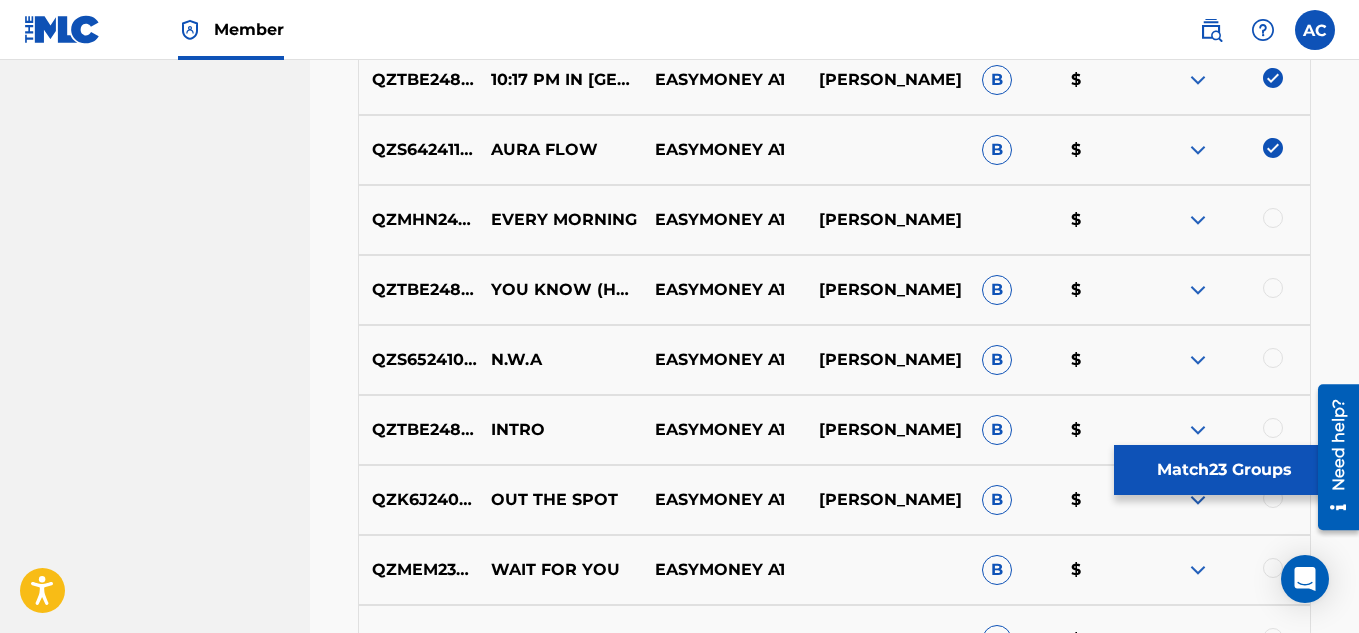 click on "QZMHN2427002 EVERY MORNING EASYMONEY A1 [PERSON_NAME] $" at bounding box center (834, 220) 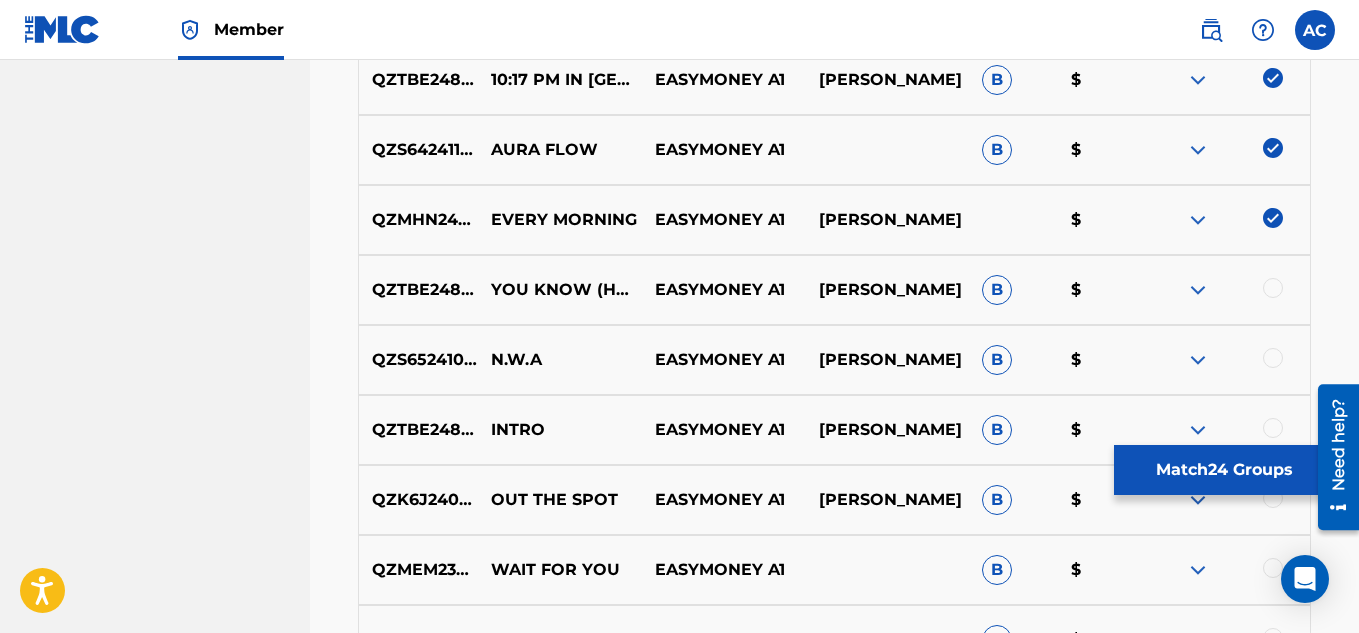 click at bounding box center [1273, 288] 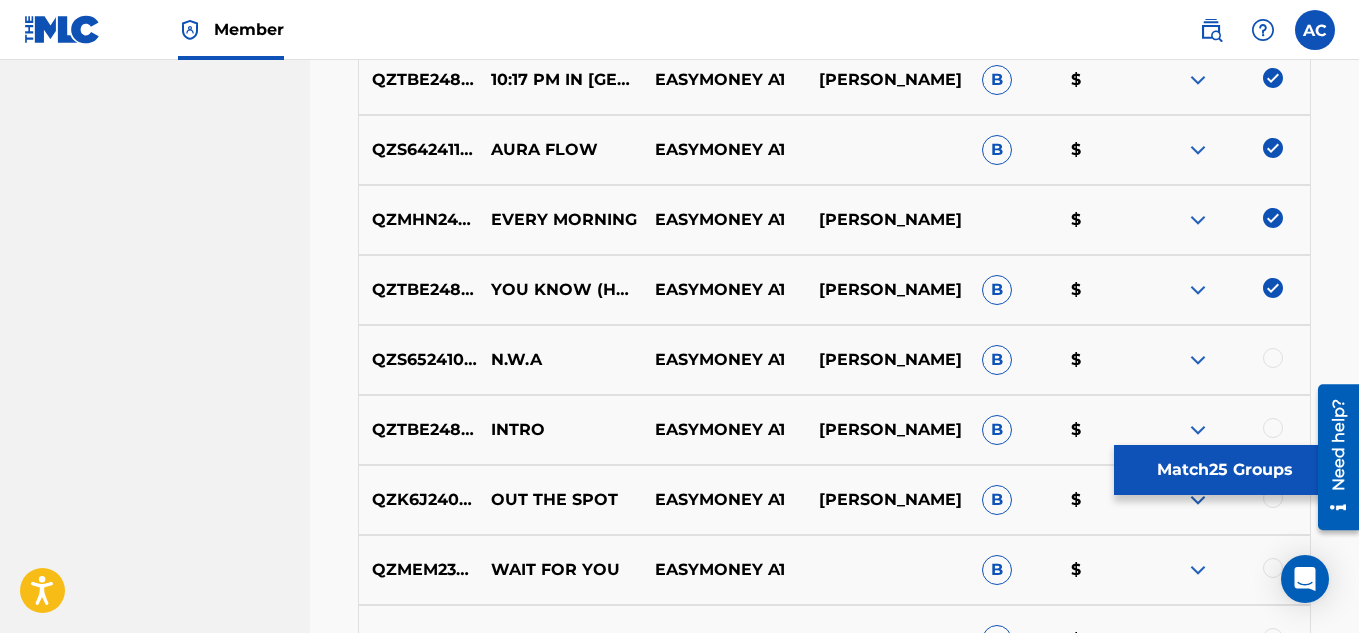 click at bounding box center (1273, 358) 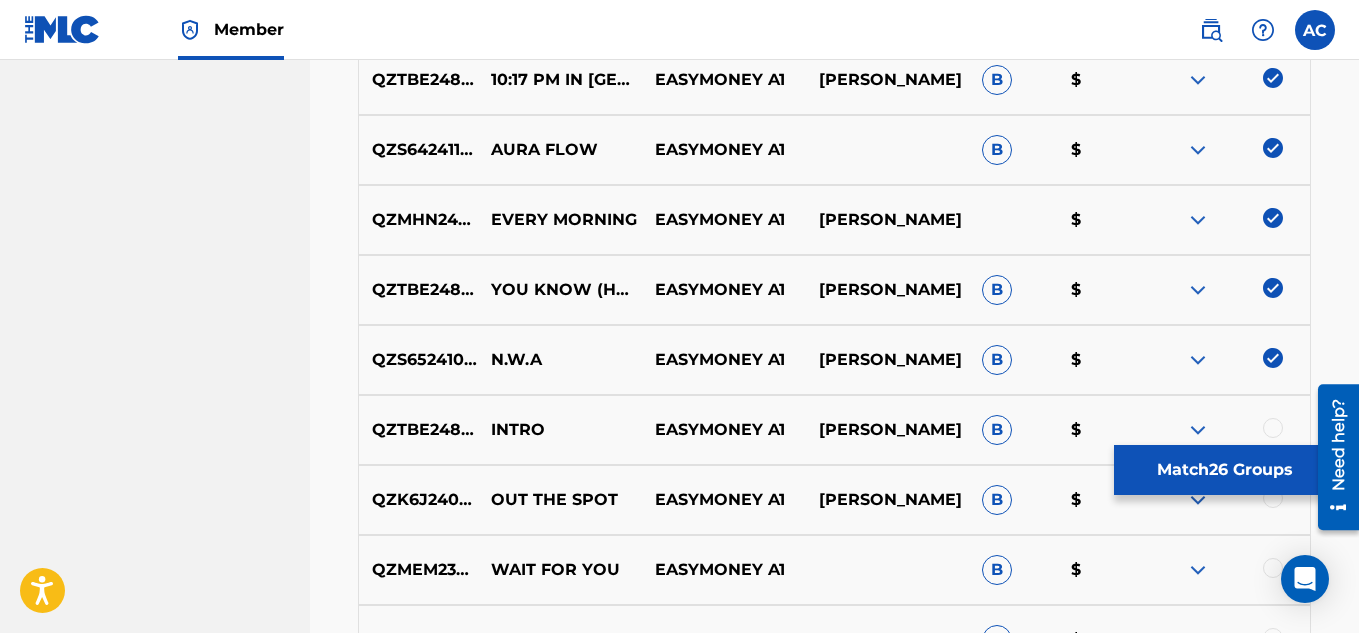 click at bounding box center [1273, 428] 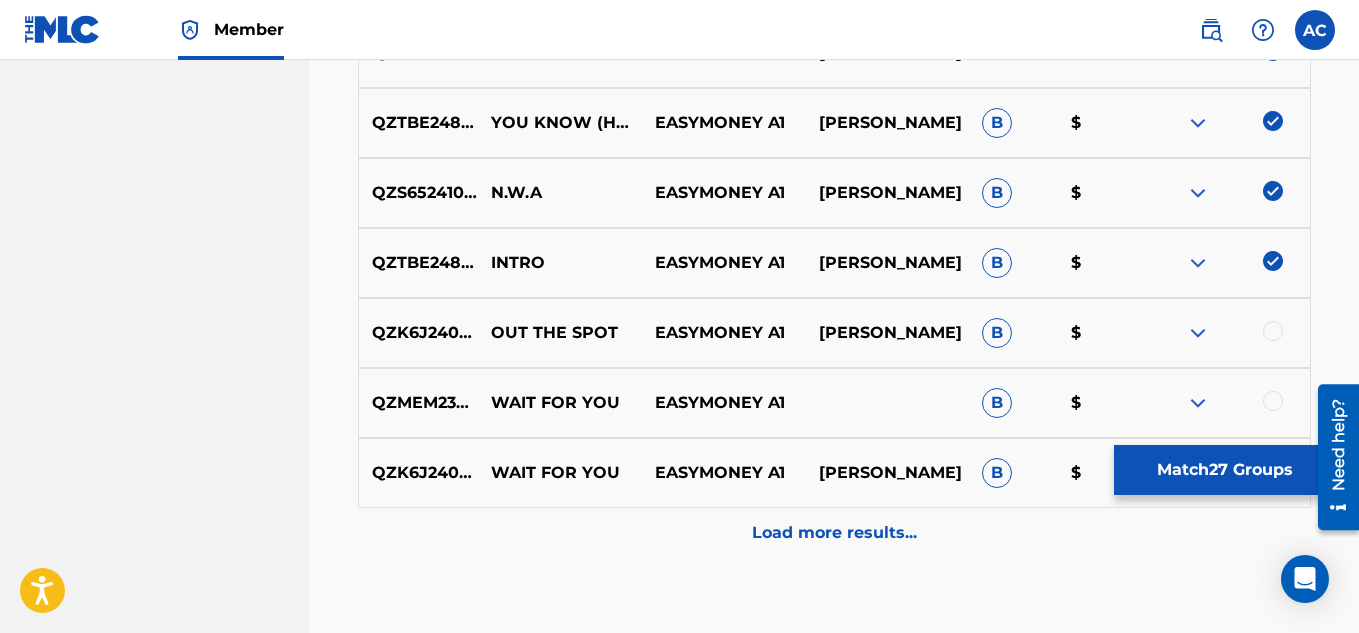 scroll, scrollTop: 2613, scrollLeft: 0, axis: vertical 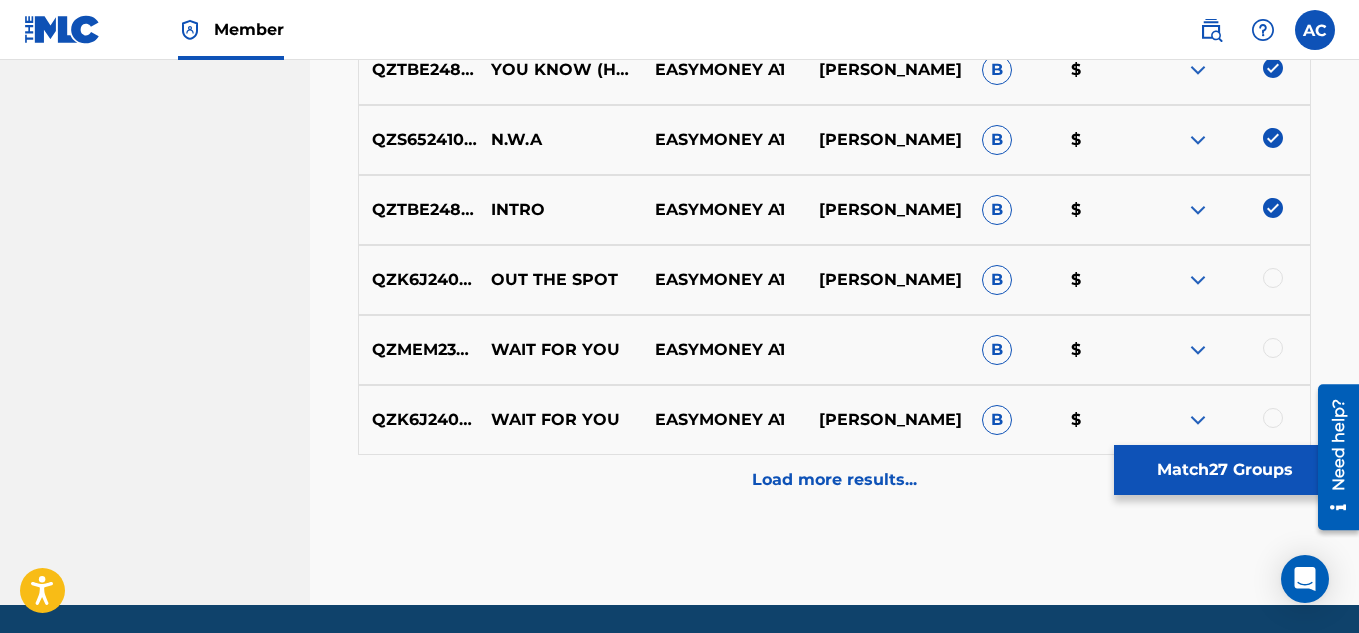 click at bounding box center (1273, 278) 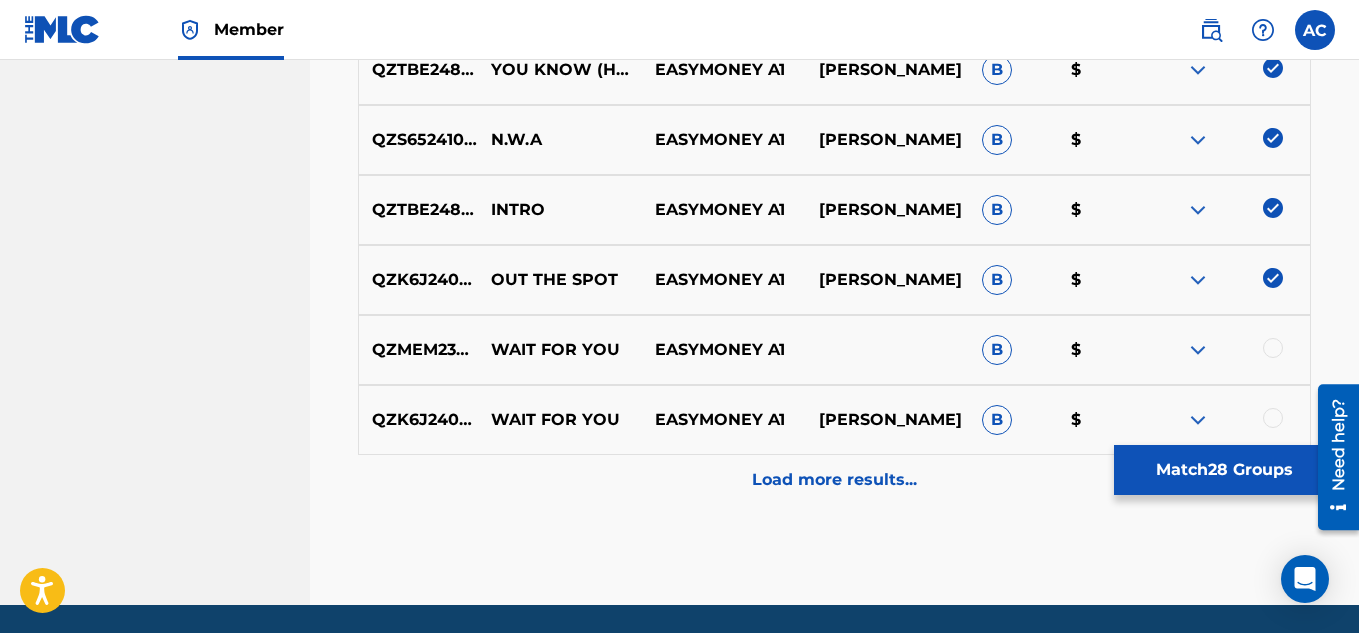 click at bounding box center (1273, 348) 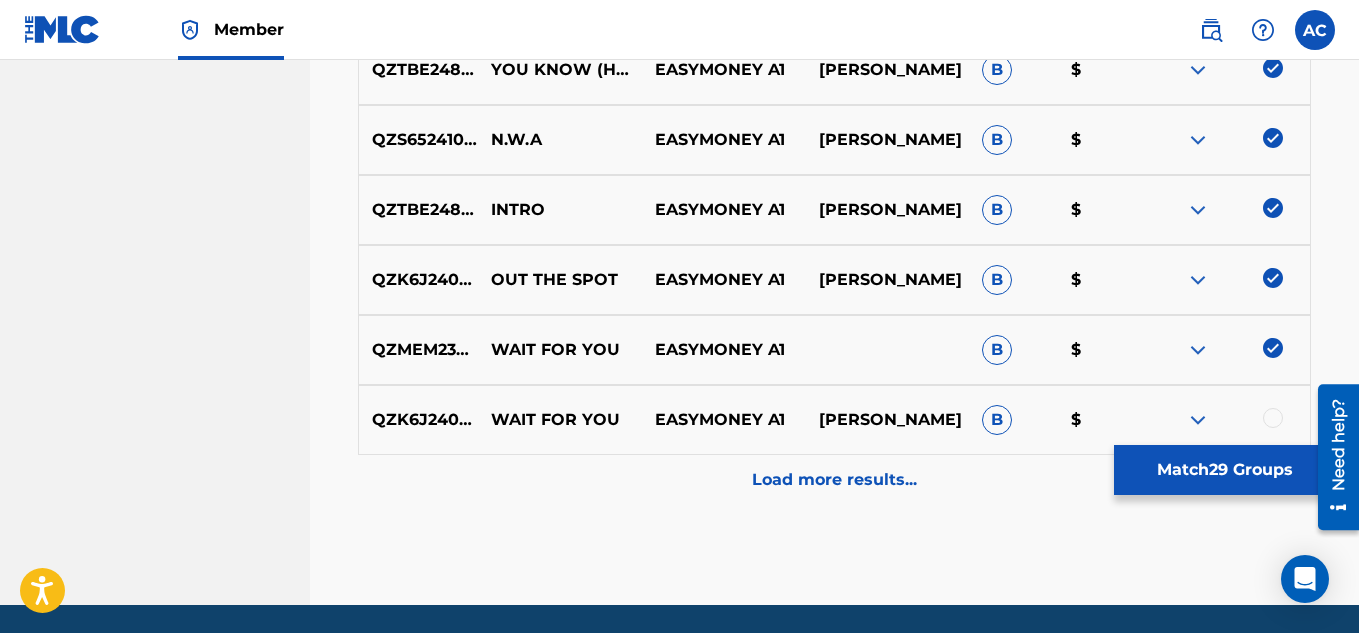 click at bounding box center (1273, 418) 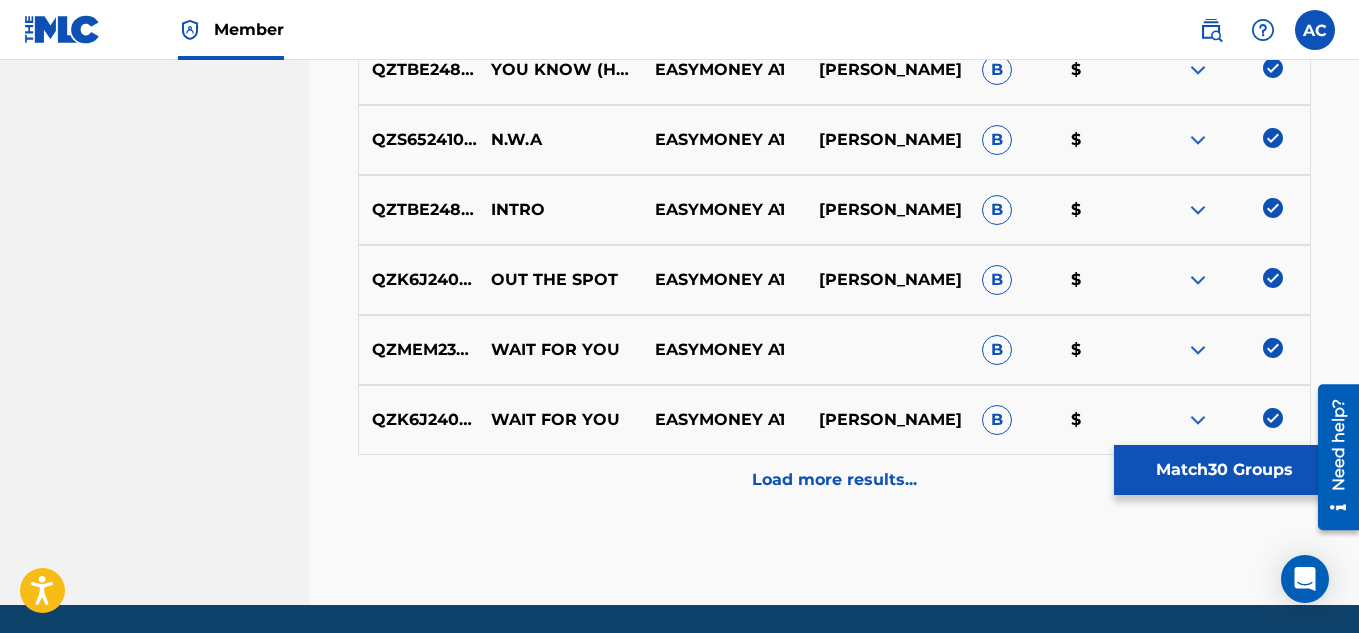 click on "Load more results..." at bounding box center (834, 480) 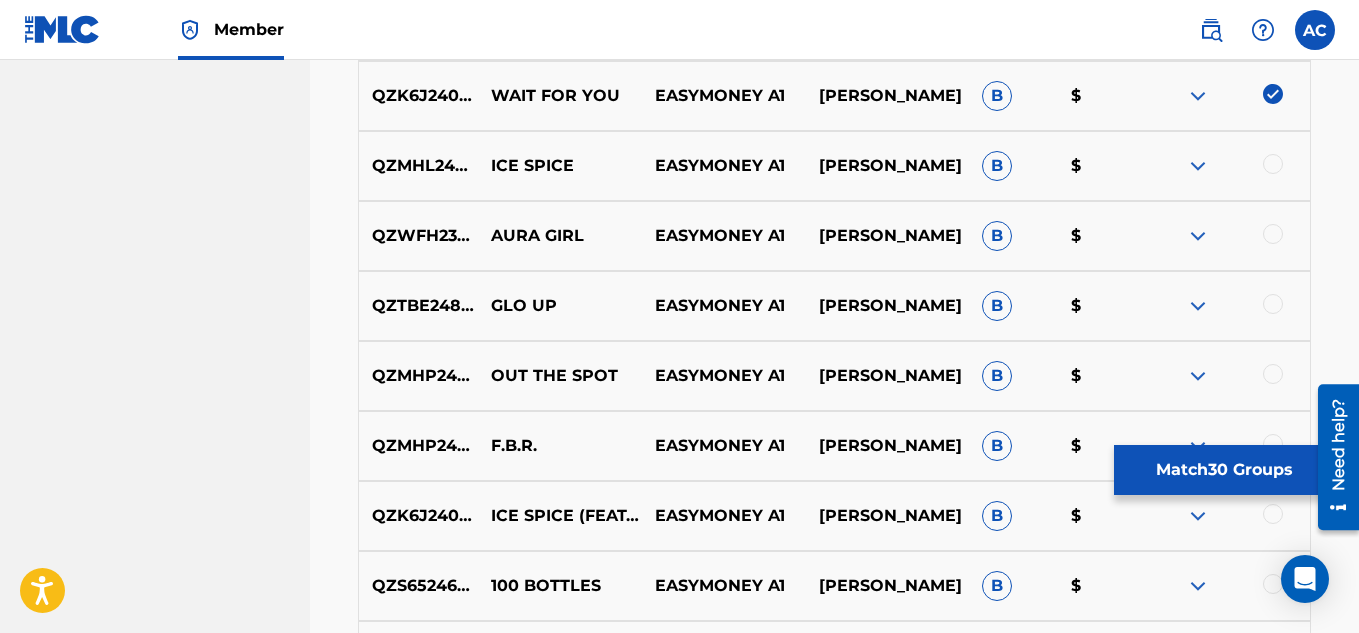 scroll, scrollTop: 2949, scrollLeft: 0, axis: vertical 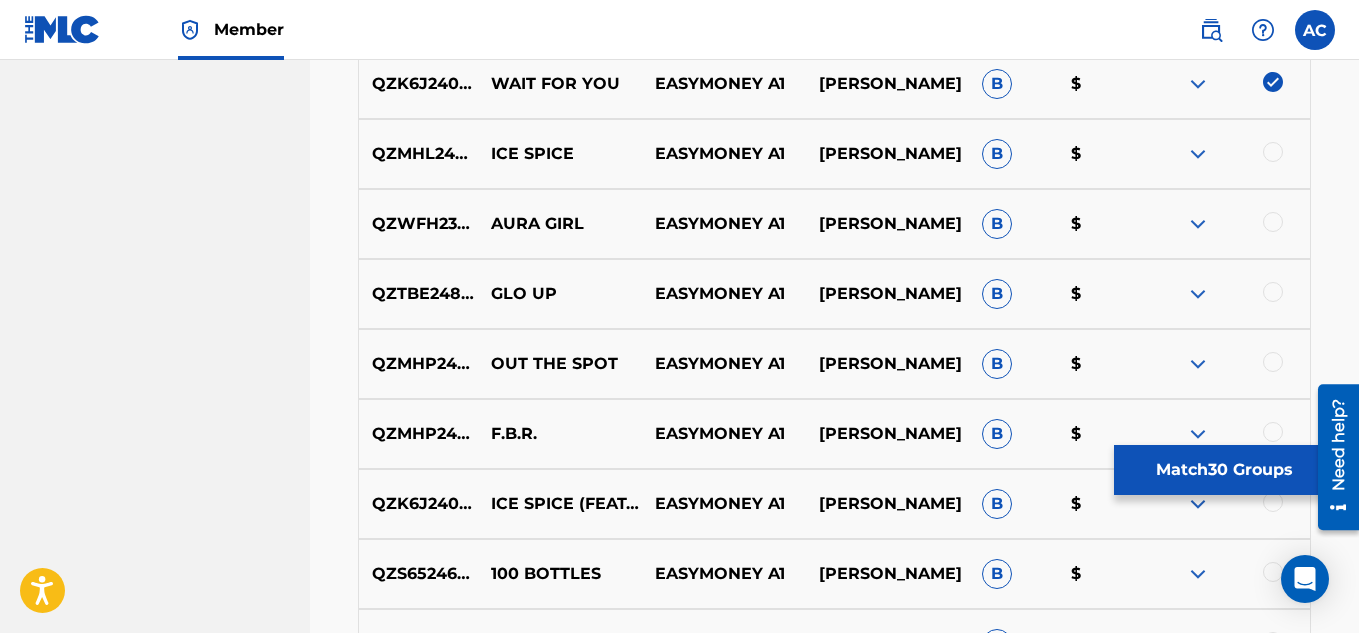 click at bounding box center [1273, 152] 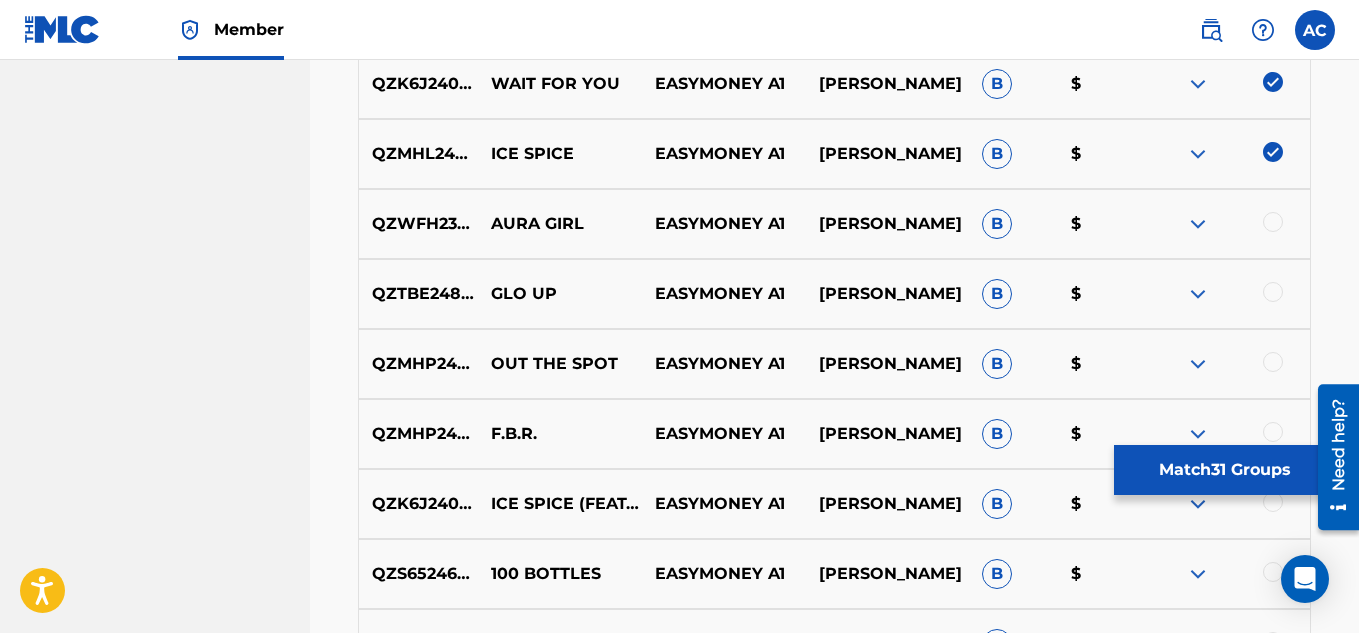 click at bounding box center [1273, 222] 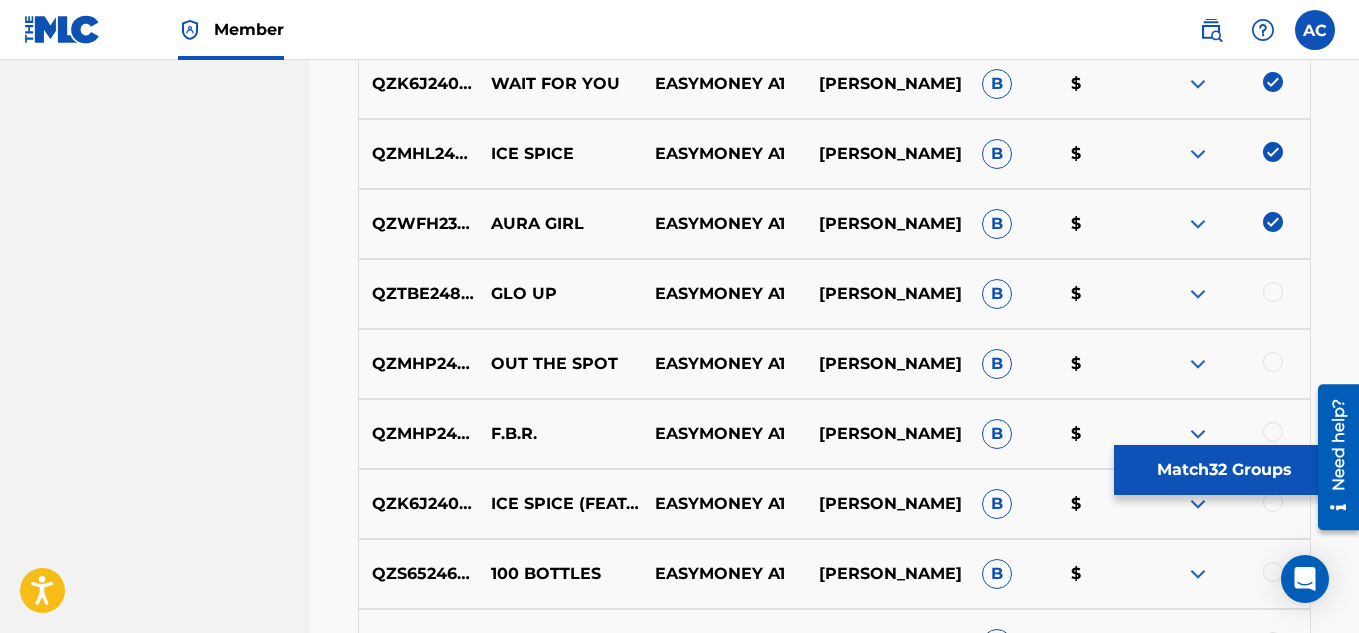 click at bounding box center [1273, 292] 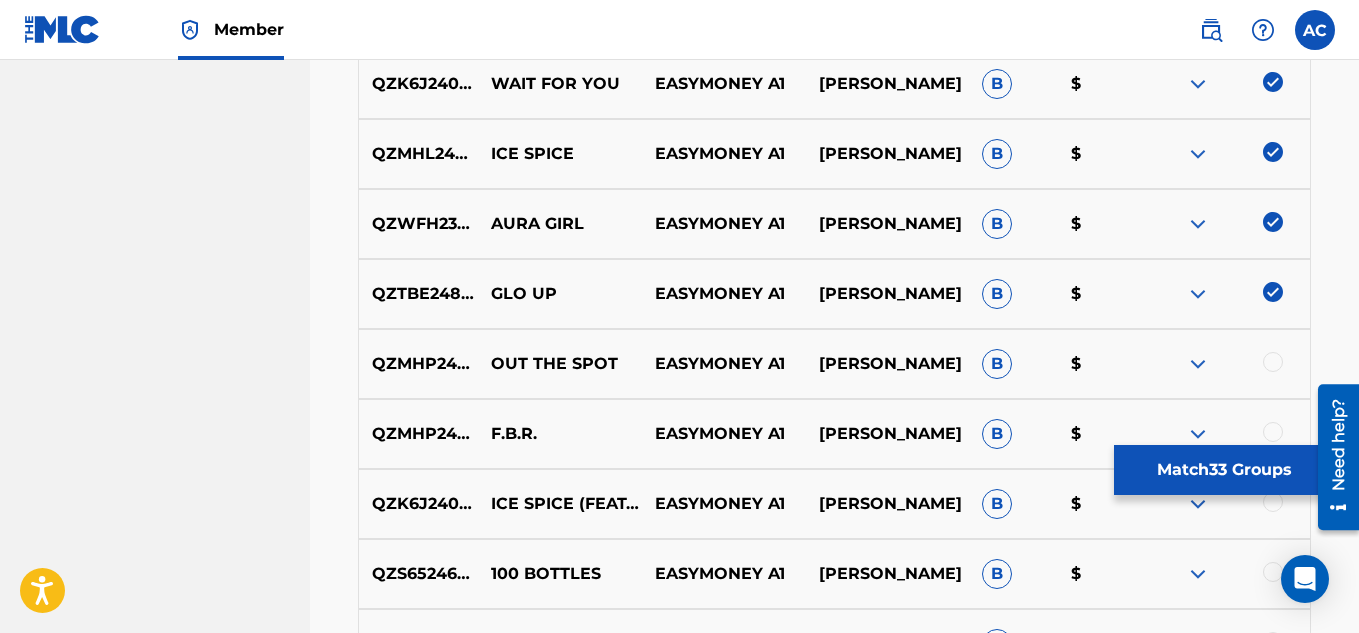 click at bounding box center [1273, 362] 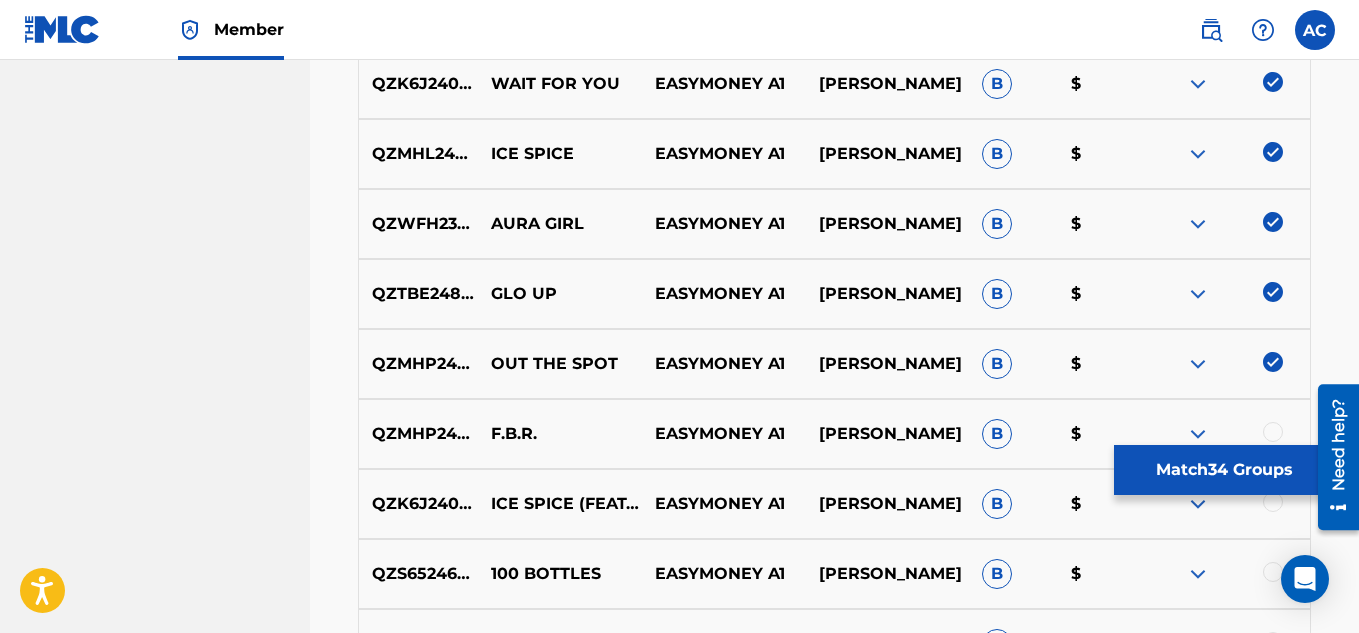click at bounding box center (1273, 432) 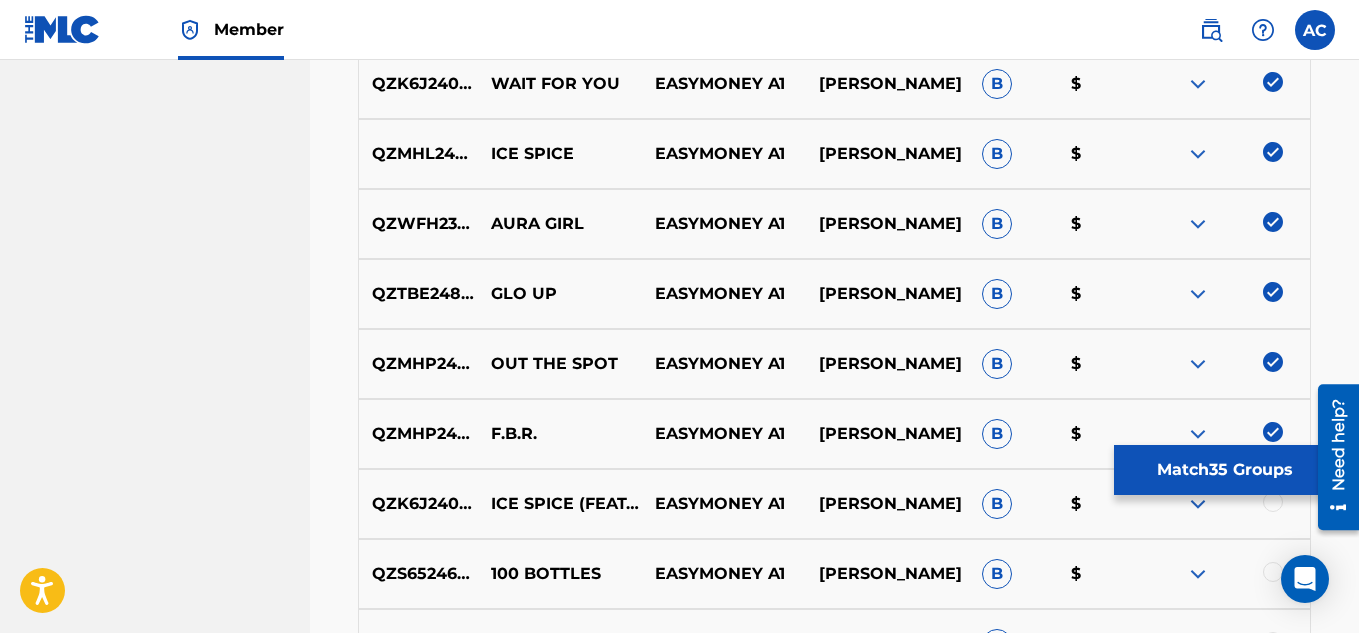 click at bounding box center (1273, 502) 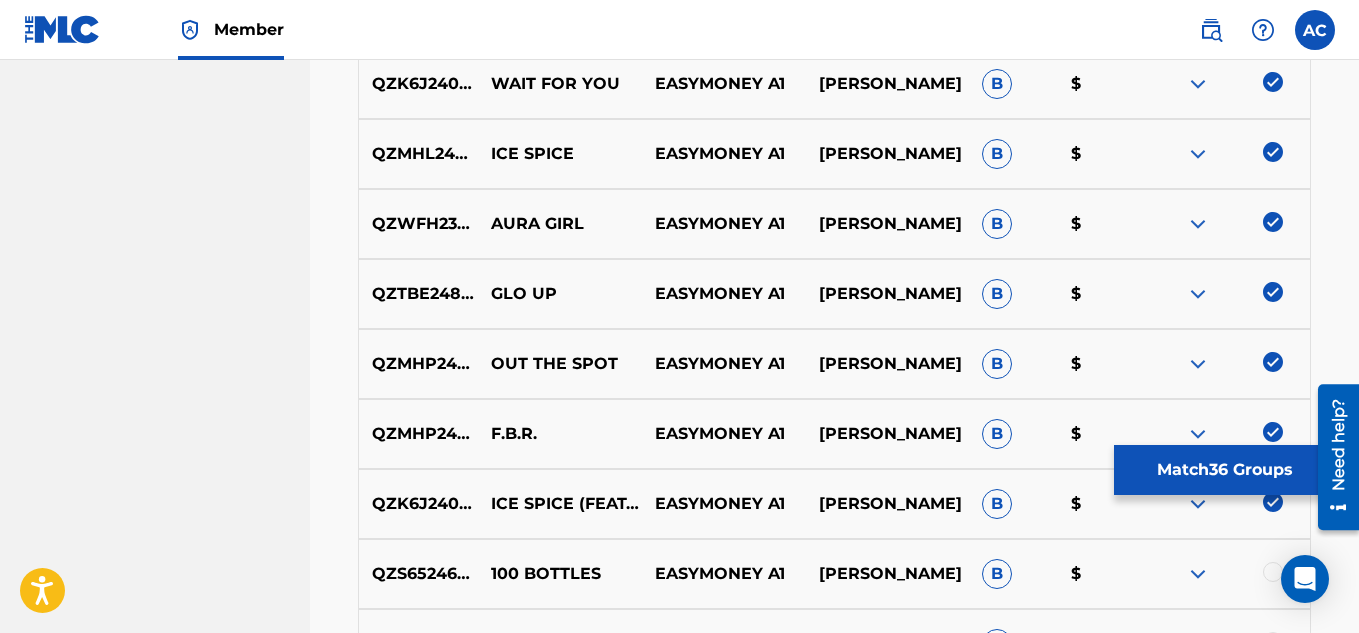 click at bounding box center [1273, 572] 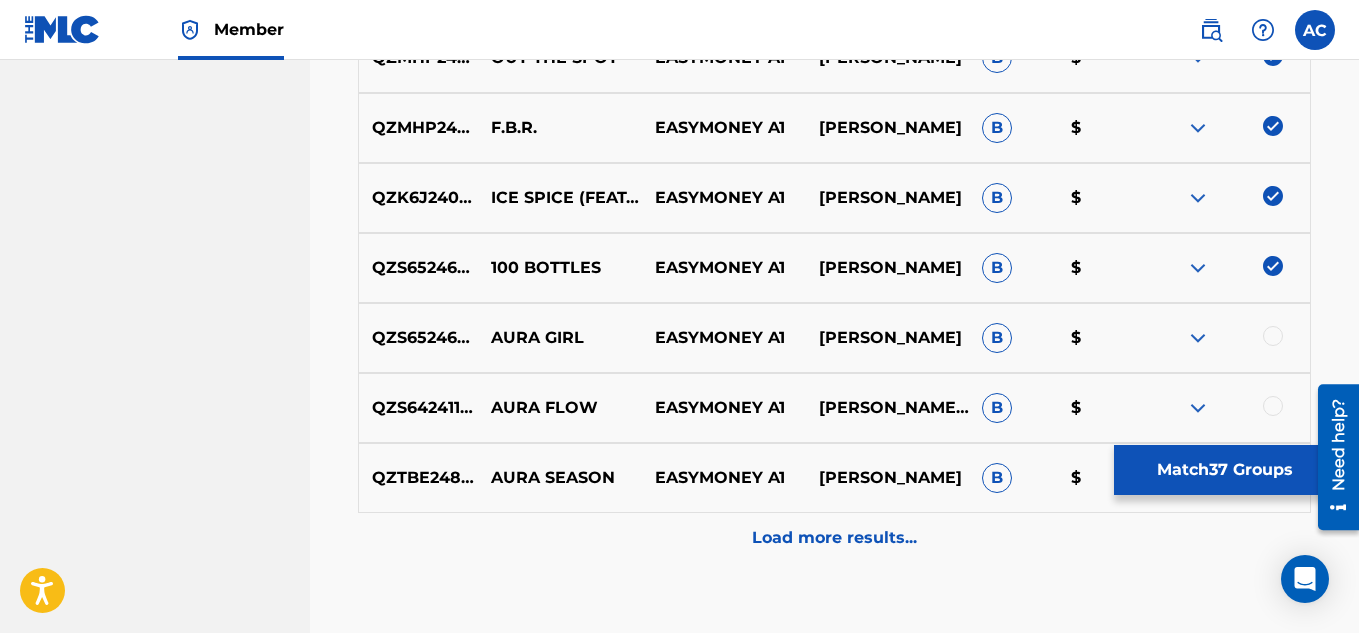 scroll, scrollTop: 3267, scrollLeft: 0, axis: vertical 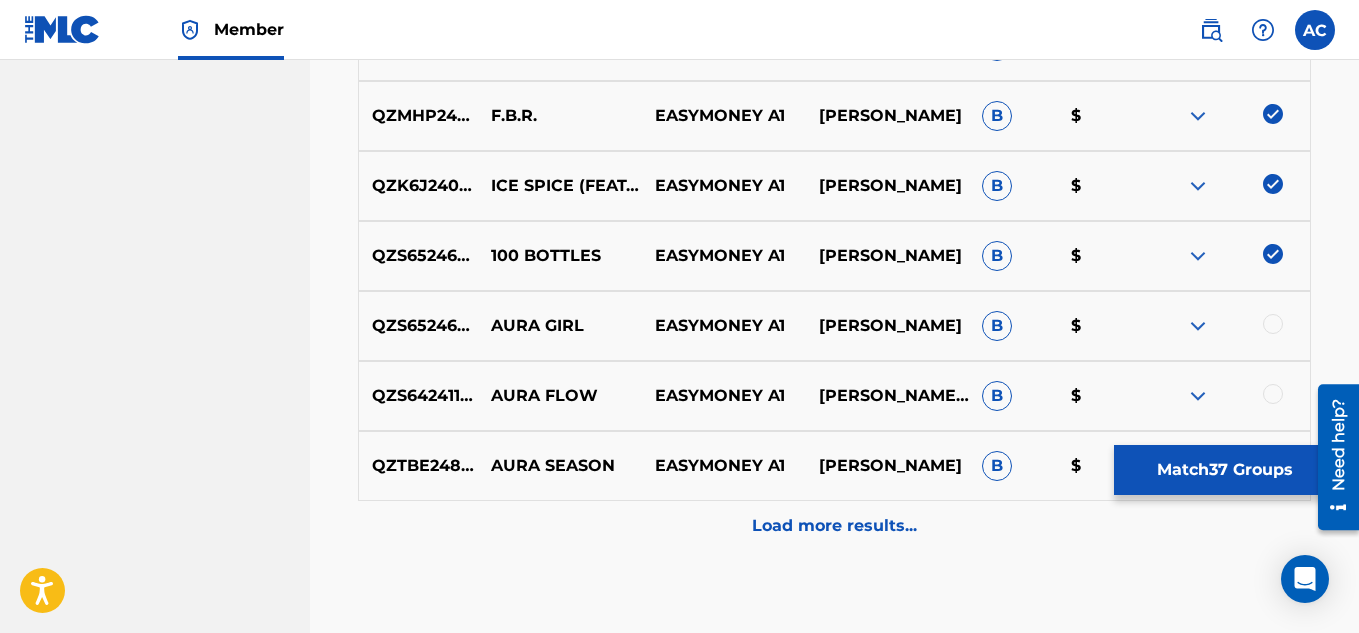 click at bounding box center (1228, 326) 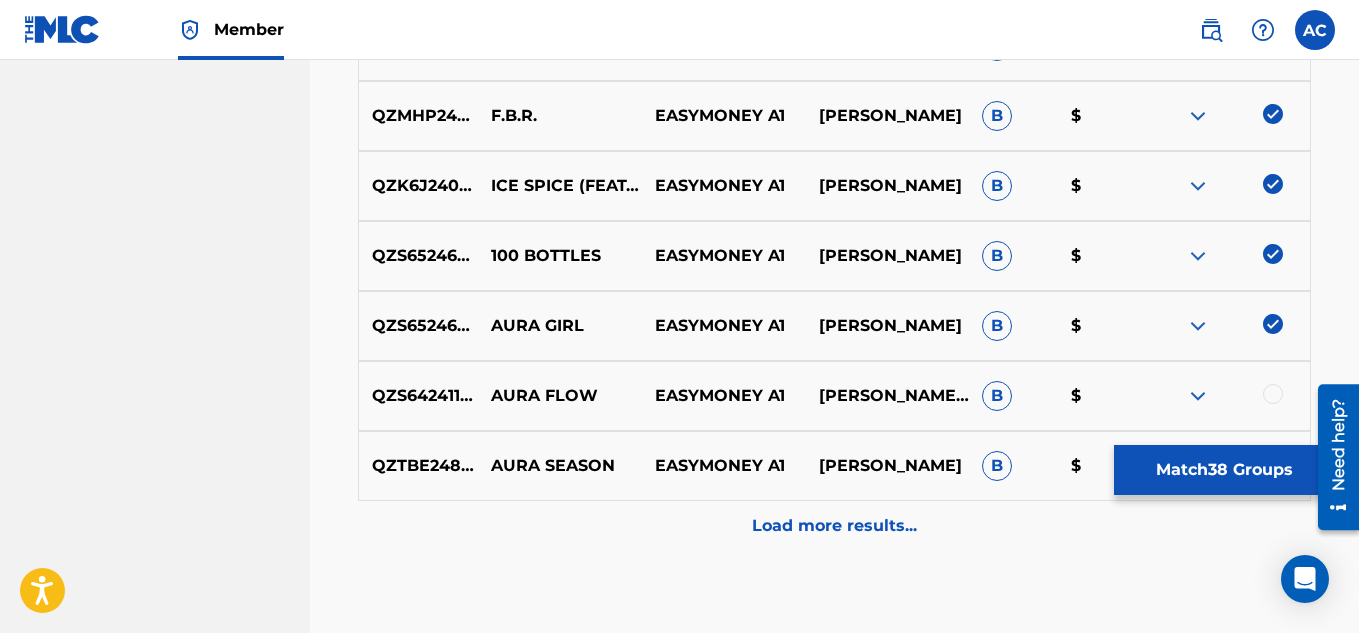 click at bounding box center (1273, 394) 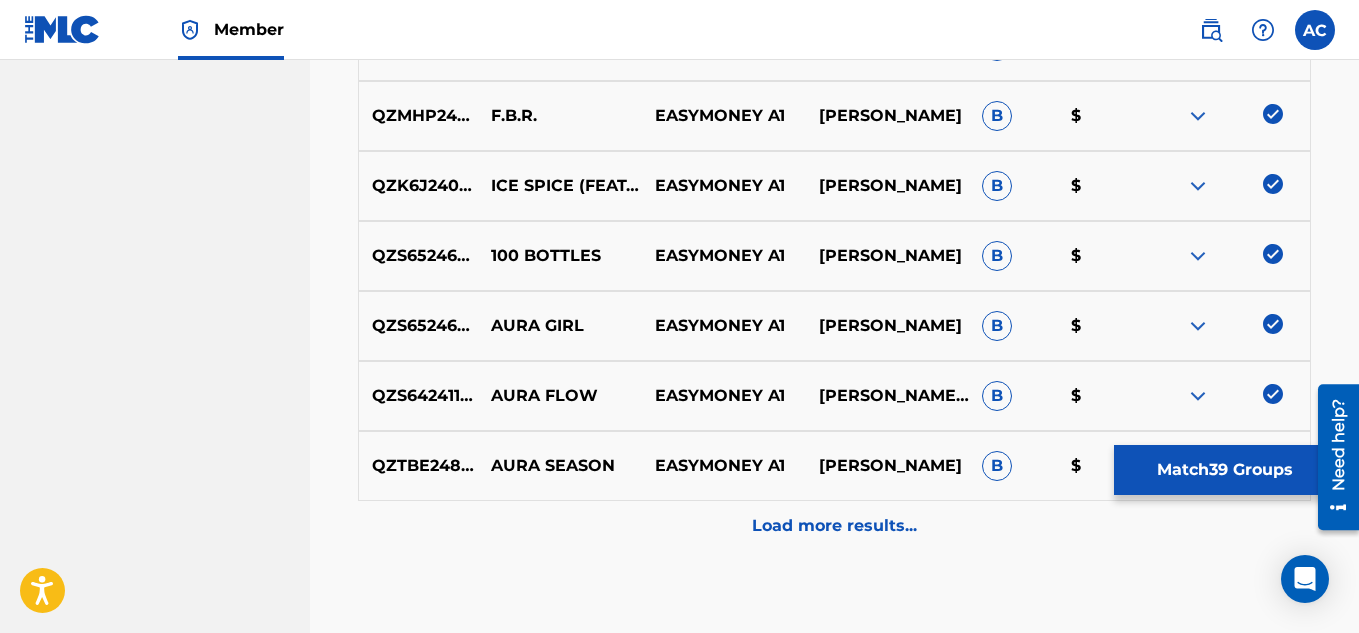 scroll, scrollTop: 3381, scrollLeft: 0, axis: vertical 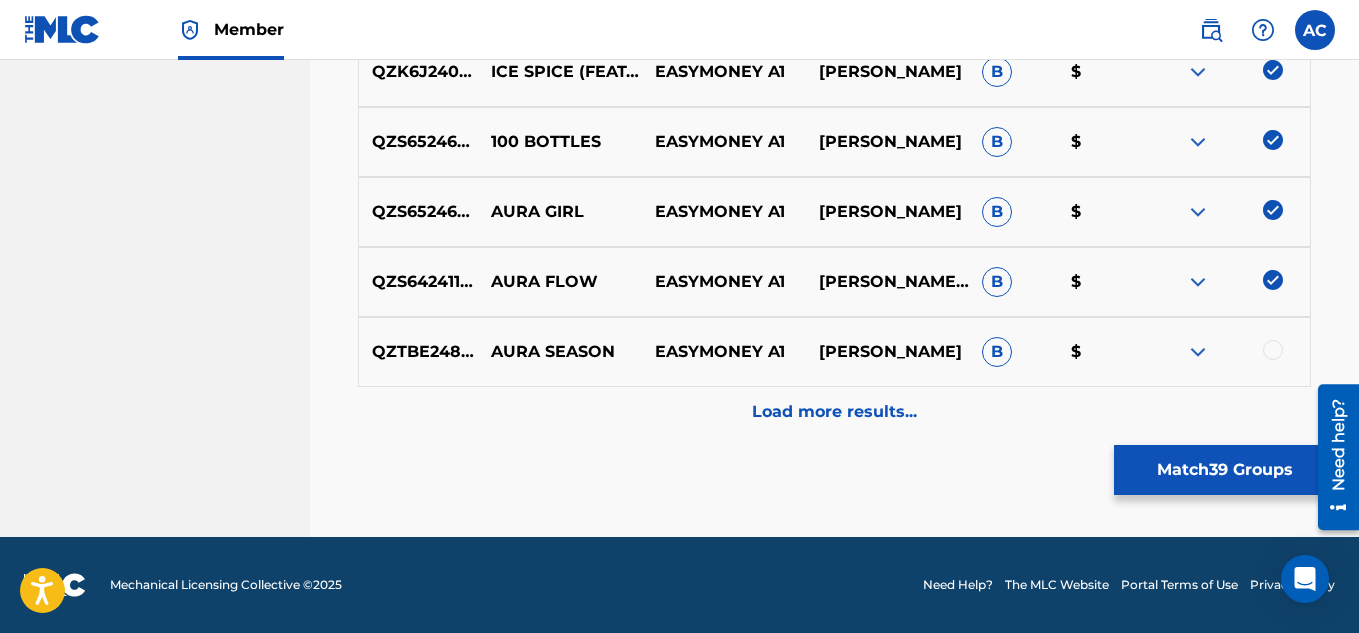 click at bounding box center (1273, 350) 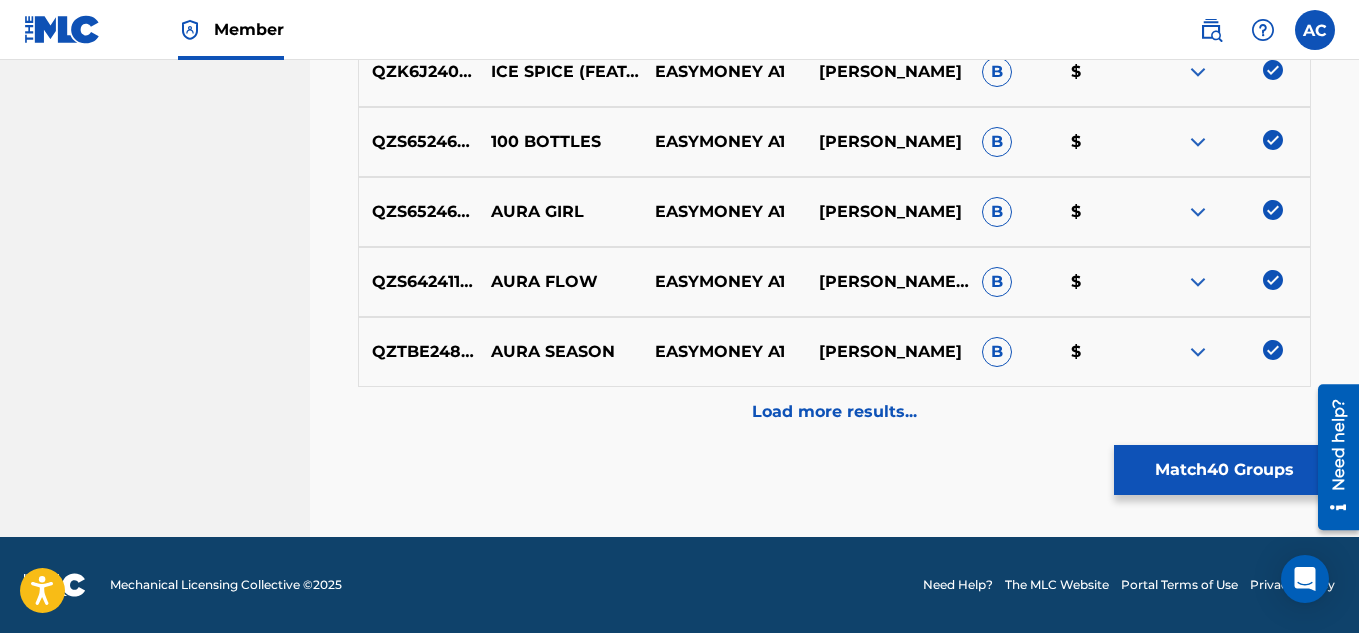click on "Load more results..." at bounding box center (834, 412) 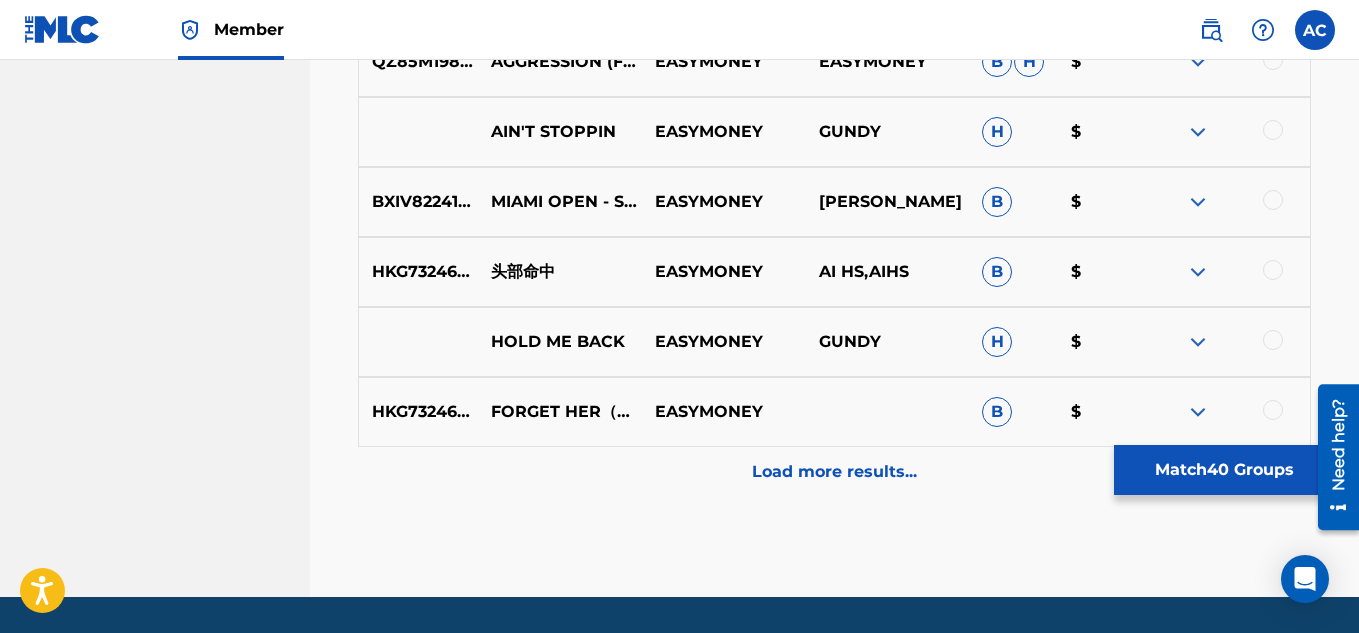 scroll, scrollTop: 4059, scrollLeft: 0, axis: vertical 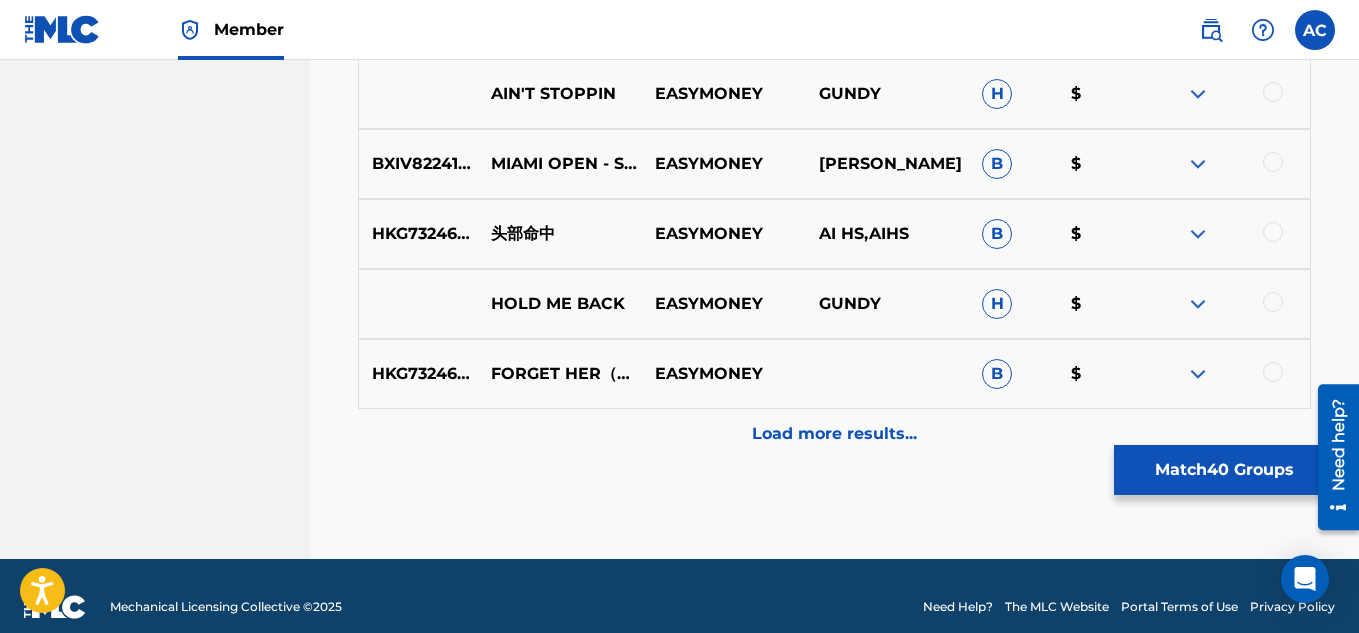 click on "Match  40 Groups" at bounding box center [1224, 470] 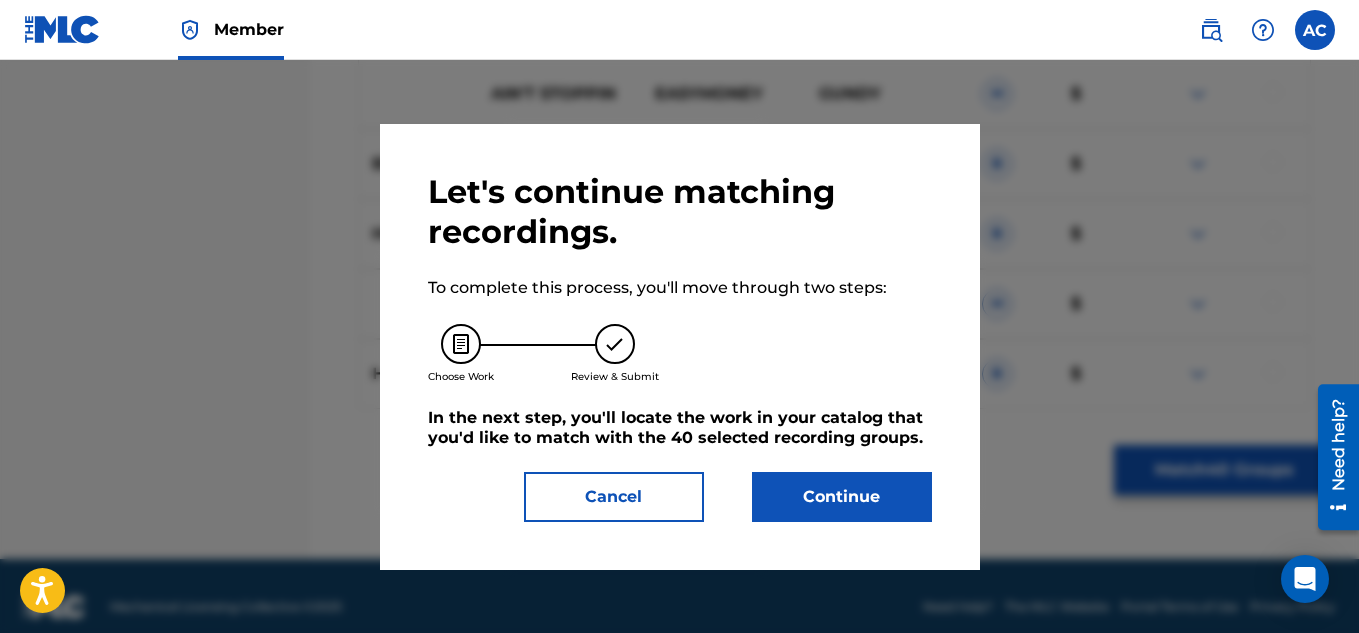 click on "Continue" at bounding box center (842, 497) 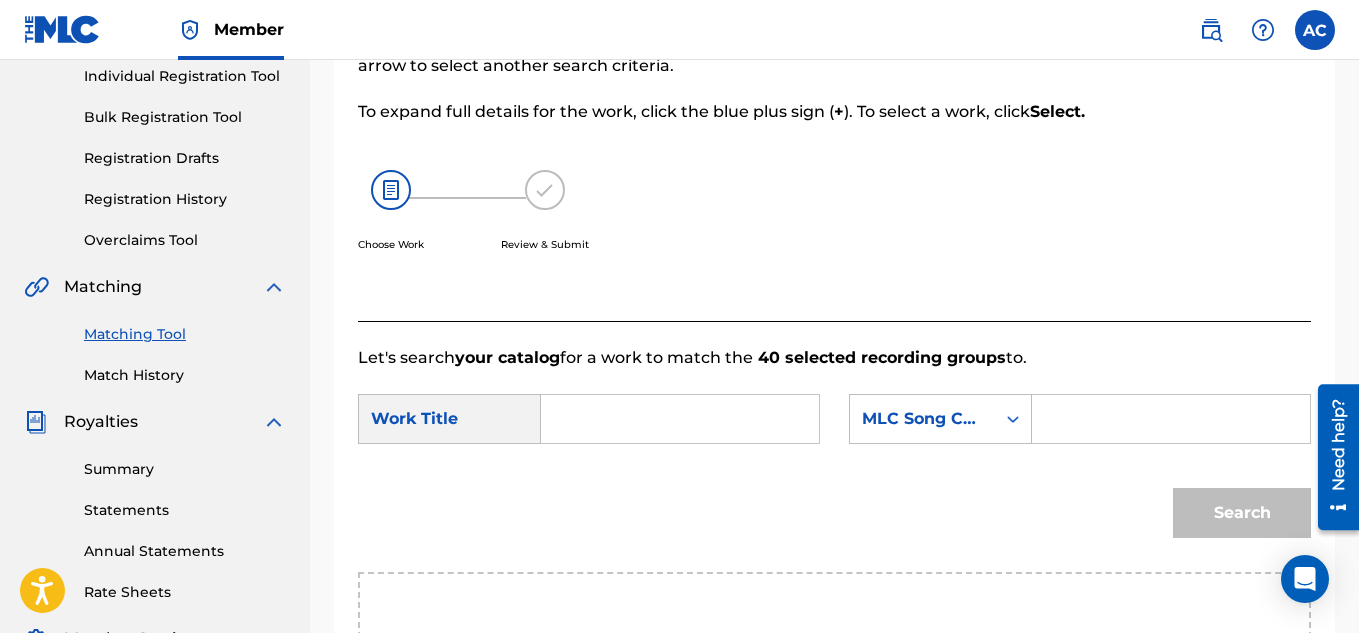 scroll, scrollTop: 246, scrollLeft: 0, axis: vertical 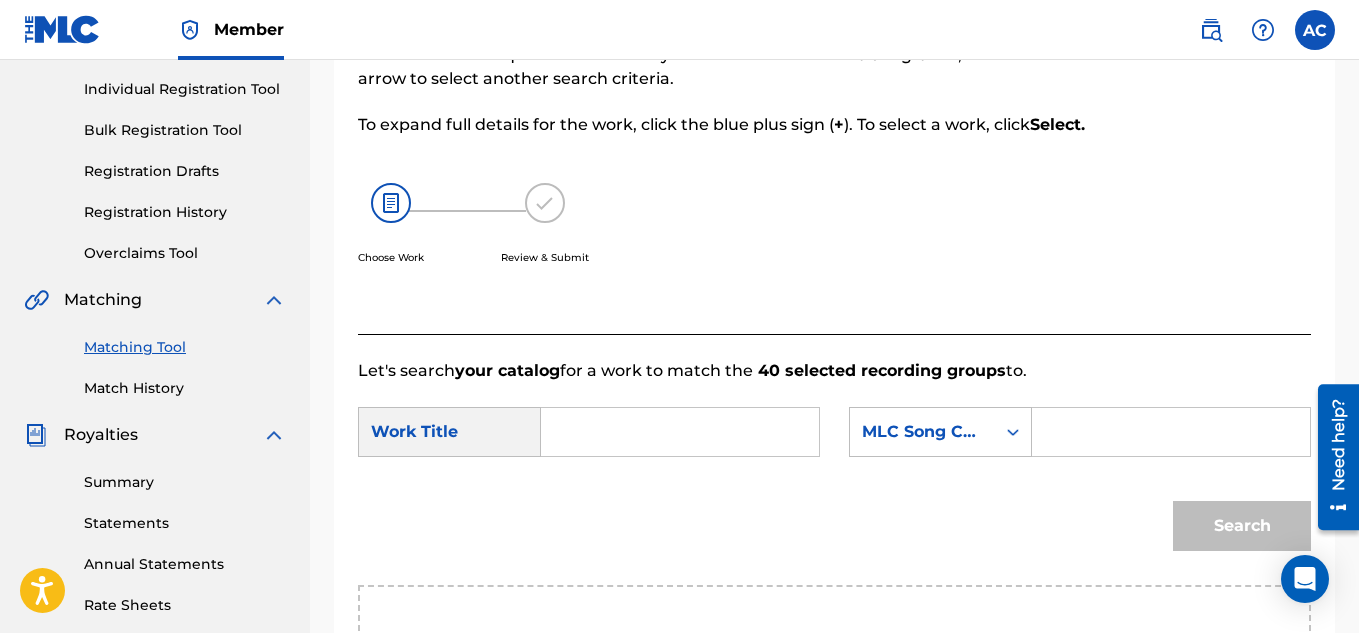 click at bounding box center [680, 432] 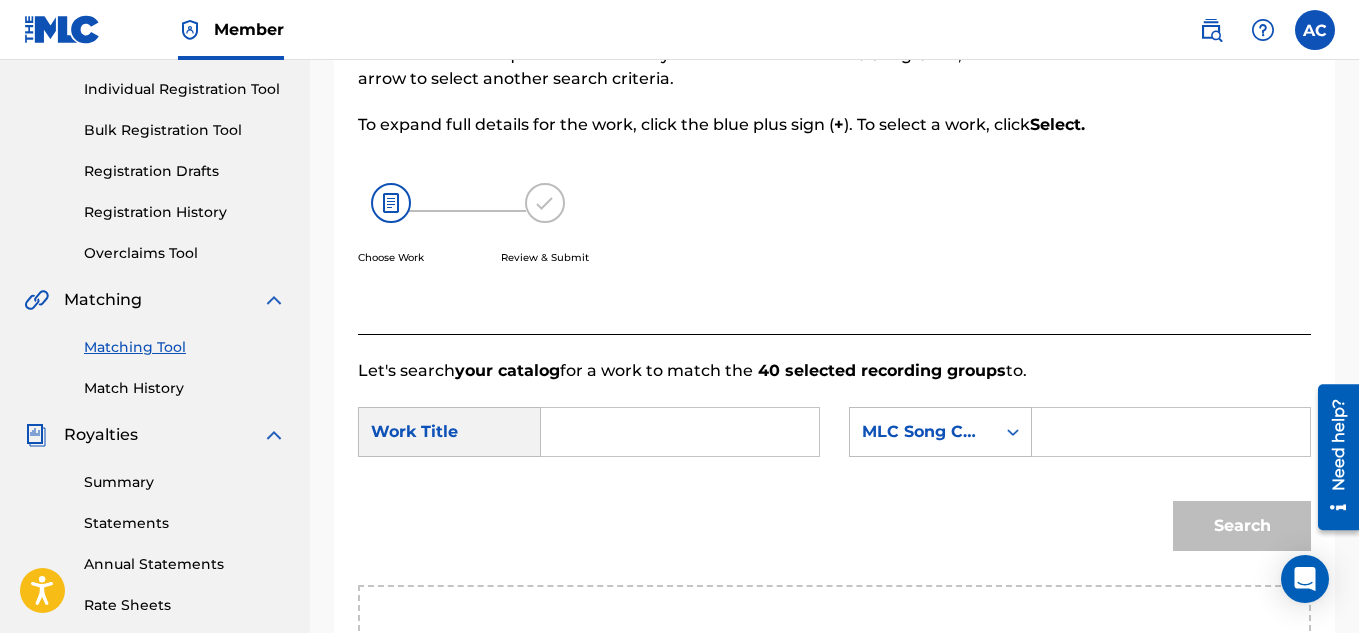 type on "EasyMoney A1" 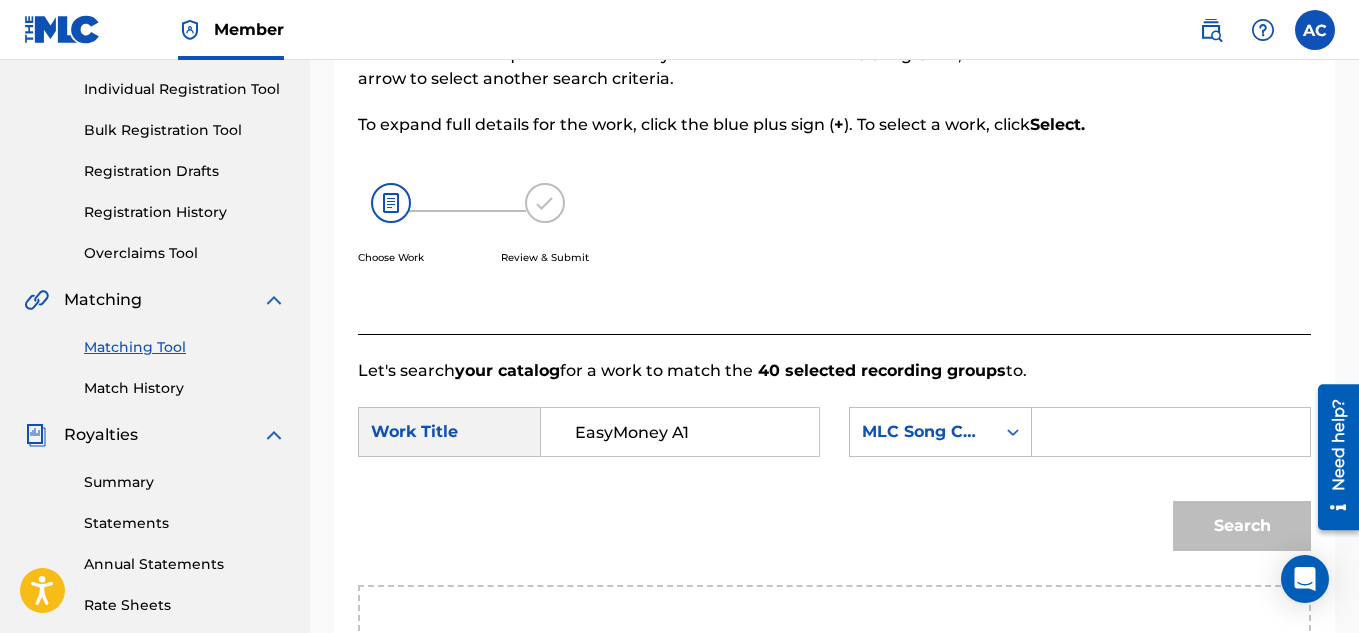 click at bounding box center [1171, 432] 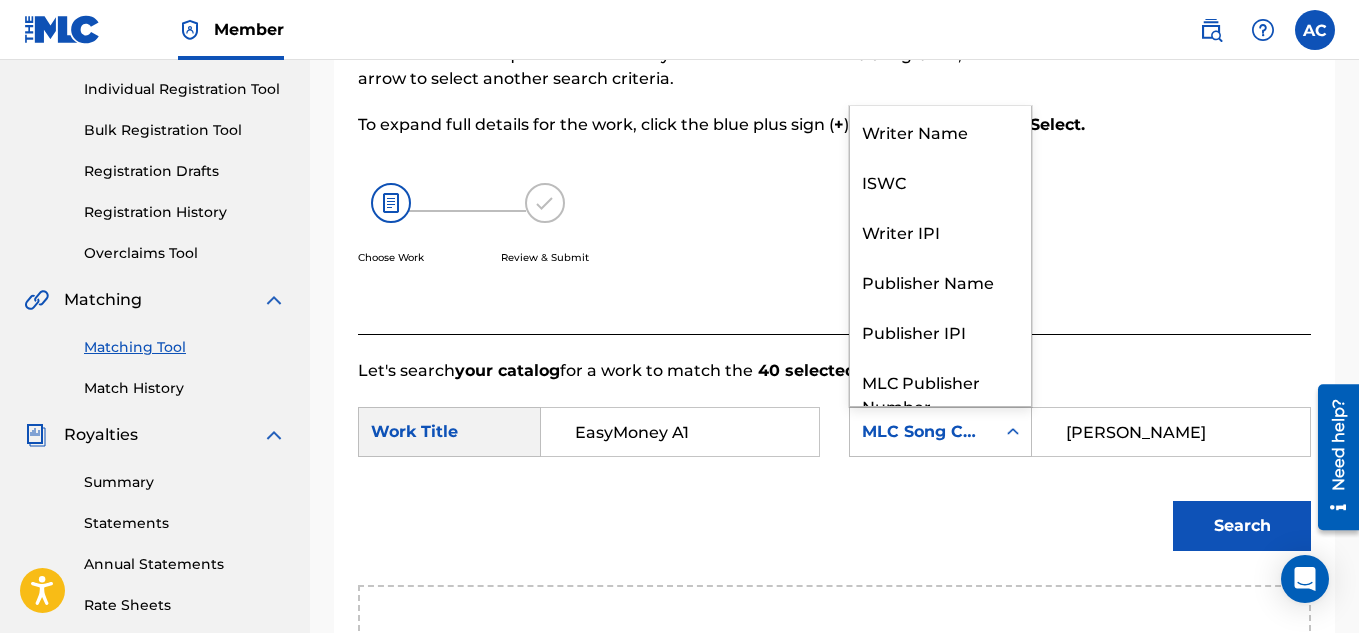 click at bounding box center [1013, 432] 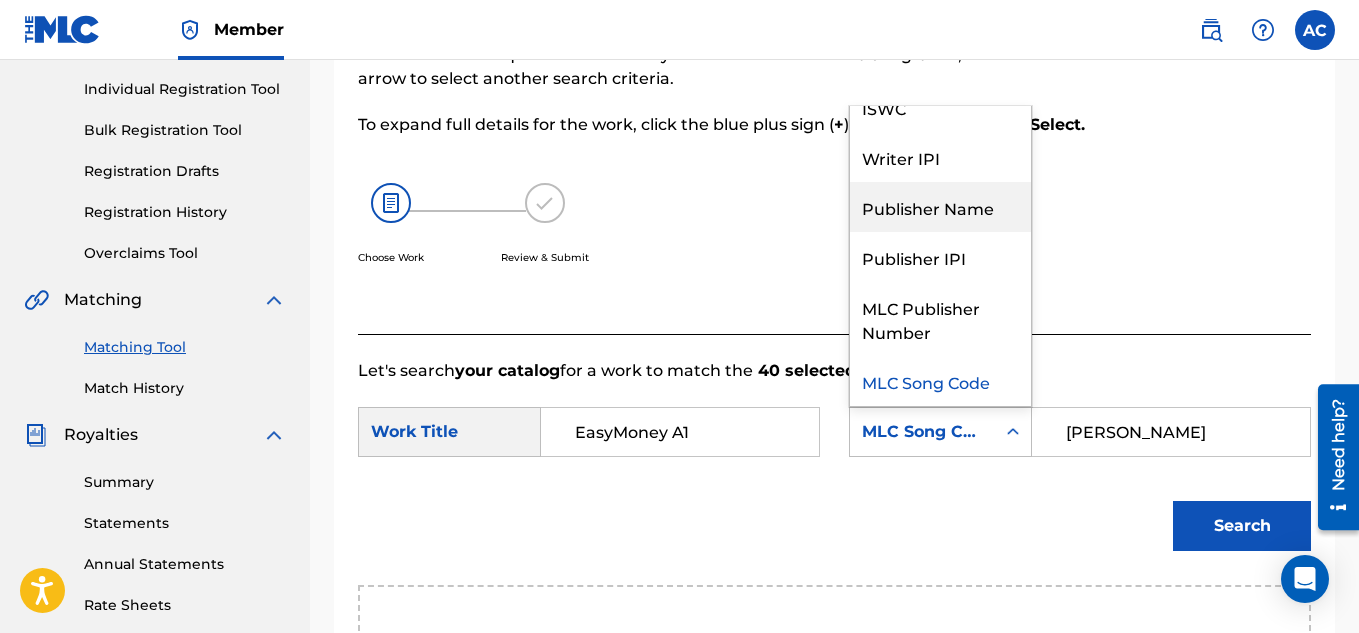 click on "Publisher Name" at bounding box center (940, 207) 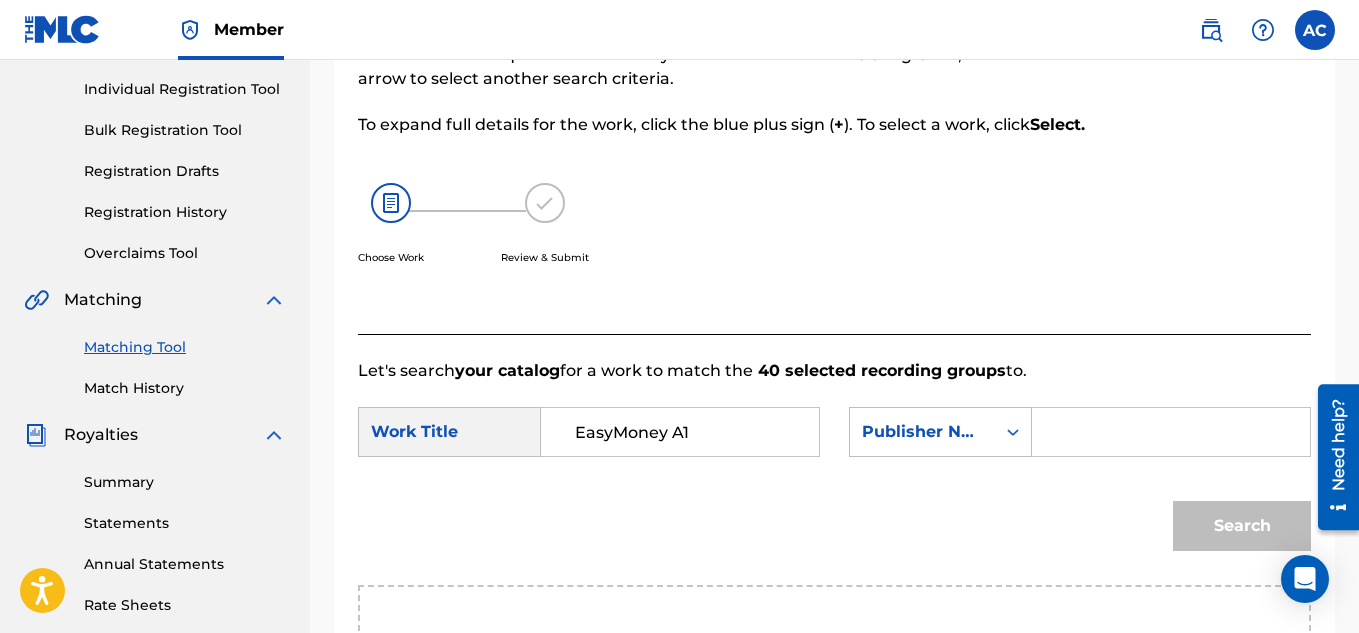 click at bounding box center [1171, 432] 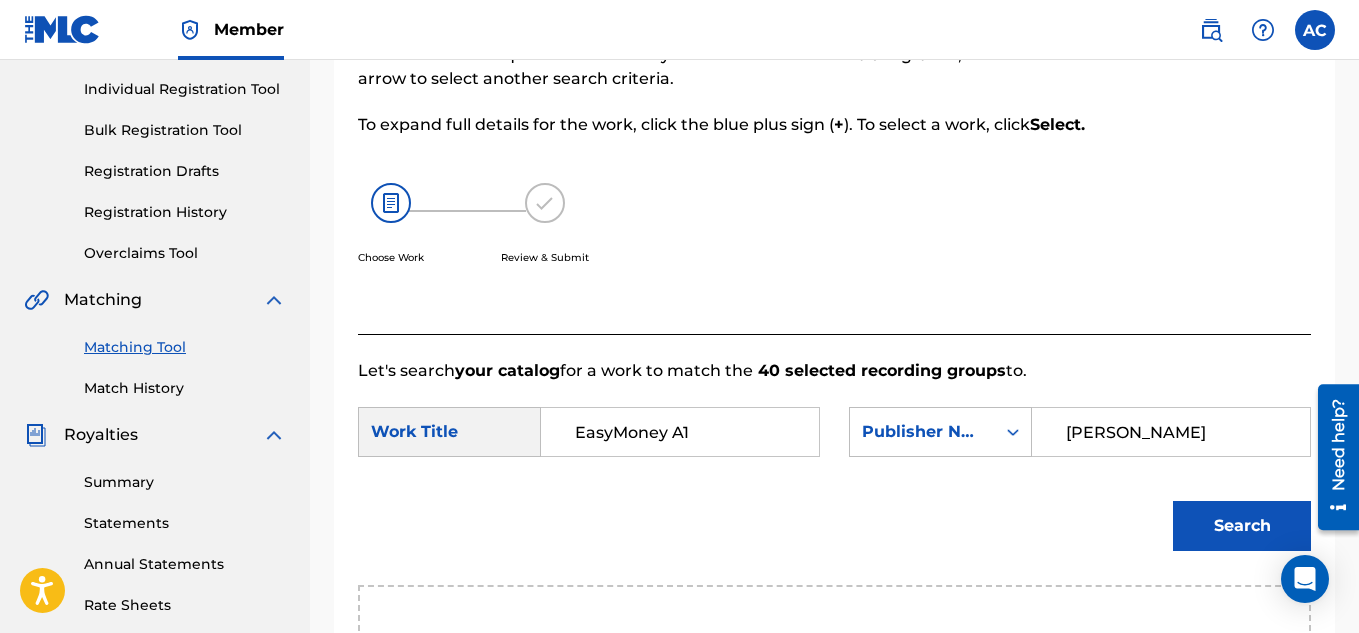 click on "Search" at bounding box center (1242, 526) 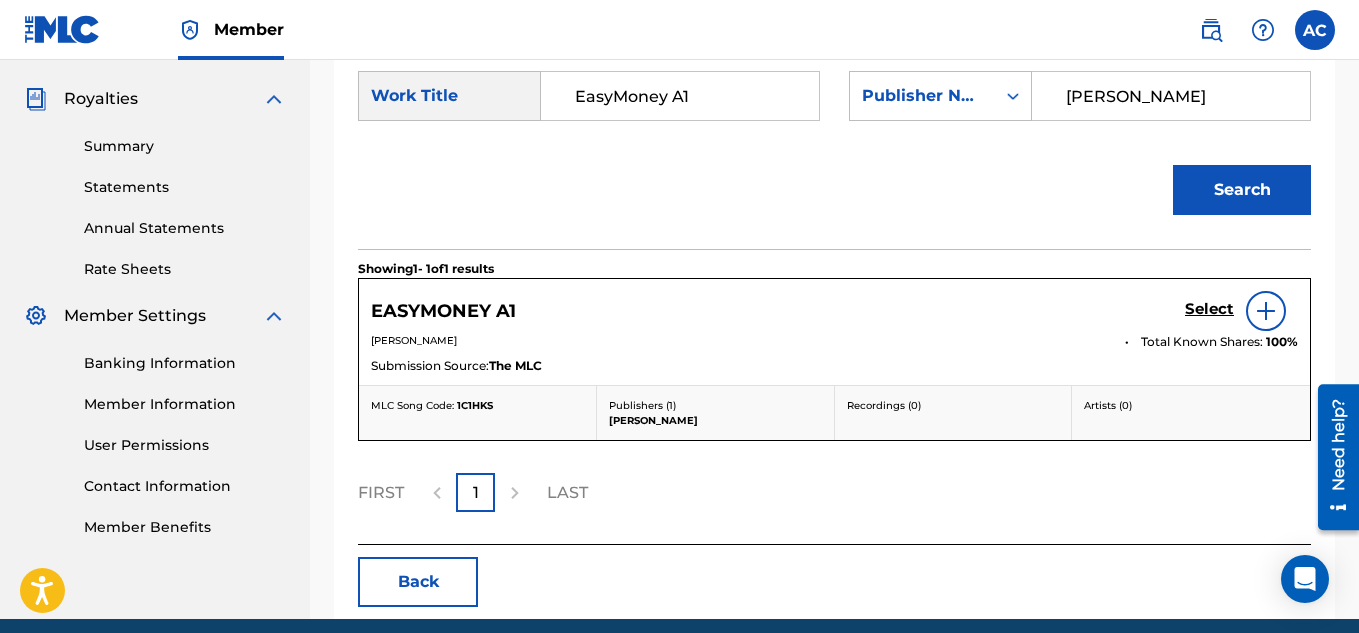 scroll, scrollTop: 590, scrollLeft: 0, axis: vertical 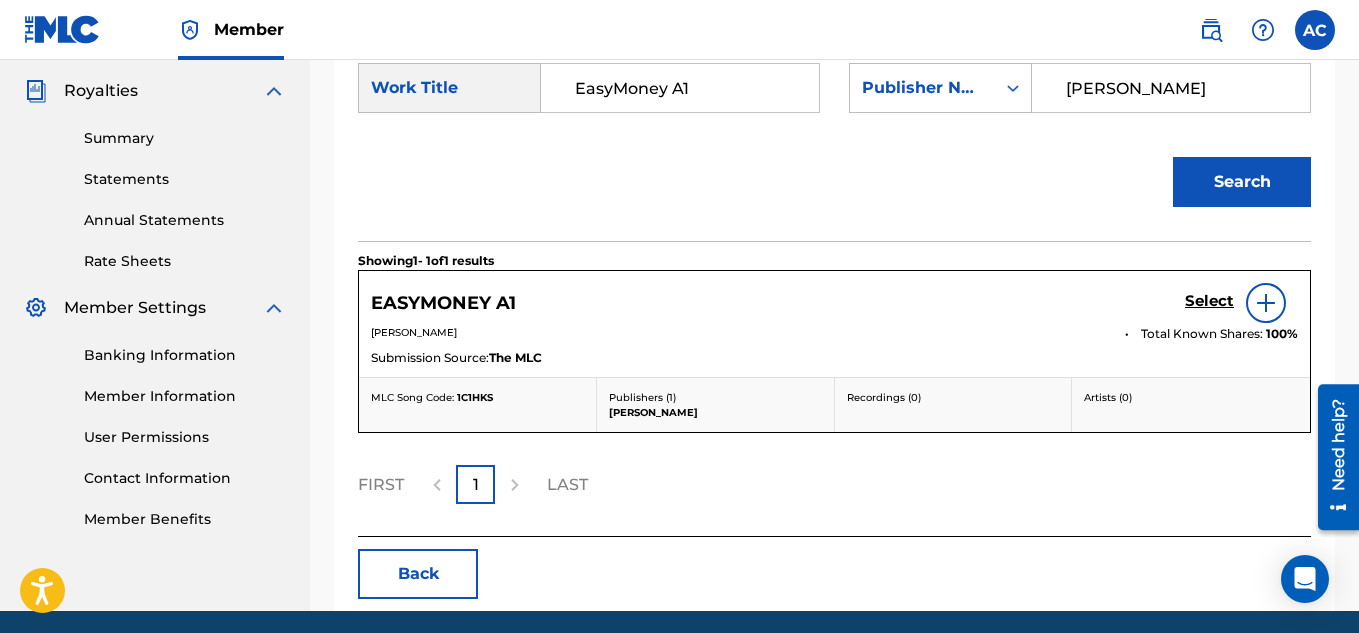 click at bounding box center (1266, 303) 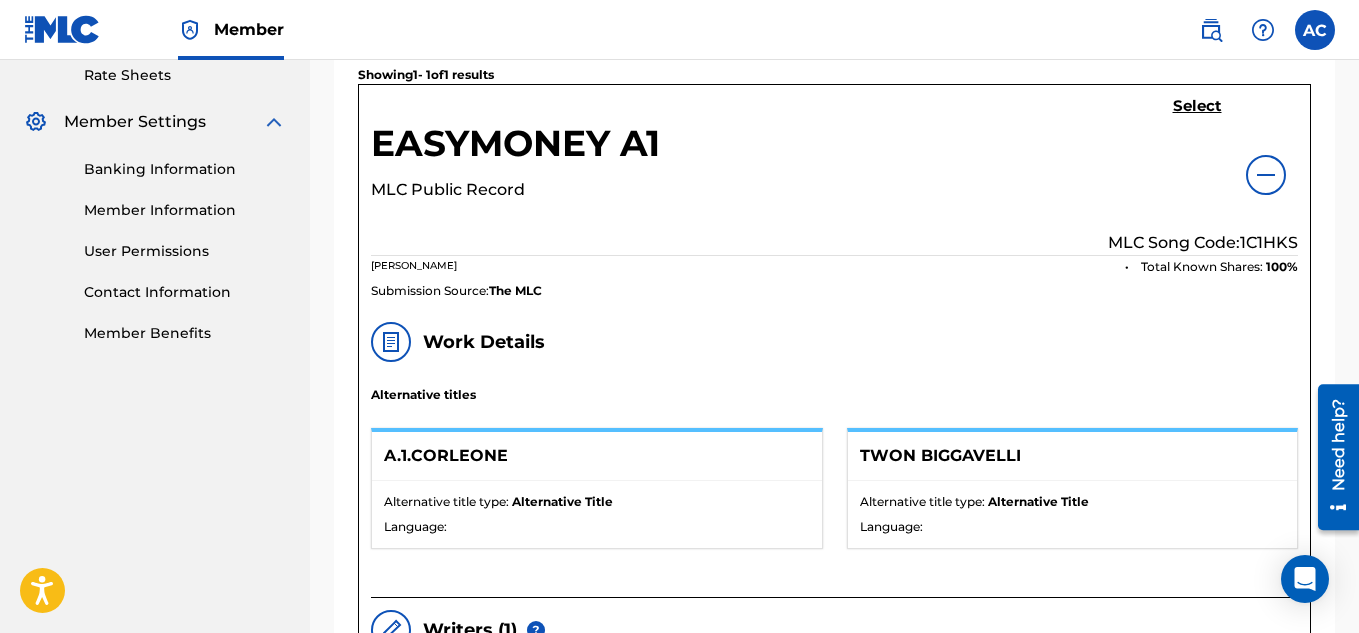 scroll, scrollTop: 730, scrollLeft: 0, axis: vertical 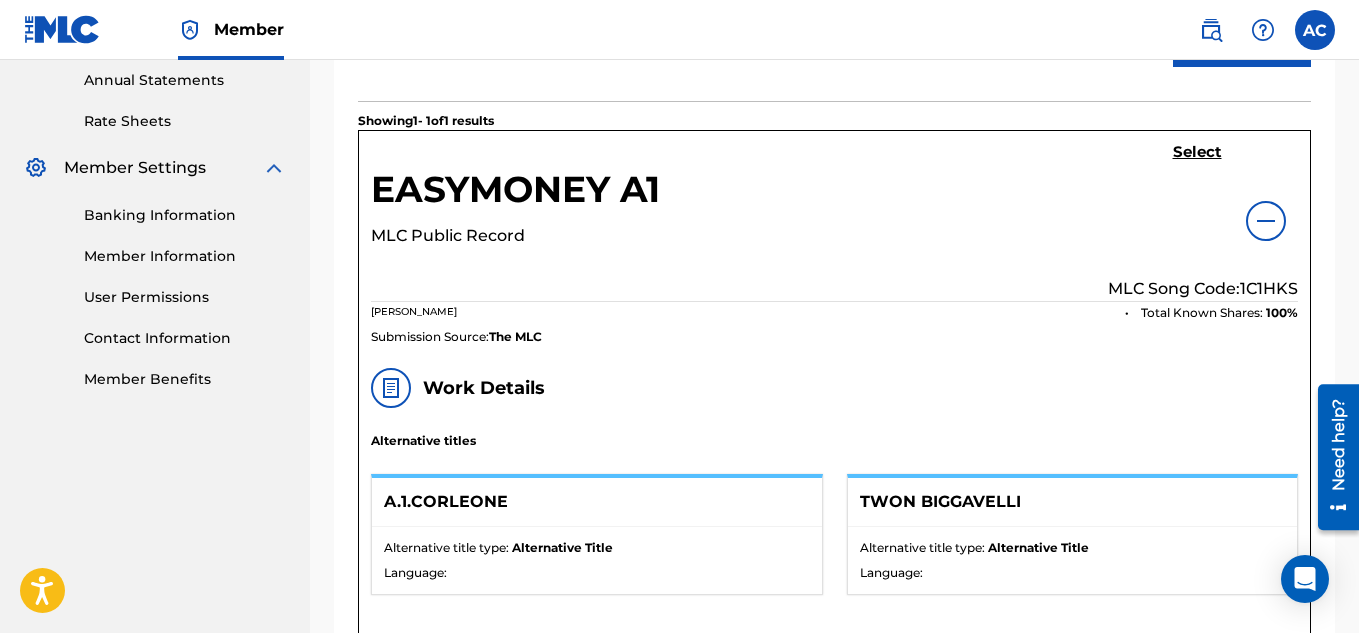 click on "Select" at bounding box center [1197, 152] 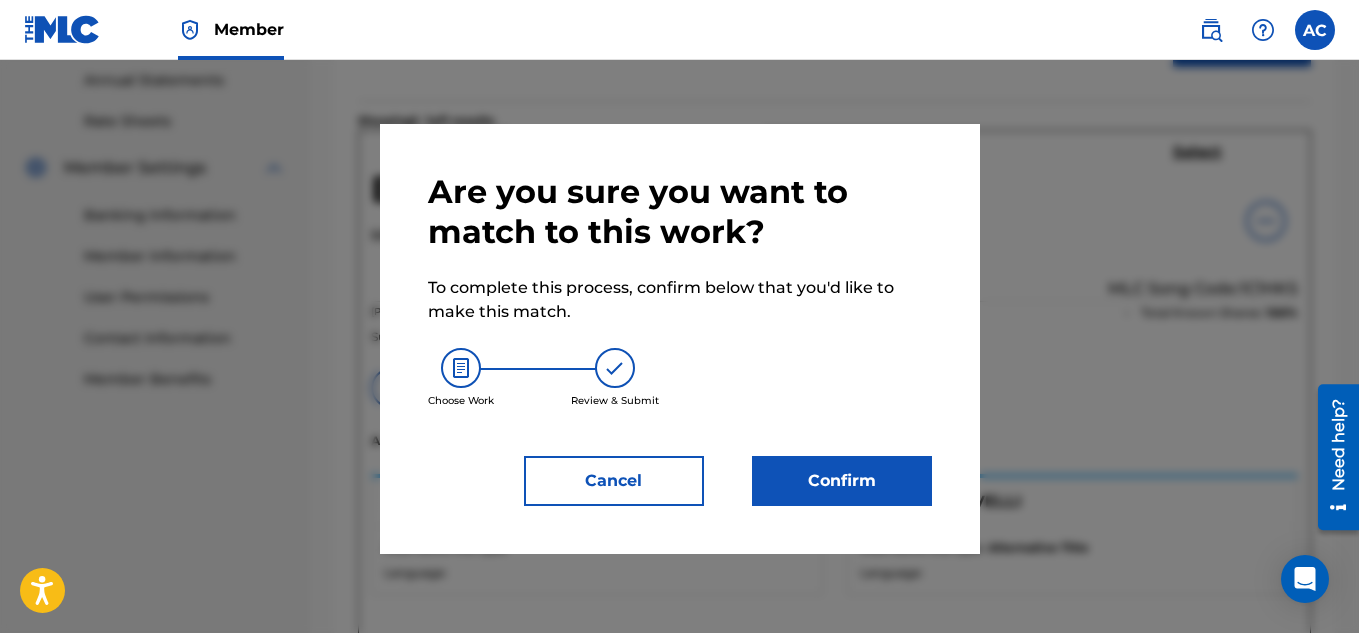 click on "Confirm" at bounding box center (842, 481) 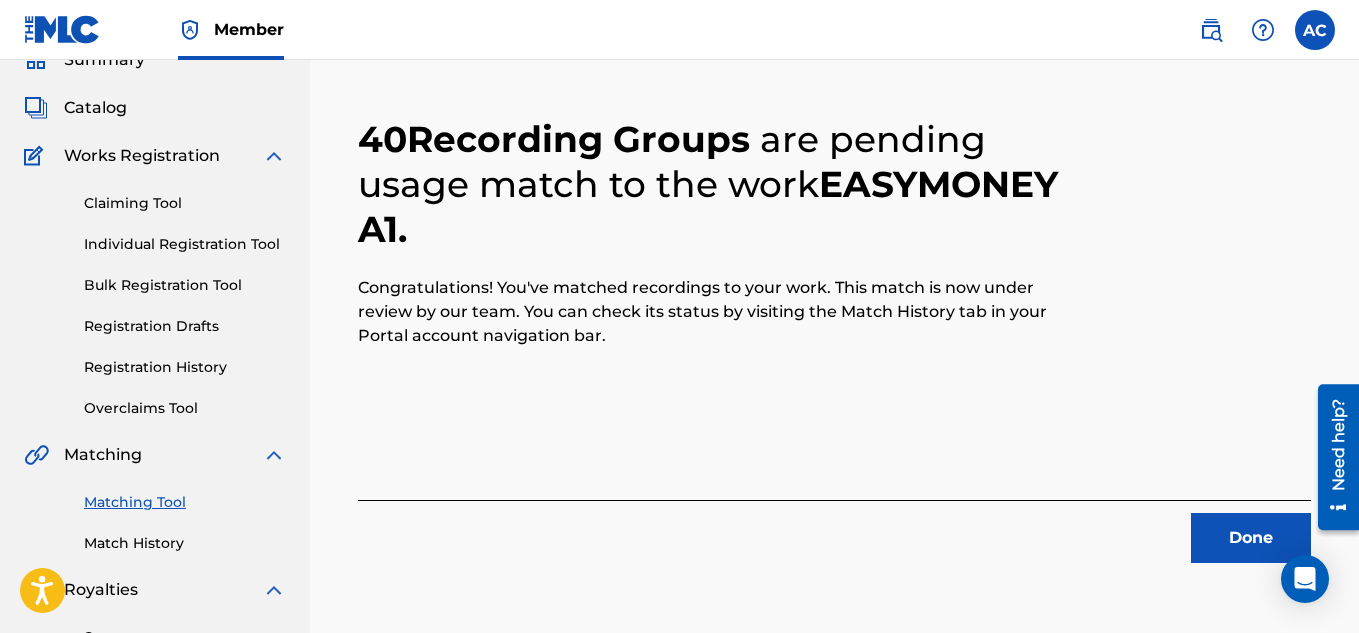 scroll, scrollTop: 81, scrollLeft: 0, axis: vertical 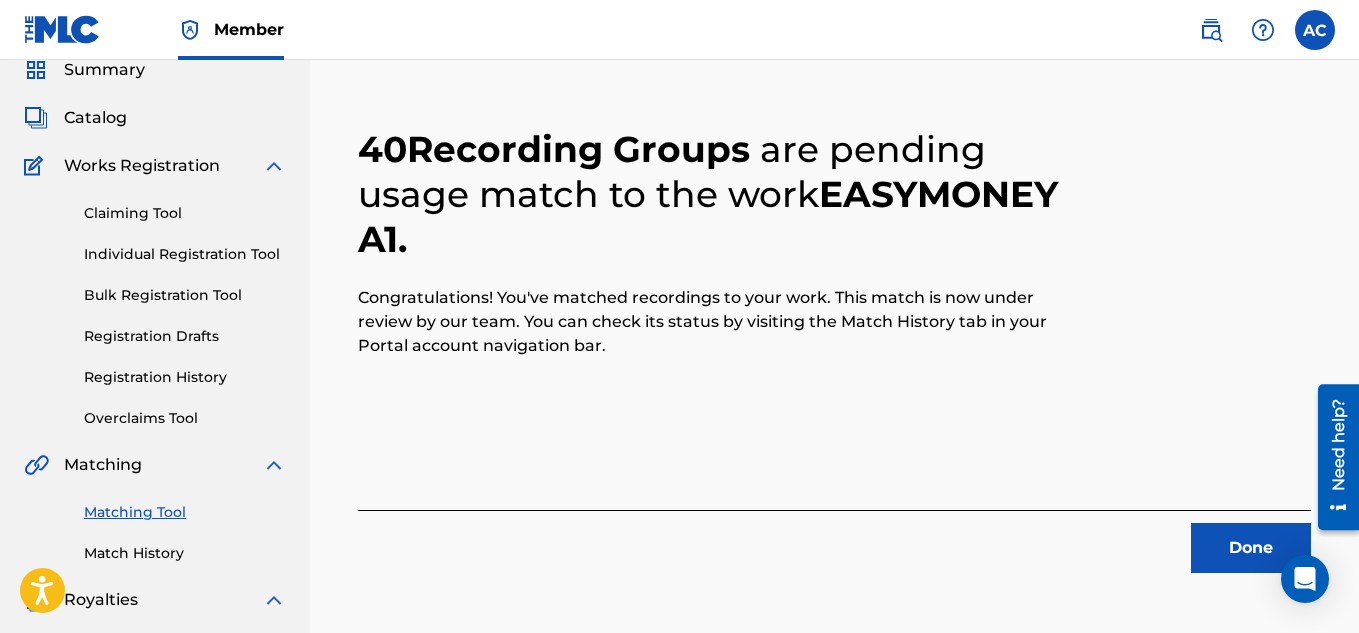click on "Done" at bounding box center [1251, 548] 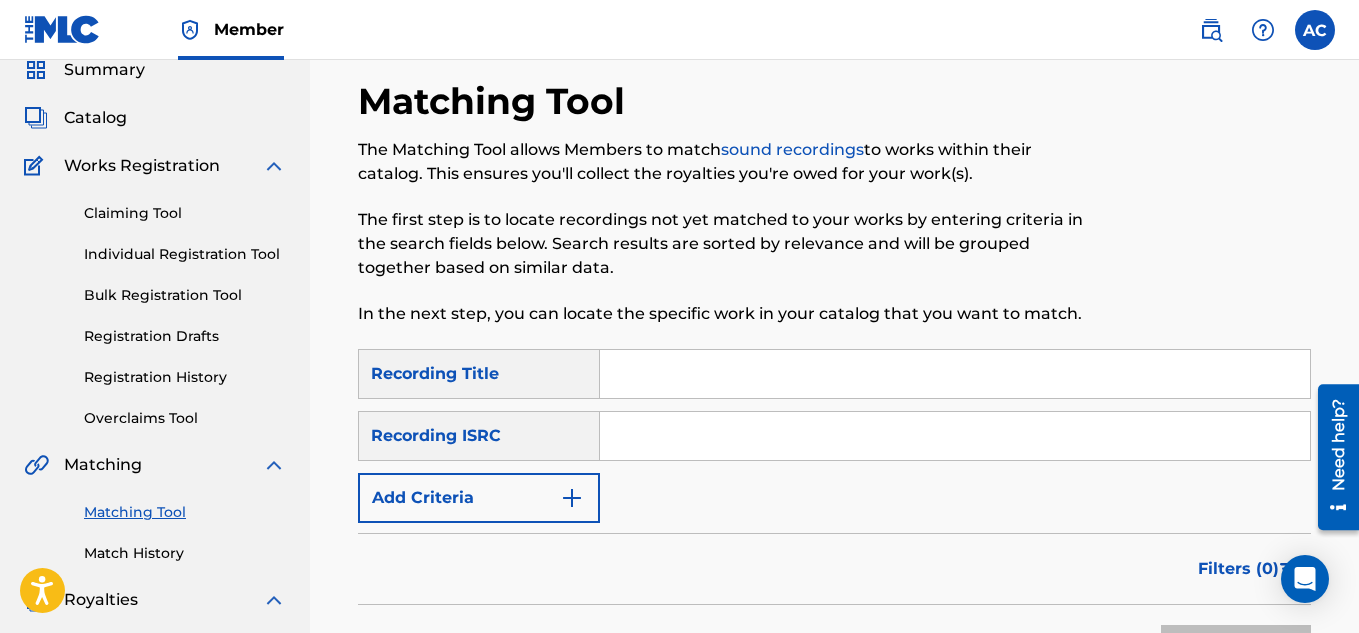 drag, startPoint x: 1358, startPoint y: 185, endPoint x: 1353, endPoint y: 257, distance: 72.1734 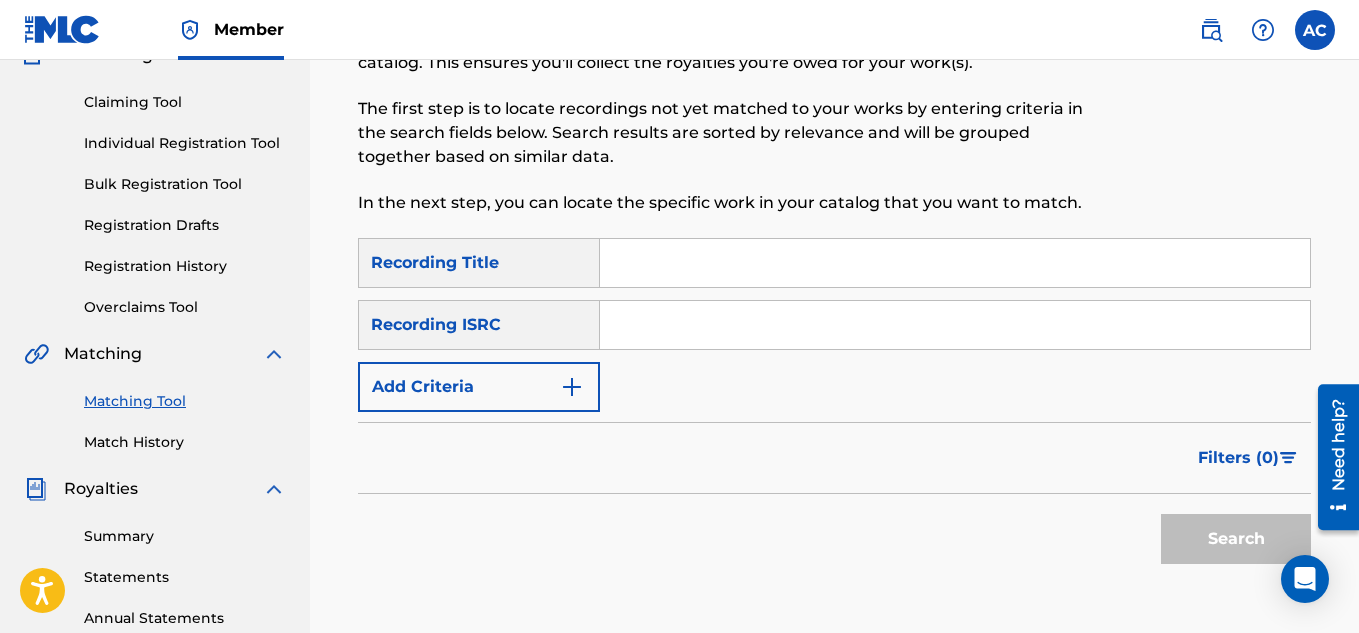 scroll, scrollTop: 178, scrollLeft: 0, axis: vertical 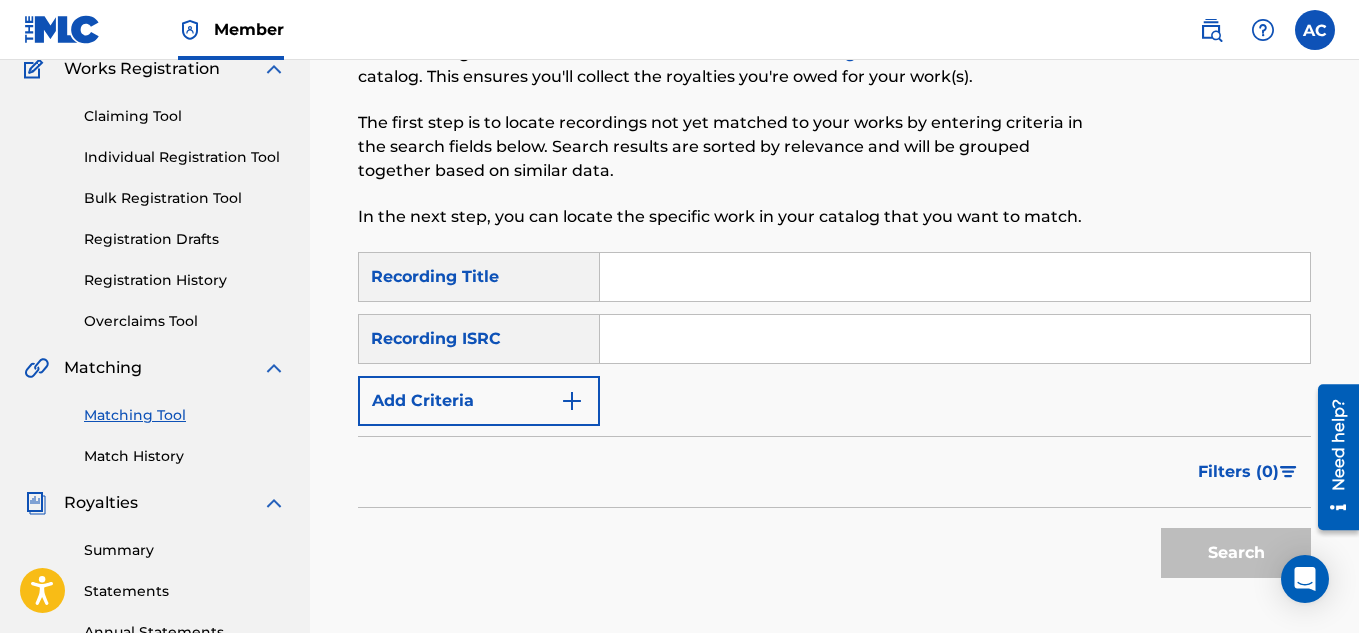 click on "Match History" at bounding box center (185, 456) 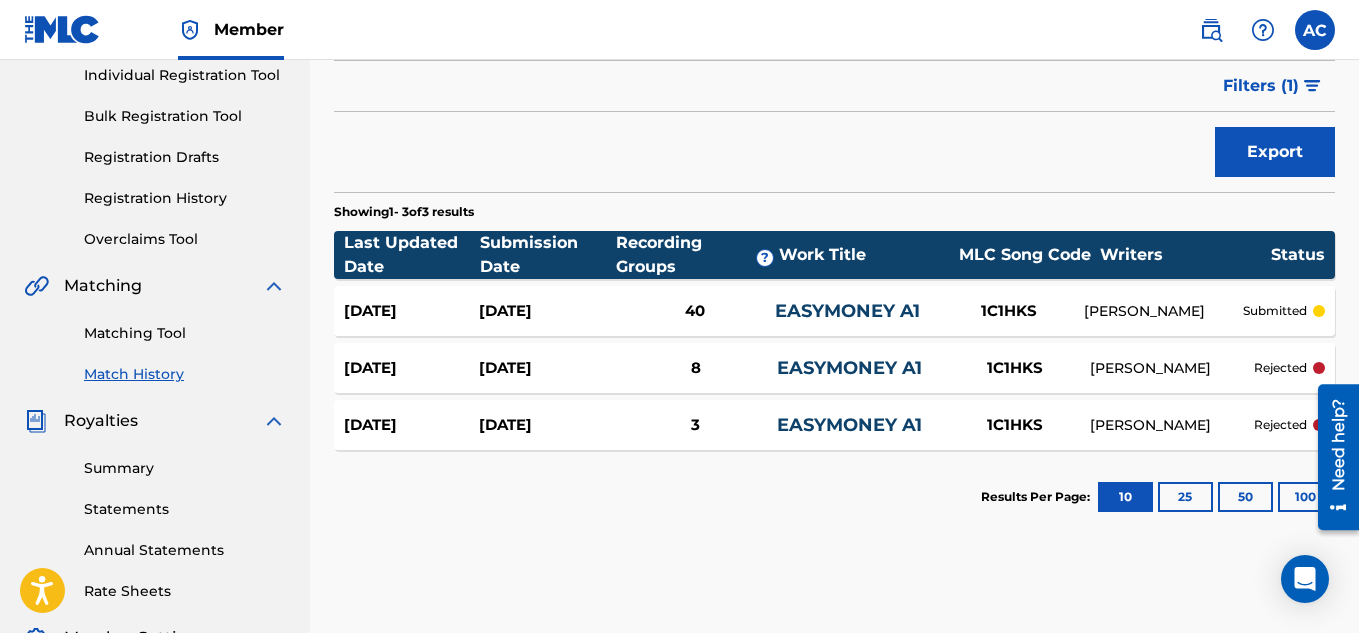 scroll, scrollTop: 265, scrollLeft: 0, axis: vertical 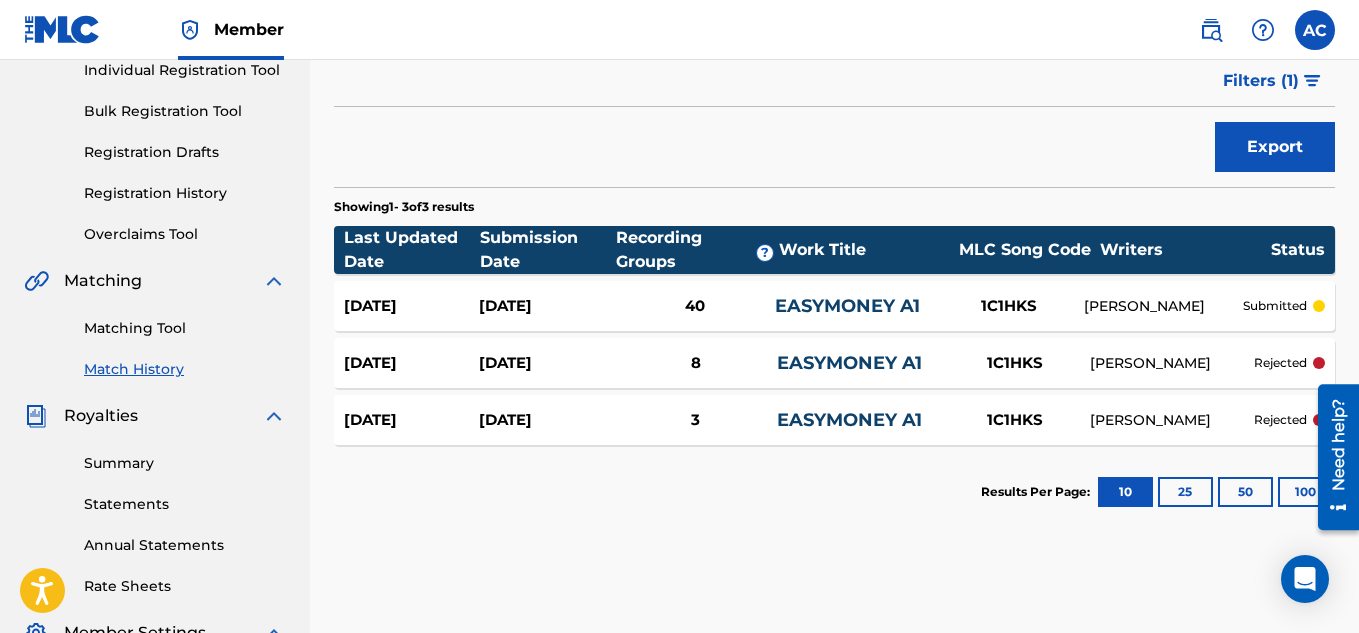 click on "EASYMONEY A1" at bounding box center [847, 306] 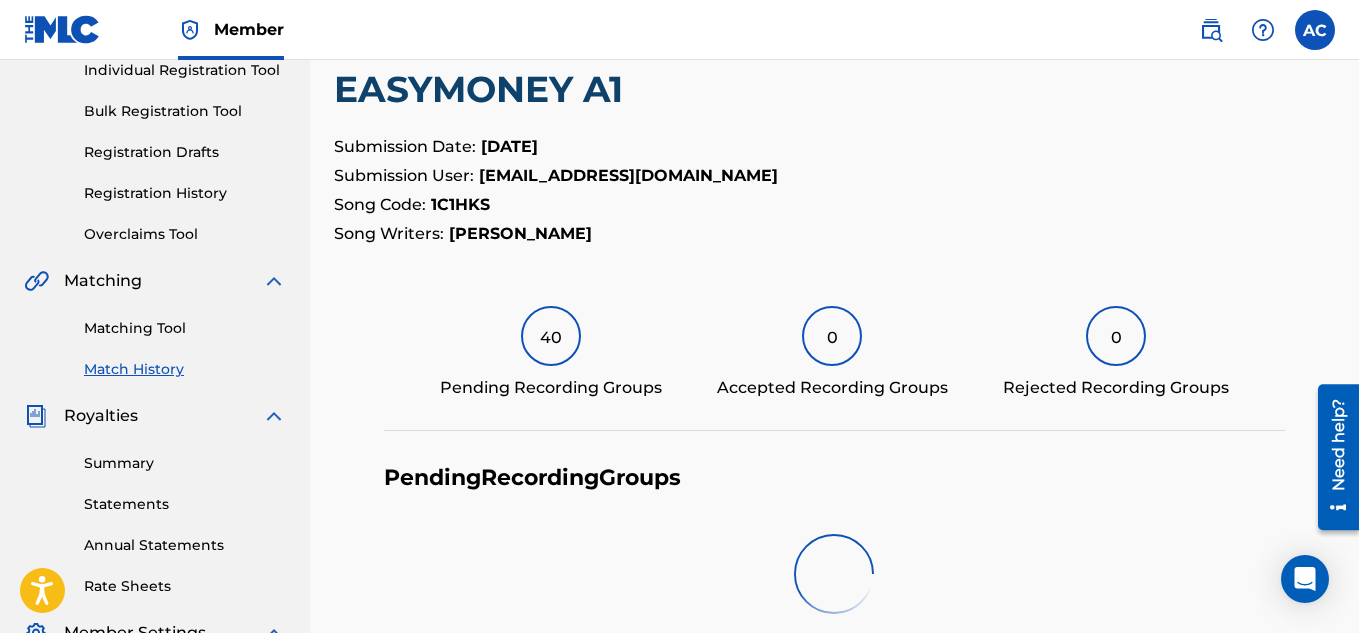 scroll, scrollTop: 0, scrollLeft: 0, axis: both 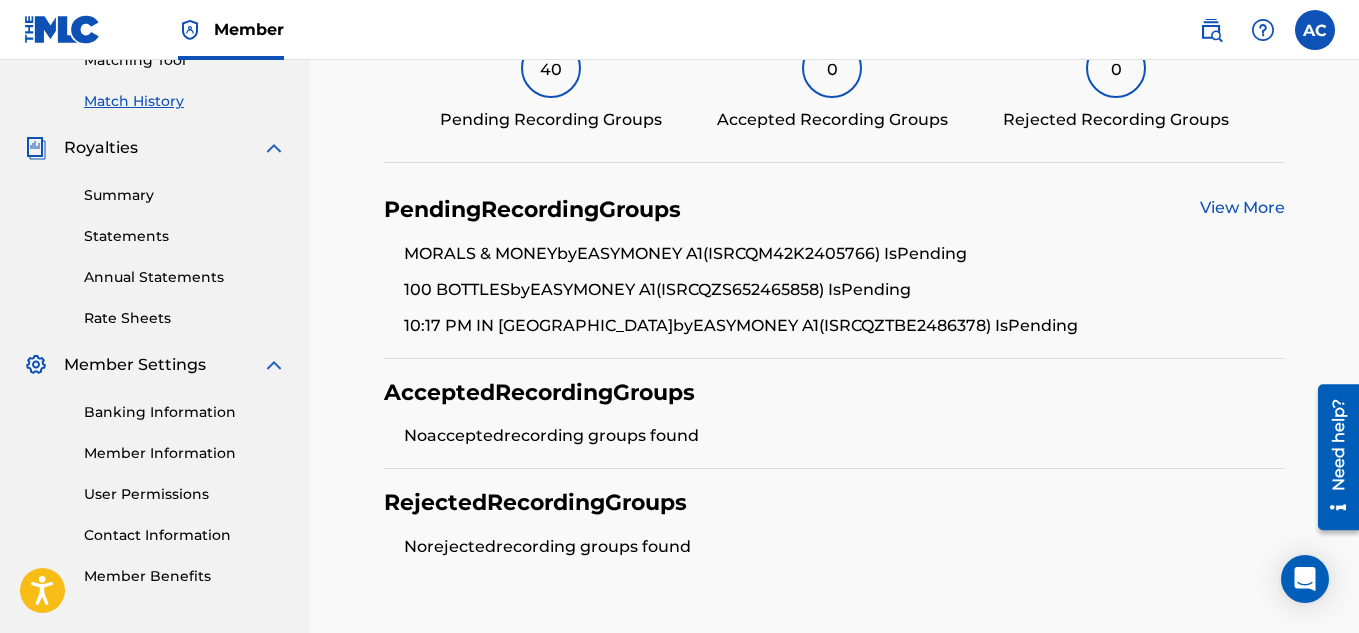 click on "View More" at bounding box center (1242, 207) 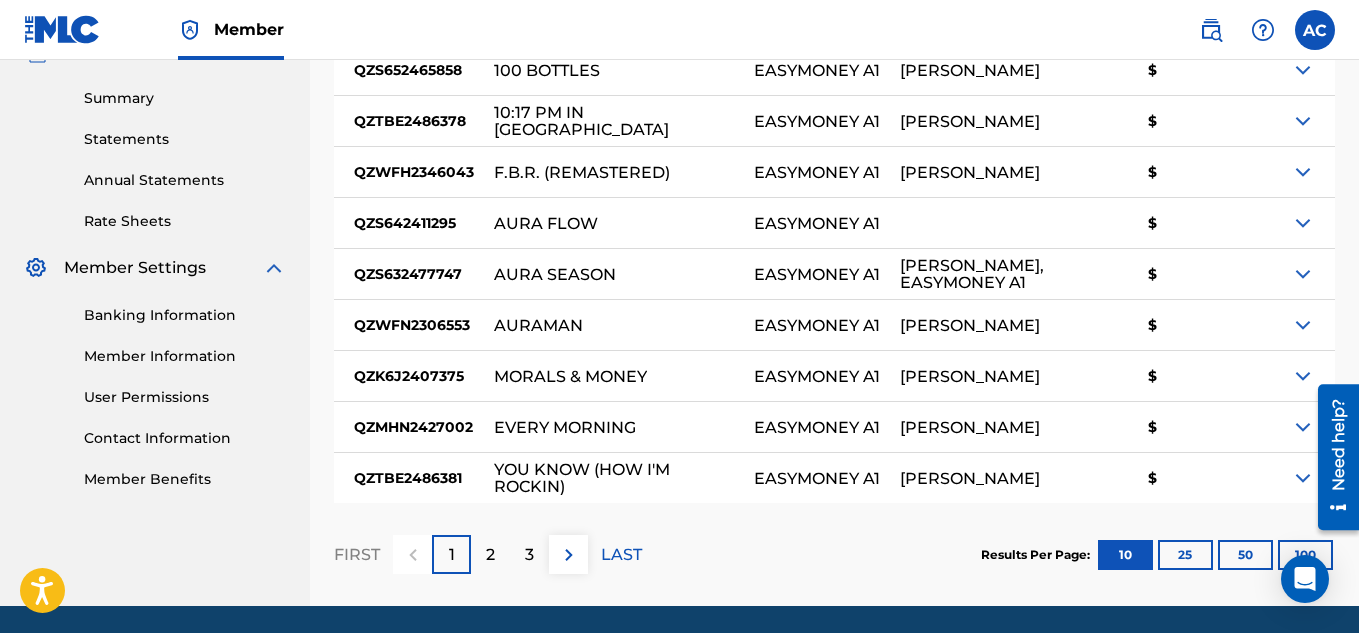 scroll, scrollTop: 638, scrollLeft: 0, axis: vertical 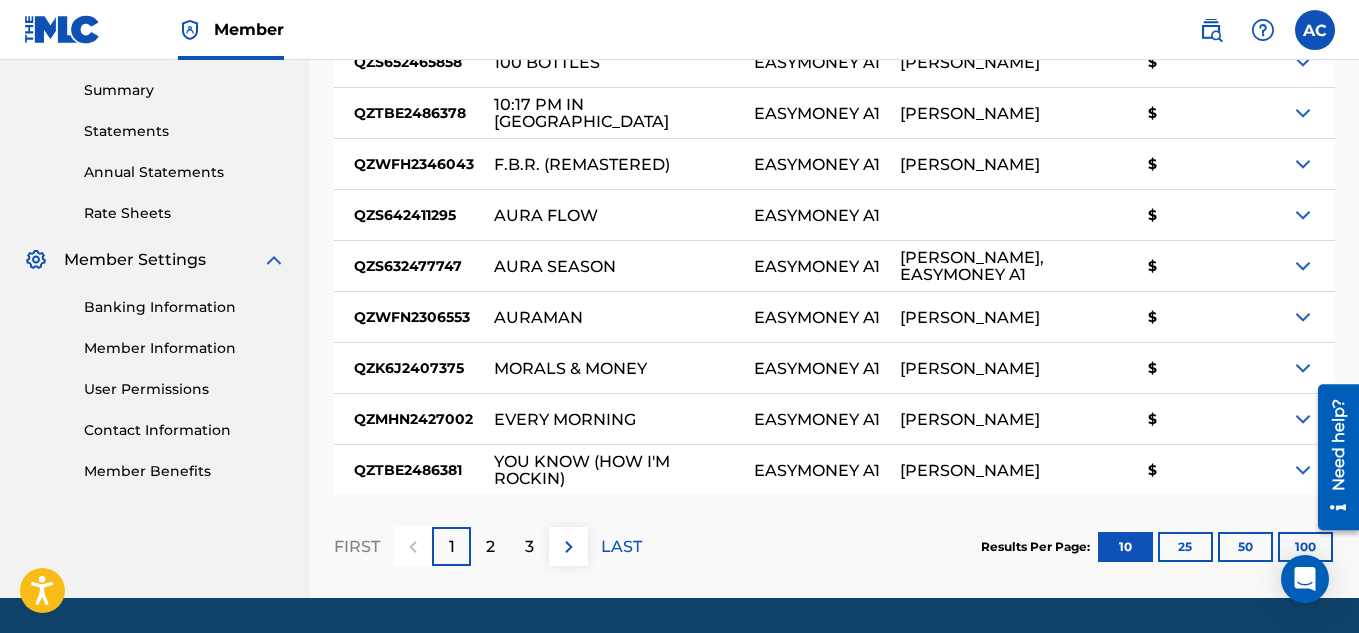 click on "2" at bounding box center (490, 546) 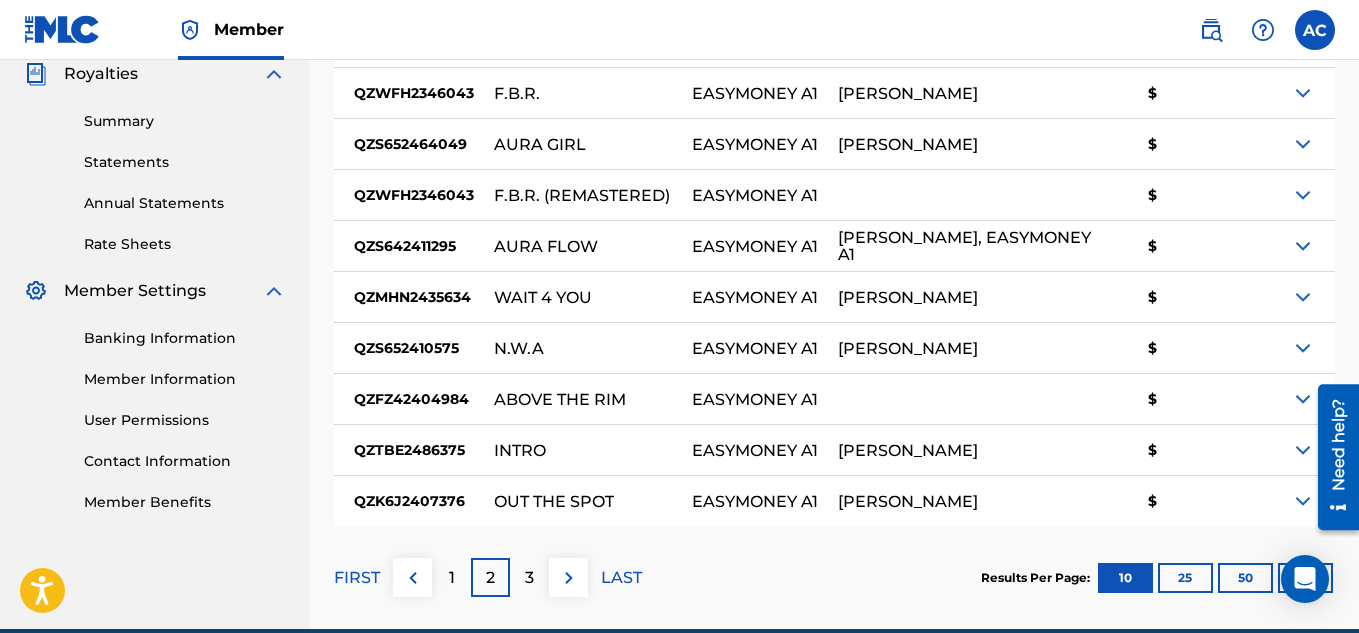 scroll, scrollTop: 638, scrollLeft: 0, axis: vertical 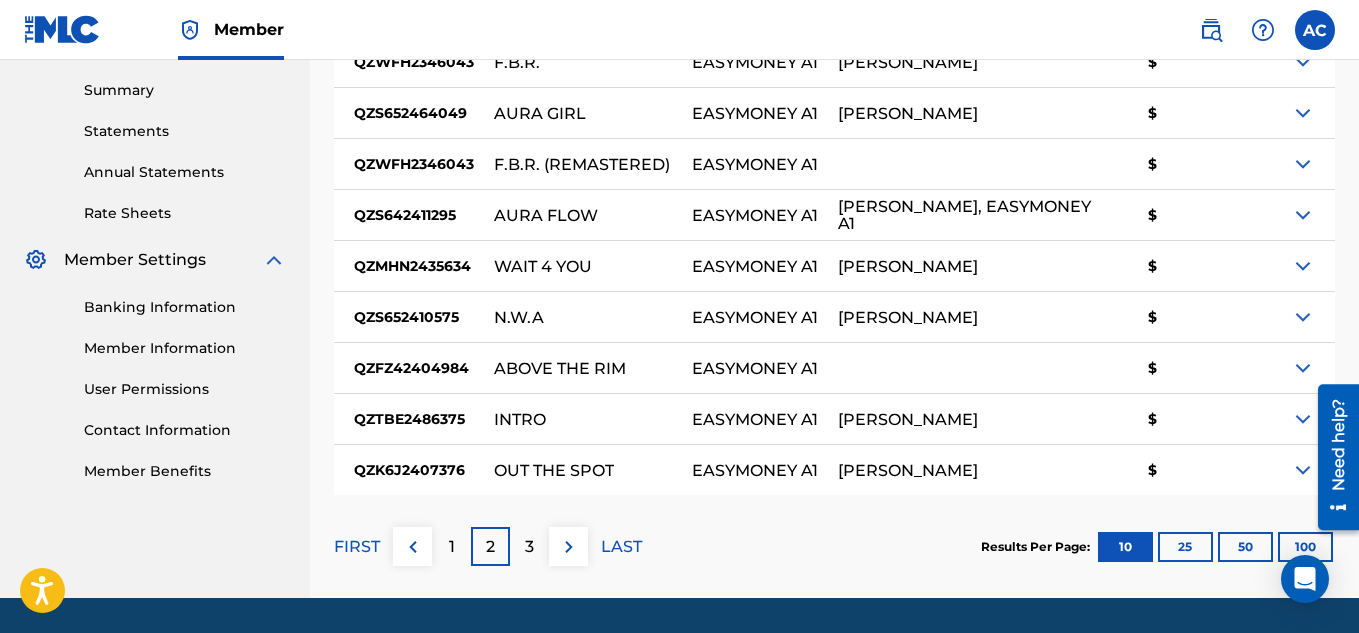click on "3" at bounding box center (529, 546) 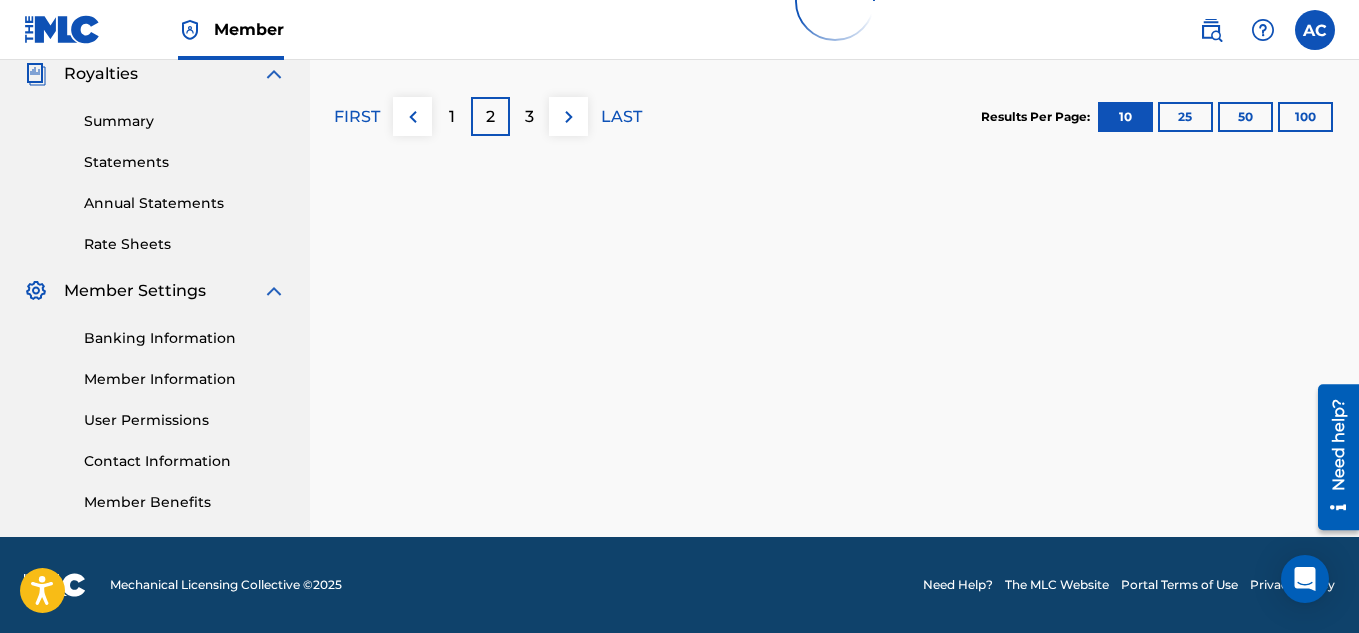 scroll, scrollTop: 638, scrollLeft: 0, axis: vertical 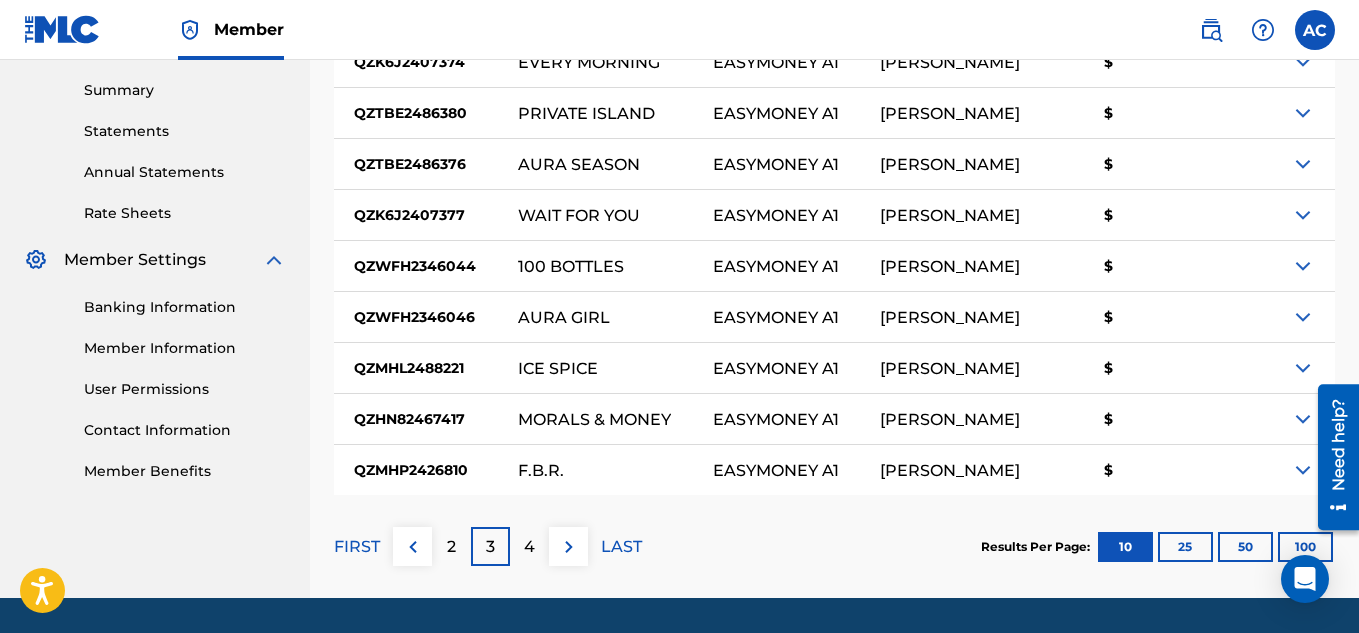 click on "4" at bounding box center [529, 546] 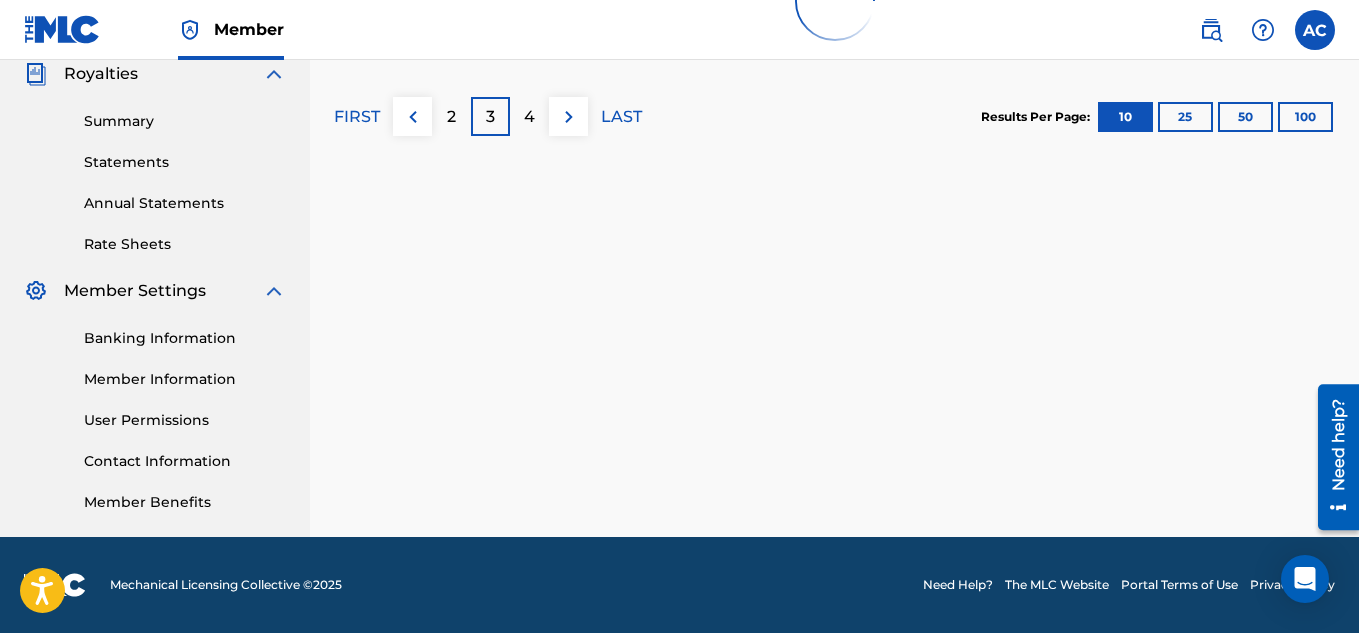 scroll, scrollTop: 638, scrollLeft: 0, axis: vertical 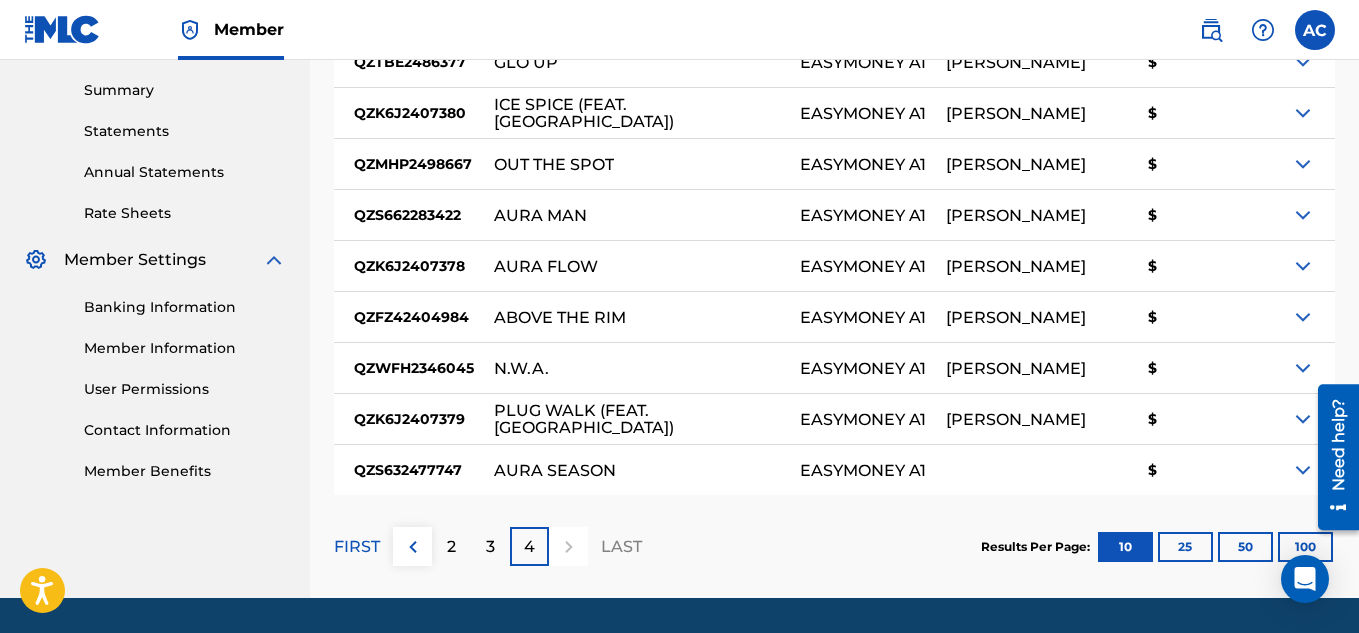 click on "4" at bounding box center [529, 546] 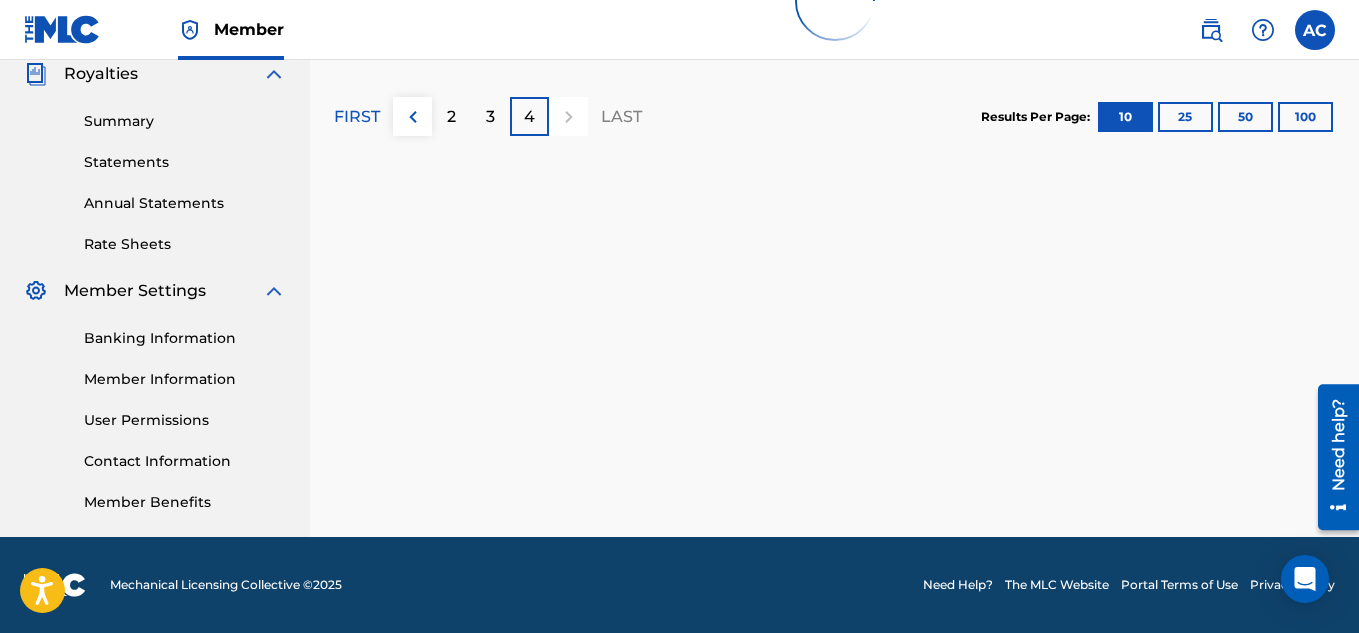 scroll, scrollTop: 638, scrollLeft: 0, axis: vertical 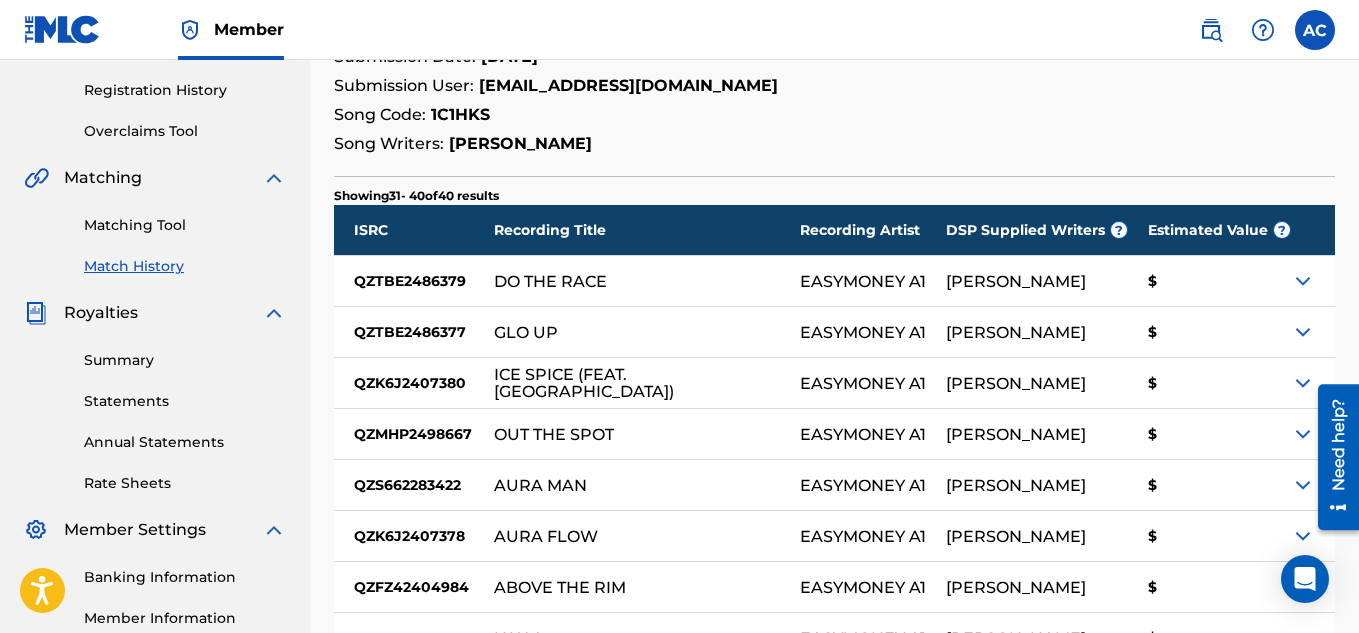 click on "Matching Tool" at bounding box center [185, 225] 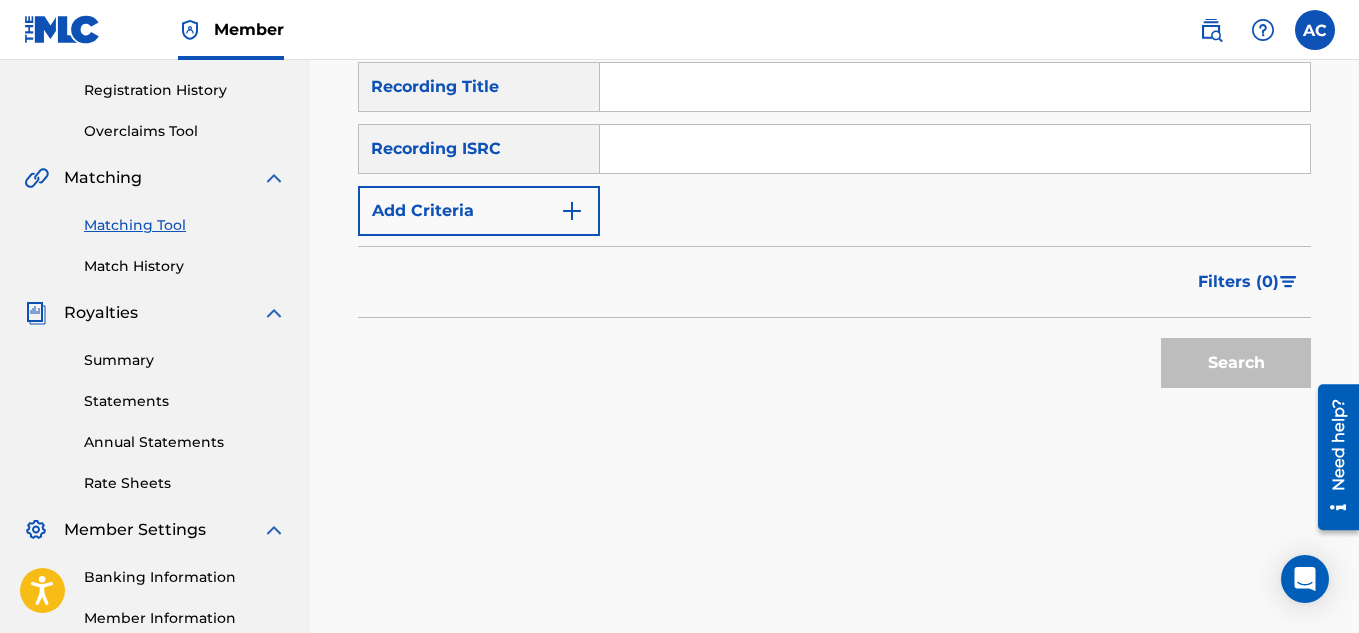 scroll, scrollTop: 0, scrollLeft: 0, axis: both 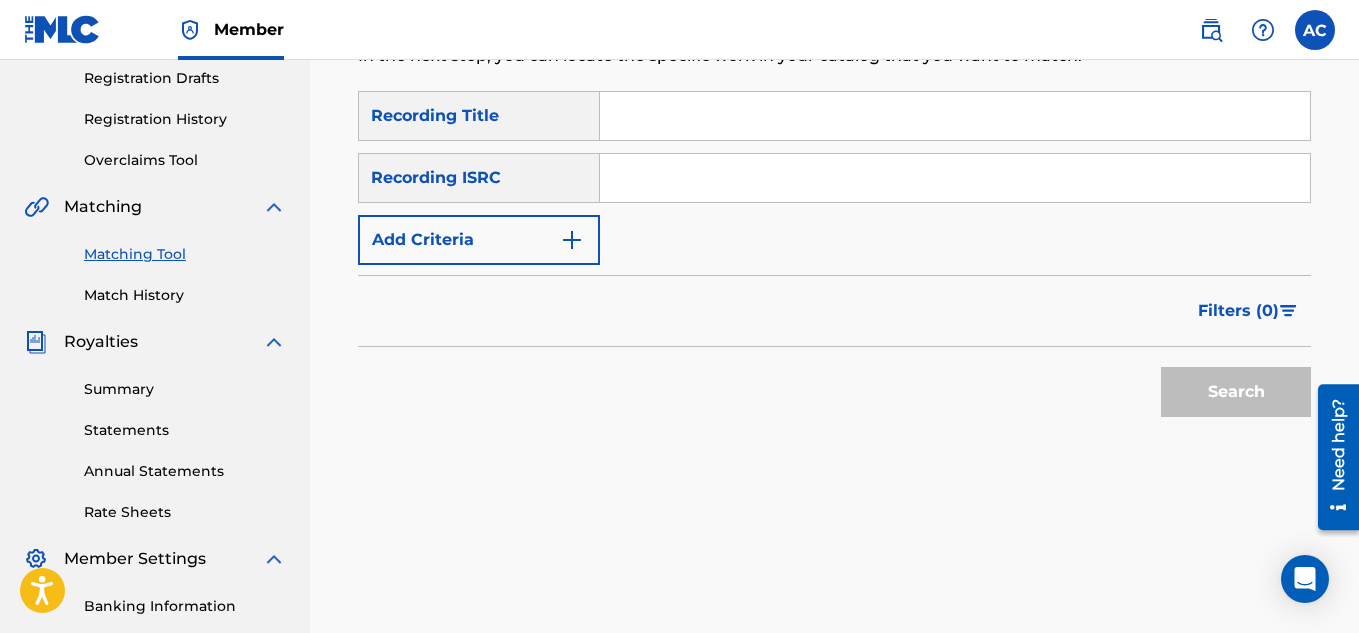 click on "Add Criteria" at bounding box center (479, 240) 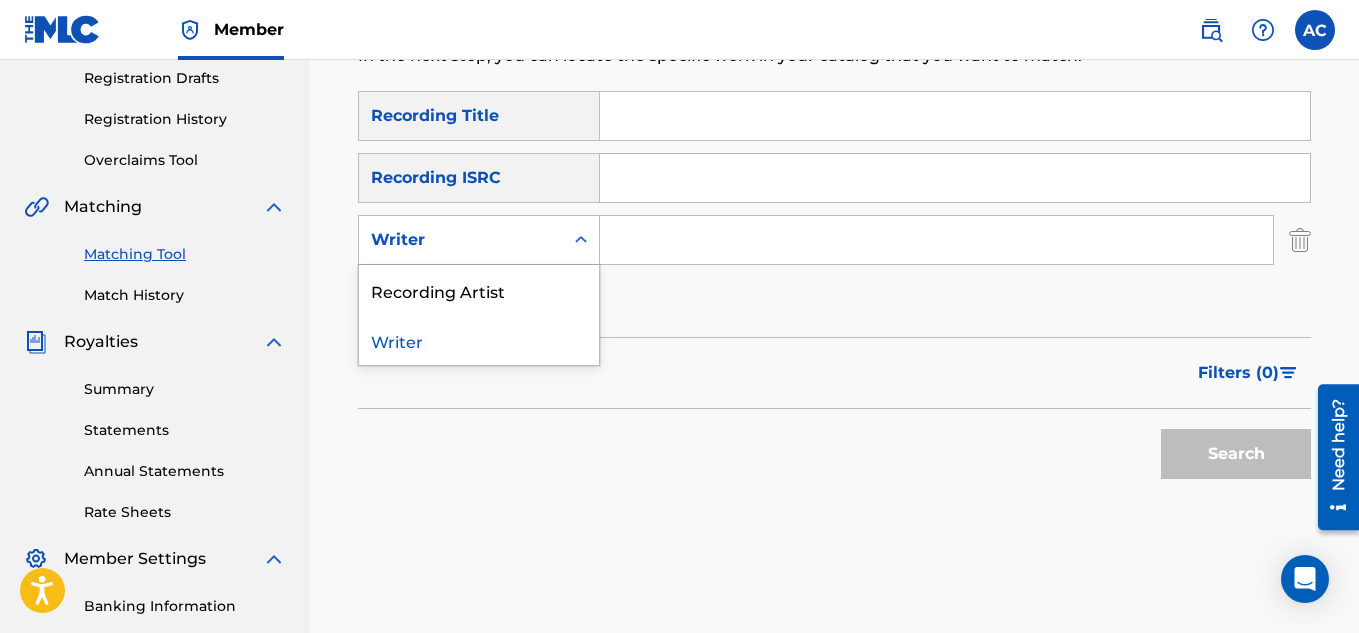 drag, startPoint x: 555, startPoint y: 251, endPoint x: 637, endPoint y: 236, distance: 83.360664 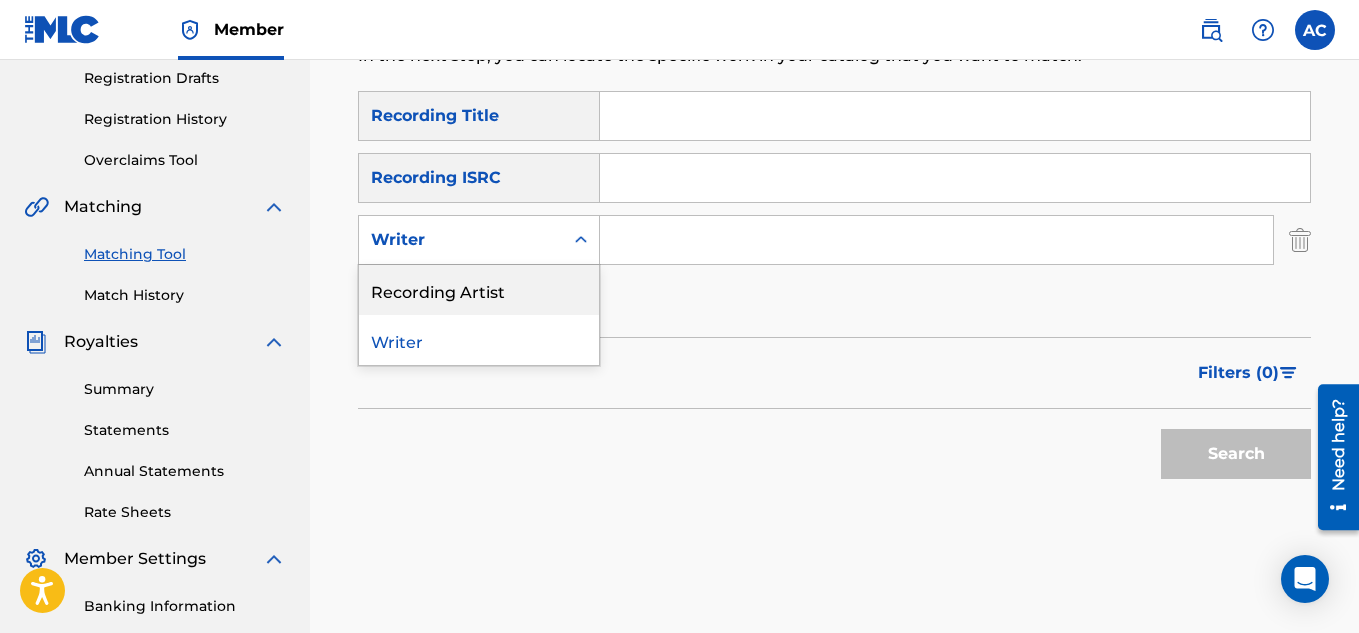click on "Recording Artist" at bounding box center (479, 290) 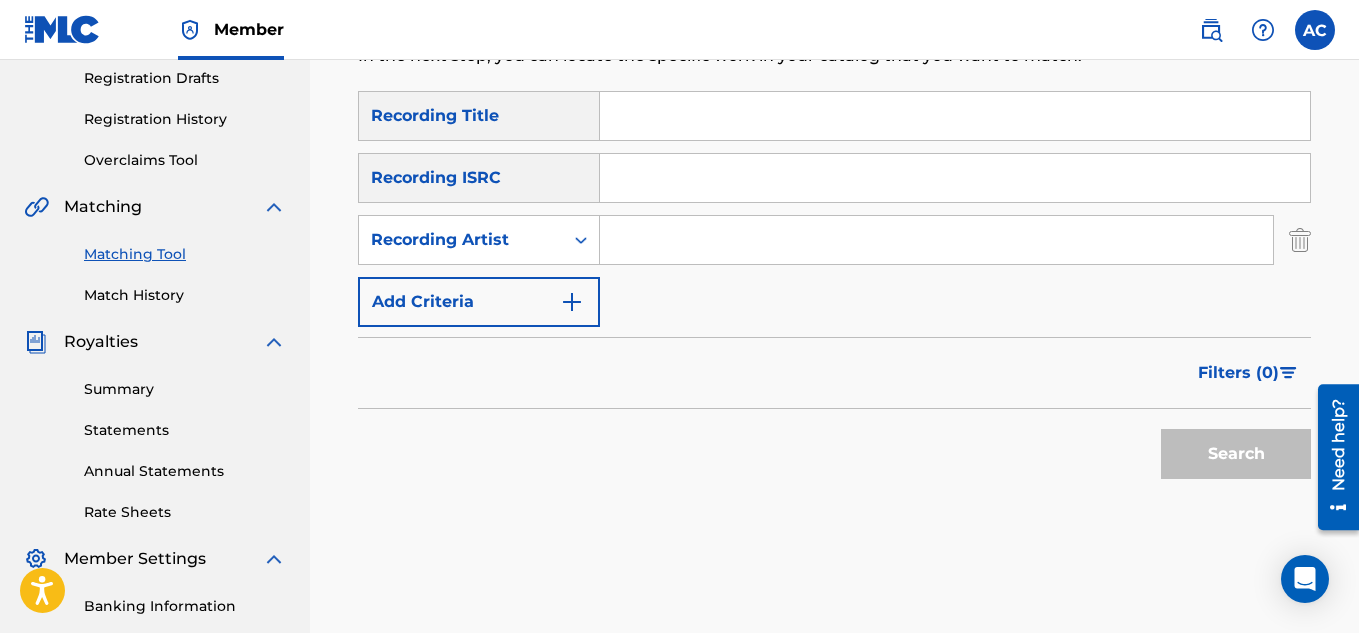 click at bounding box center [936, 240] 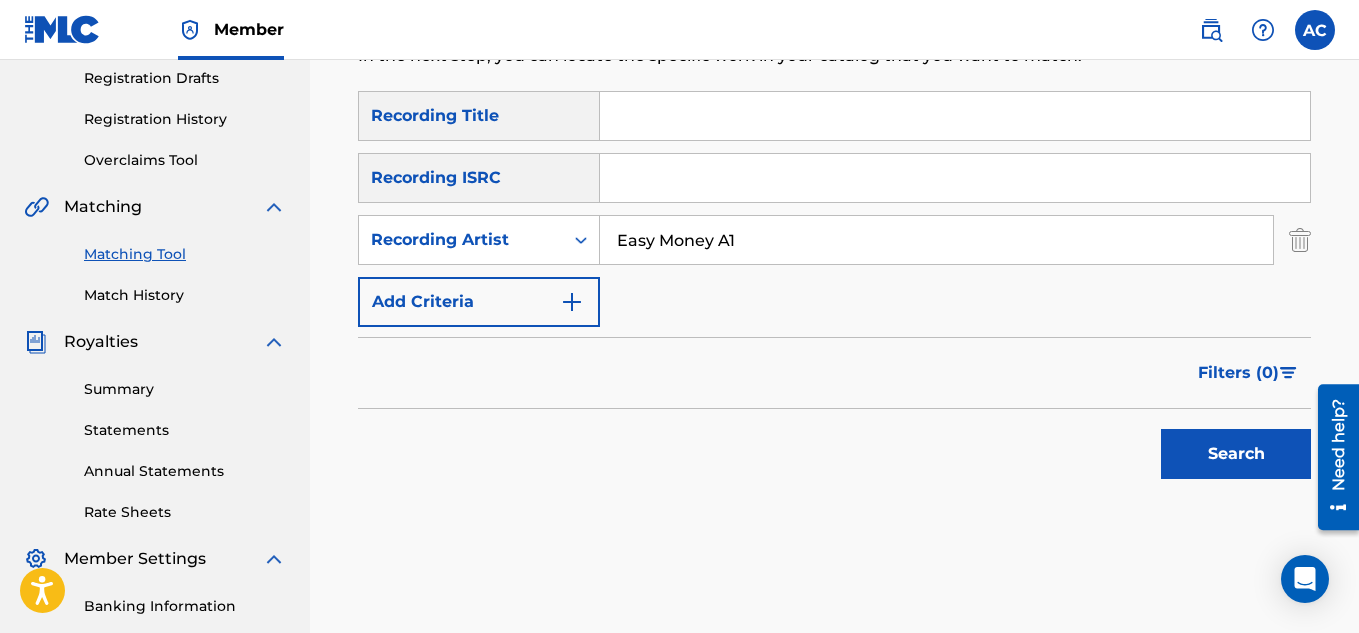 type on "Easy Money A1" 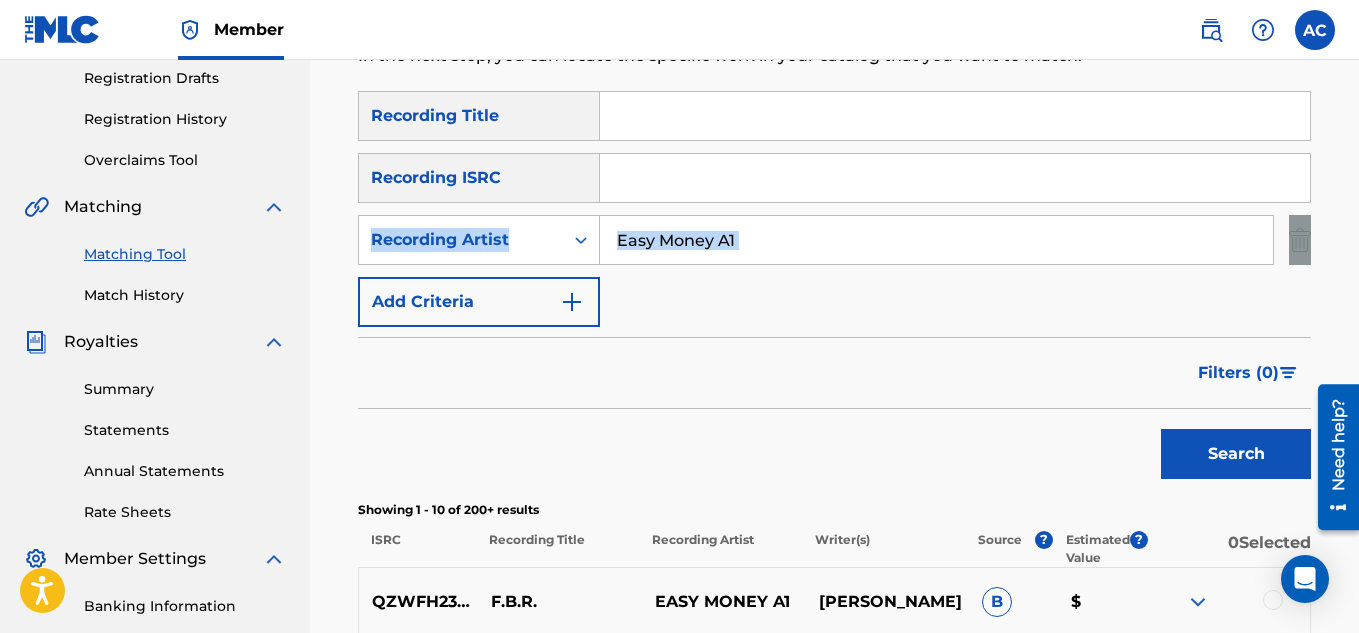 drag, startPoint x: 1358, startPoint y: 190, endPoint x: 1358, endPoint y: 218, distance: 28 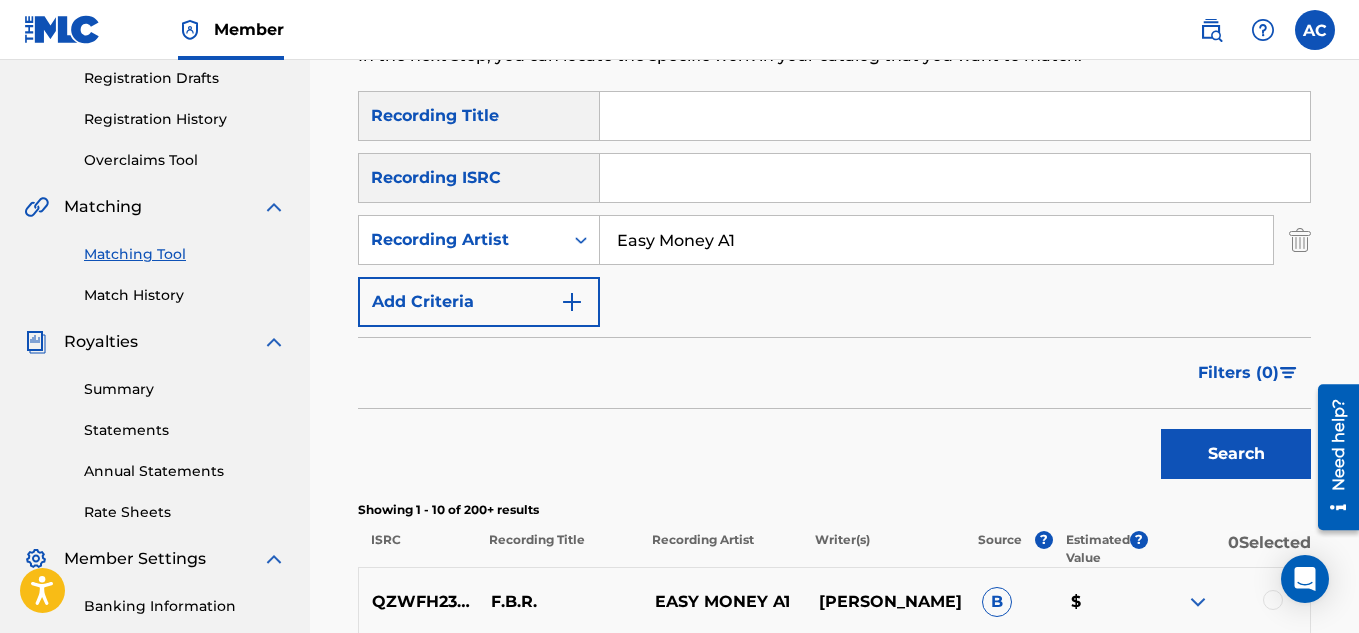 click on "Matching Tool The Matching Tool allows Members to match  sound recordings  to works within their catalog. This ensures you'll collect the royalties you're owed for your work(s). The first step is to locate recordings not yet matched to your works by entering criteria in the search fields below. Search results are sorted by relevance and will be grouped together based on similar data. In the next step, you can locate the specific work in your catalog that you want to match. SearchWithCriteriae2e32c2b-6682-4117-bf95-c69b38adbba0 Recording Title SearchWithCriteriaf64a452f-564d-4c81-8983-f0b54ec75cbe Recording ISRC SearchWithCriteriad631a1c4-35a5-4bc2-ba39-2f84f6202361 Recording Artist Easy Money A1 Add Criteria Filter Estimated Value All $$$$$ $$$$ $$$ $$ $ Source All Blanket License Historical Unmatched Remove Filters Apply Filters Filters ( 0 ) Search Showing 1 - 10 of 200+ results ISRC Recording Title Recording Artist Writer(s) Source ? Estimated Value ? 0  Selected QZWFH2346043 F.B.R. EASY MONEY A1 B $ B $" at bounding box center [834, 619] 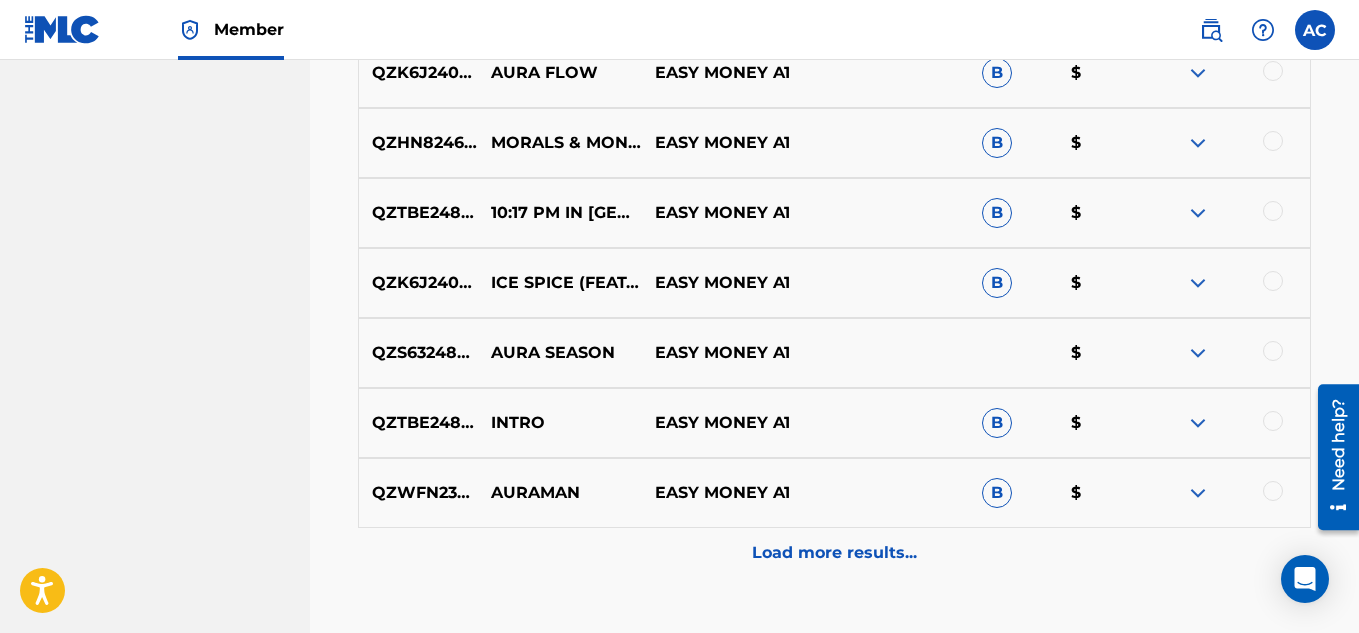 scroll, scrollTop: 1119, scrollLeft: 0, axis: vertical 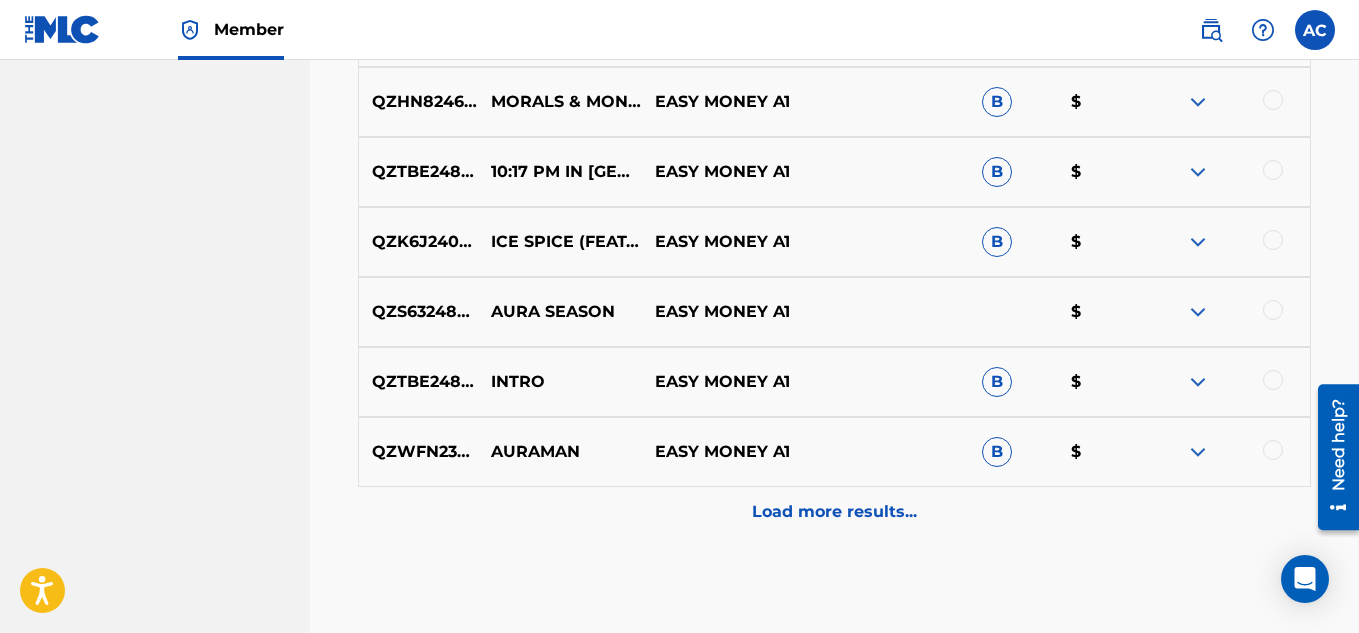 click on "Load more results..." at bounding box center (834, 512) 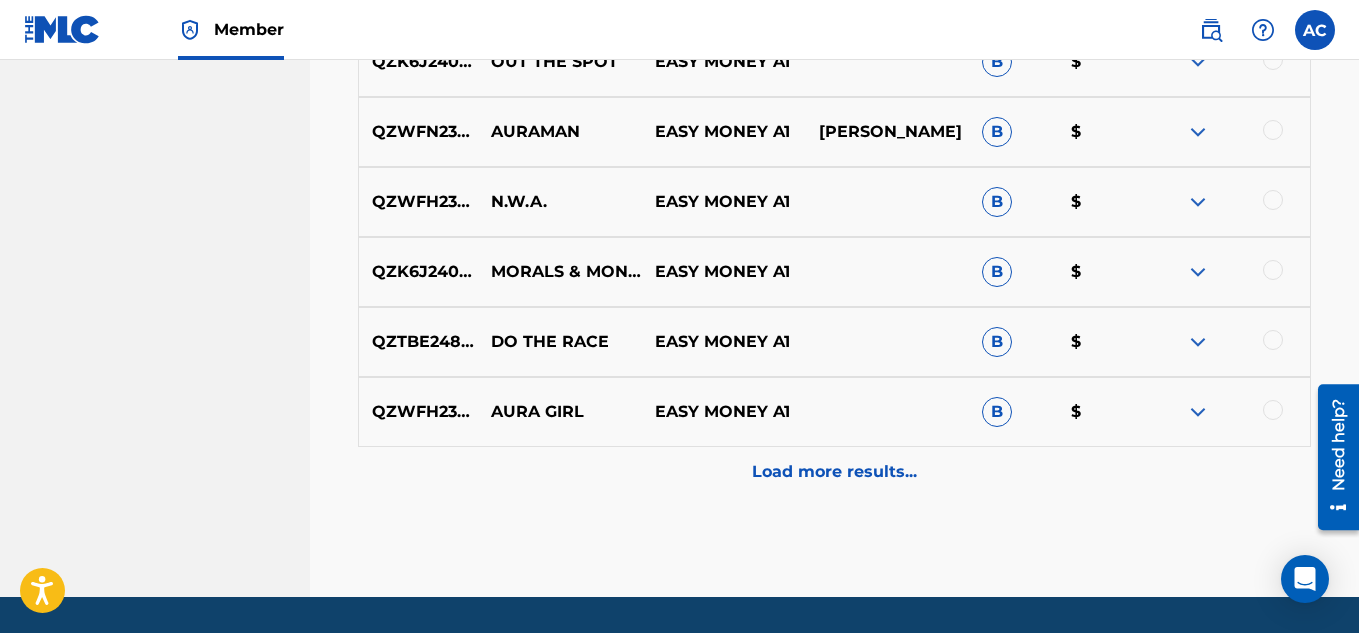 scroll, scrollTop: 1891, scrollLeft: 0, axis: vertical 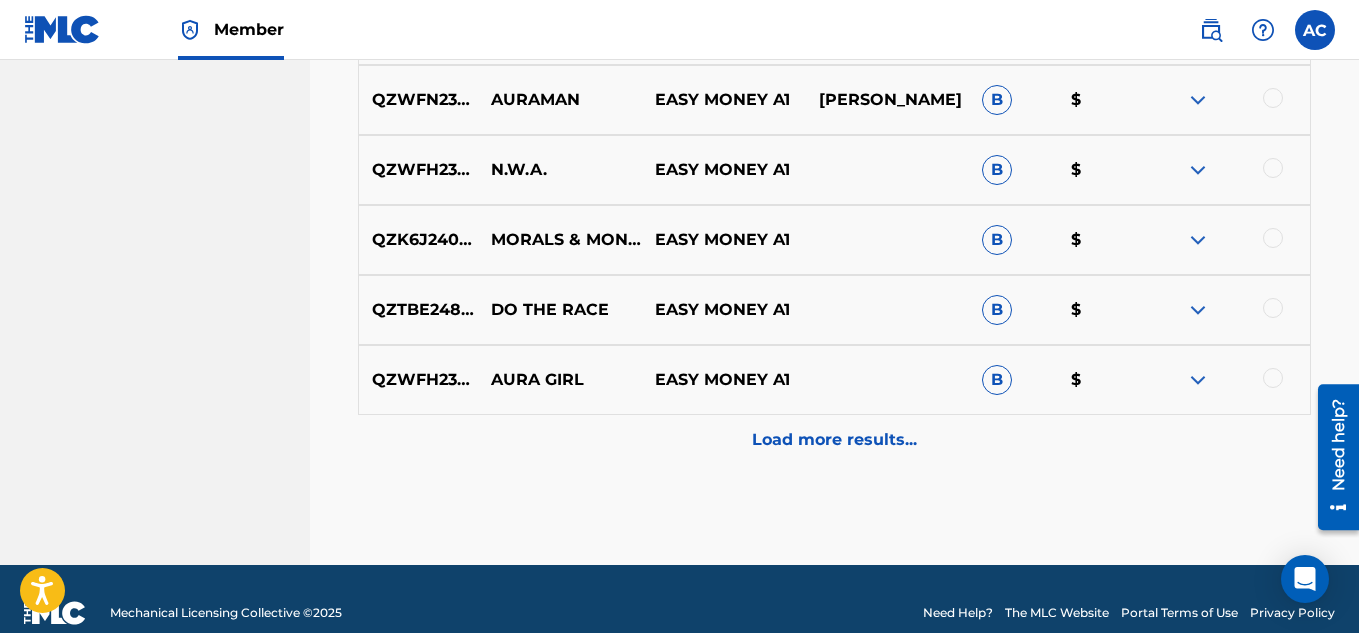 drag, startPoint x: 1362, startPoint y: 306, endPoint x: 32, endPoint y: 120, distance: 1342.943 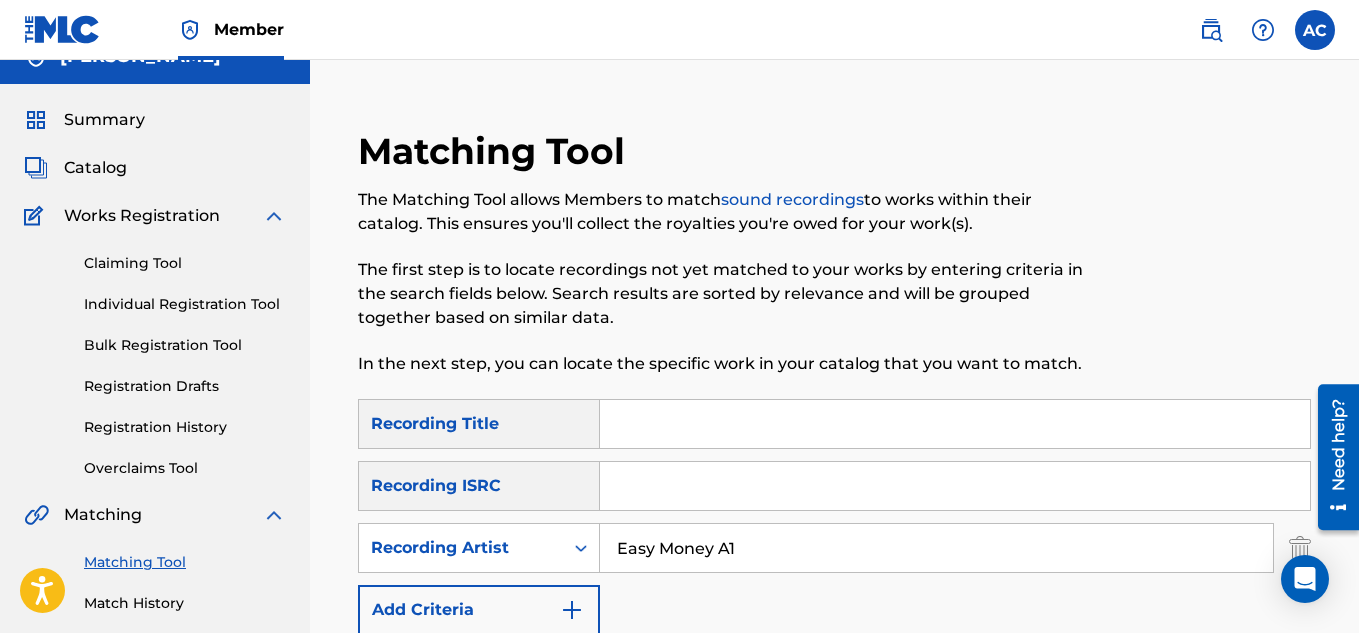 scroll, scrollTop: 0, scrollLeft: 0, axis: both 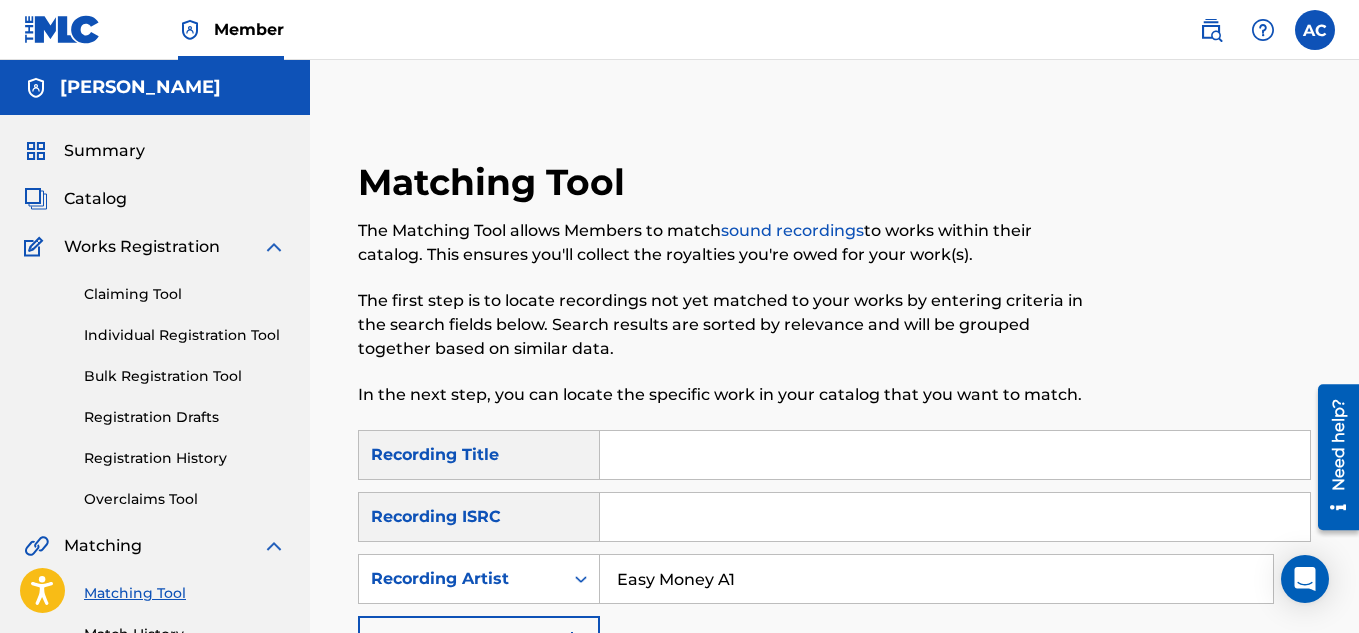 click on "Summary Catalog Works Registration Claiming Tool Individual Registration Tool Bulk Registration Tool Registration Drafts Registration History Overclaims Tool Matching Matching Tool Match History Royalties Summary Statements Annual Statements Rate Sheets Member Settings Banking Information Member Information User Permissions Contact Information Member Benefits" at bounding box center (155, 629) 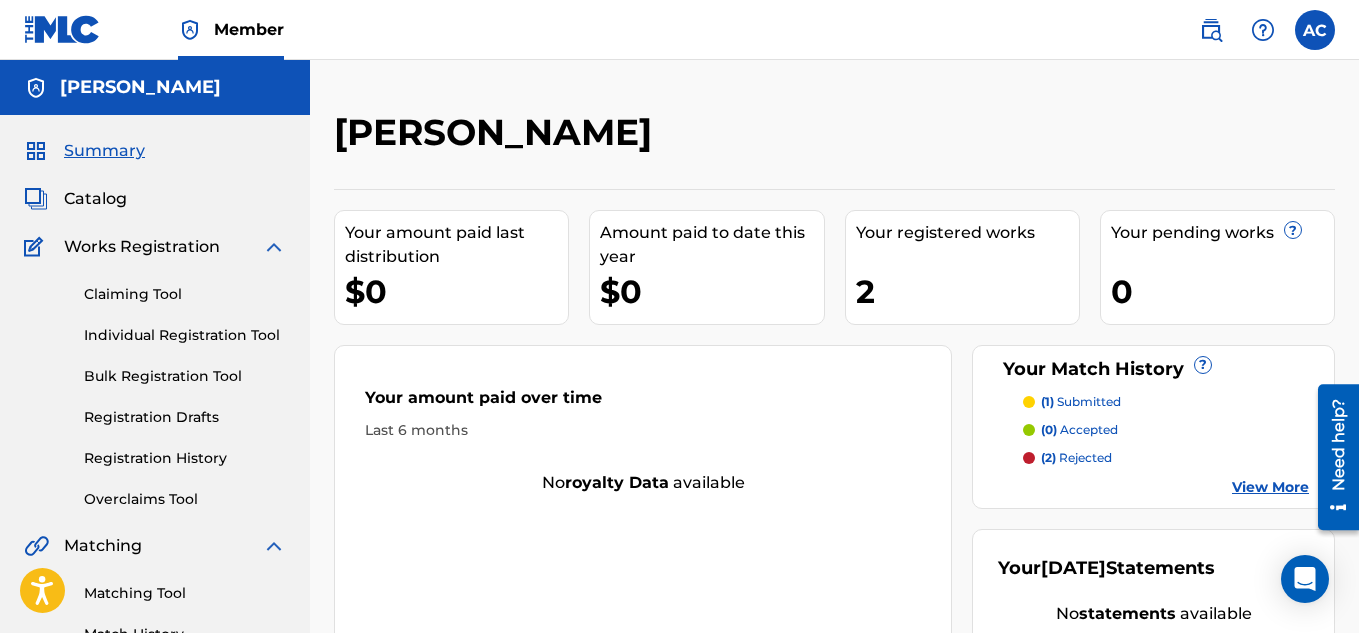 click on "Catalog" at bounding box center [95, 199] 